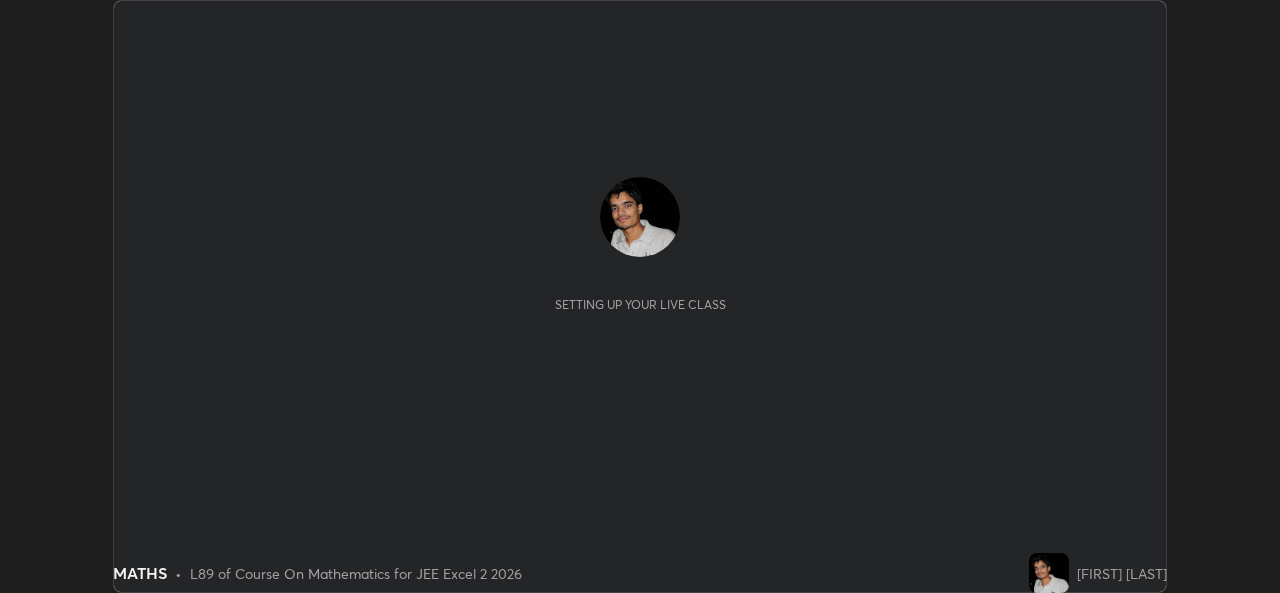 scroll, scrollTop: 0, scrollLeft: 0, axis: both 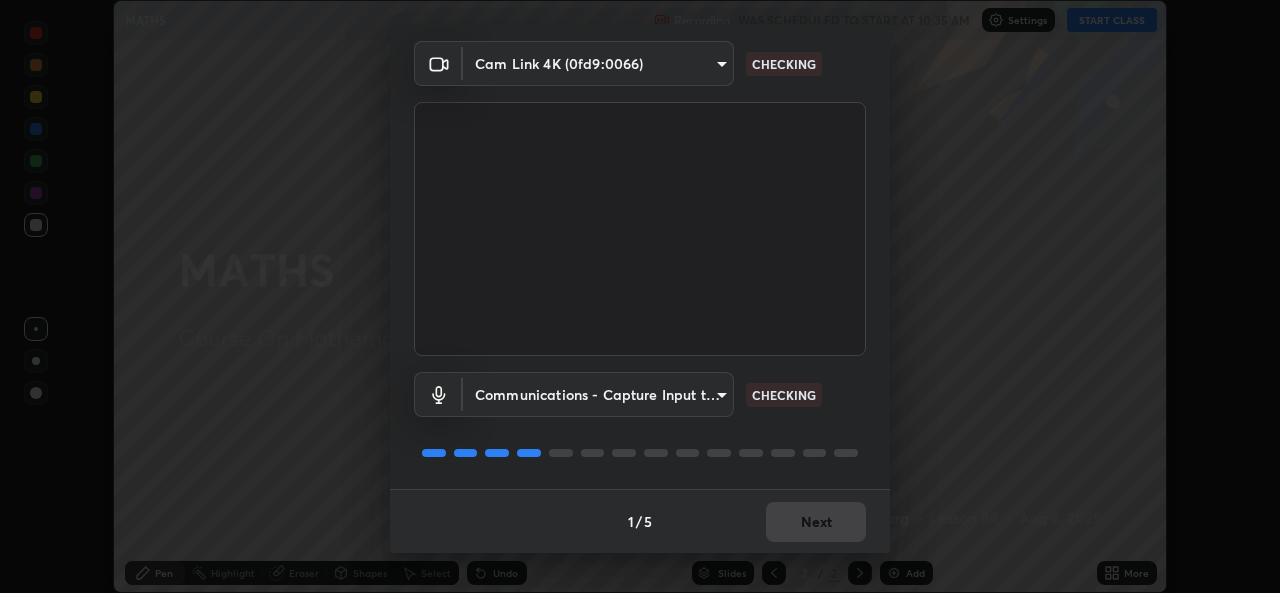 click on "1 / 5 Next" at bounding box center (640, 521) 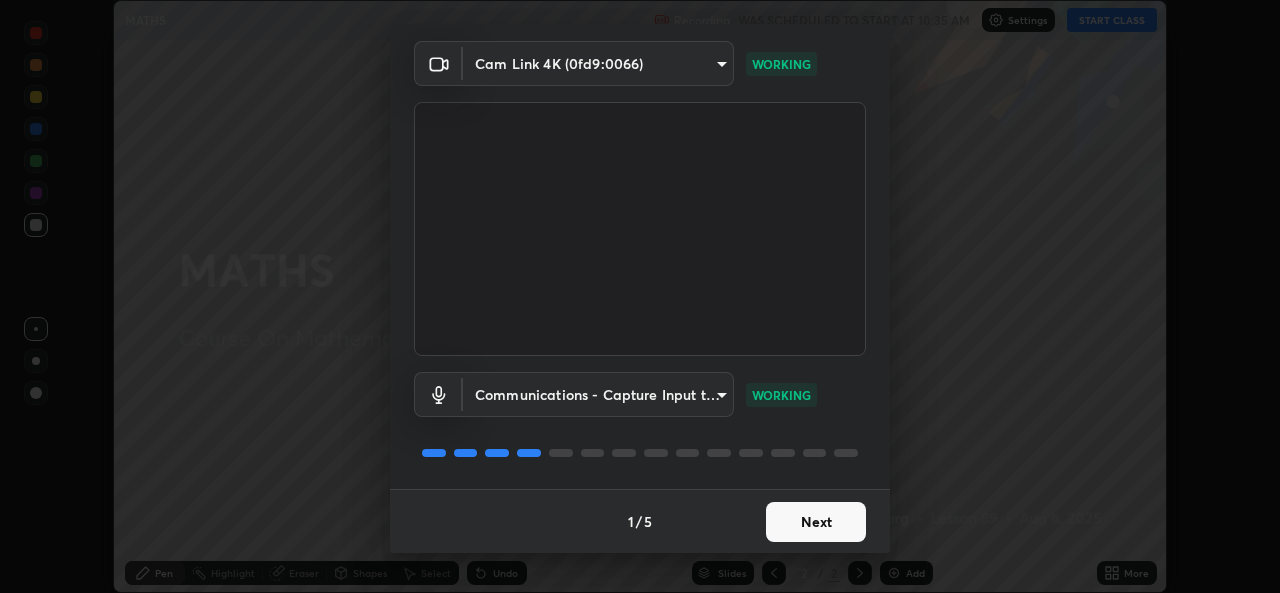 click on "Next" at bounding box center [816, 522] 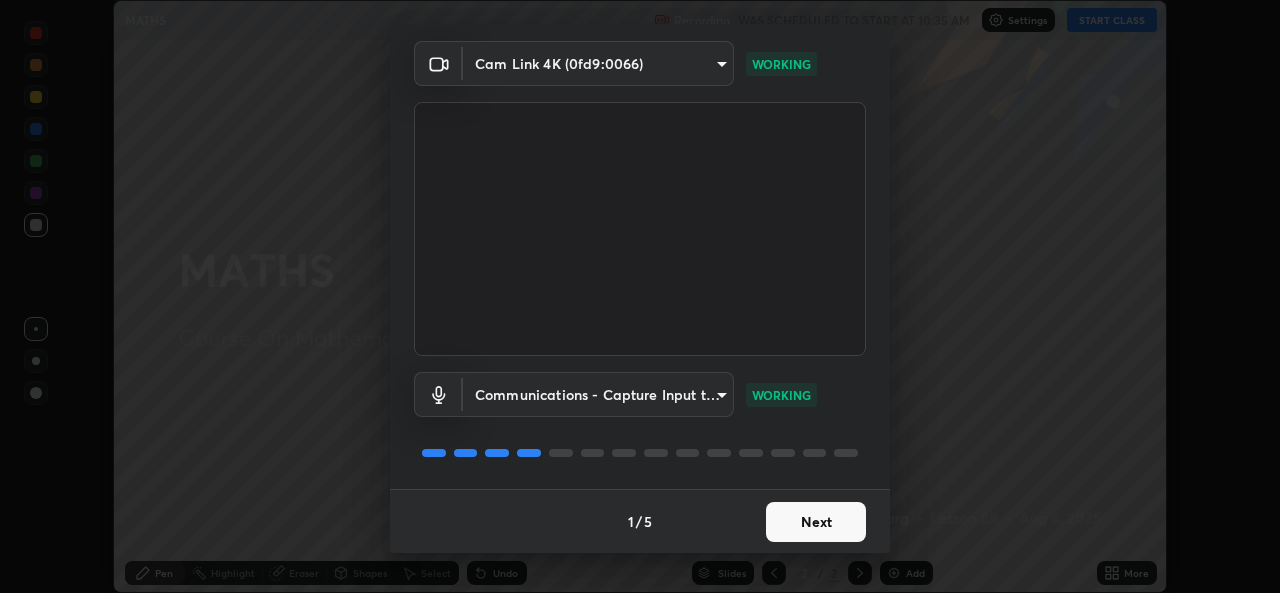 scroll, scrollTop: 0, scrollLeft: 0, axis: both 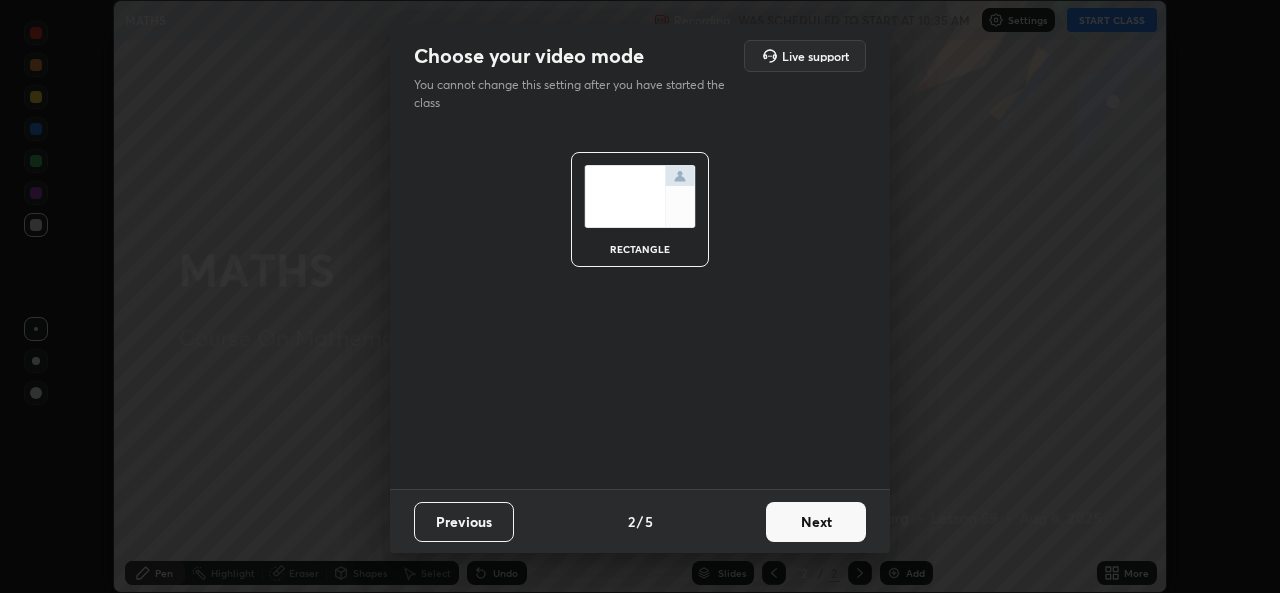 click on "Next" at bounding box center (816, 522) 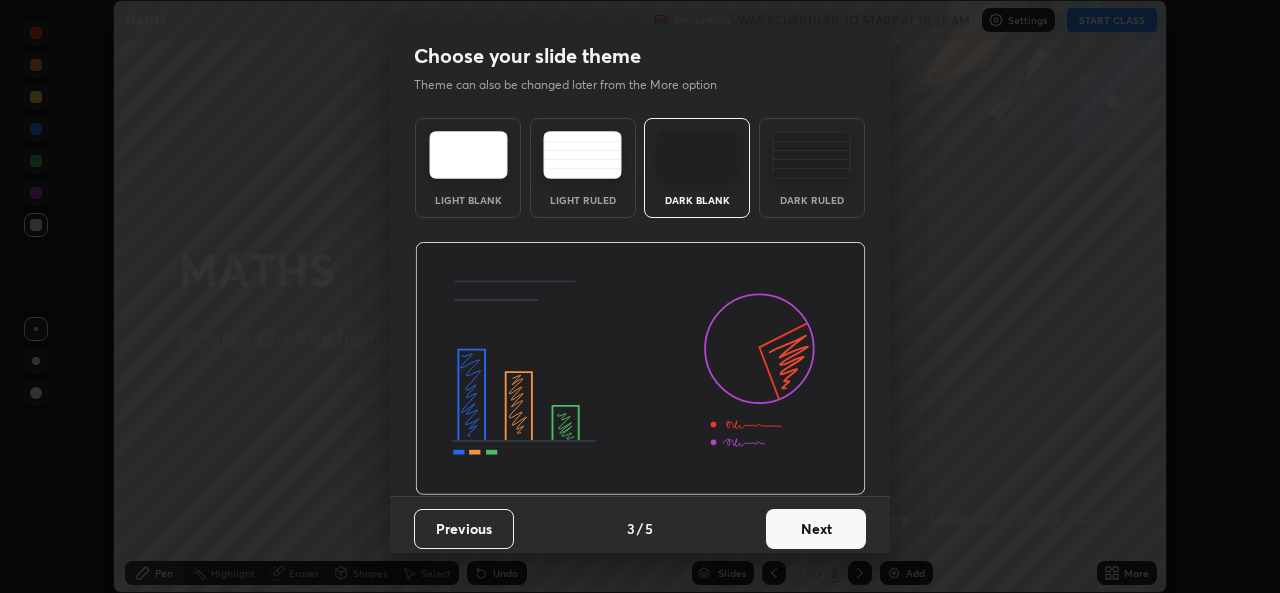 click on "Next" at bounding box center [816, 529] 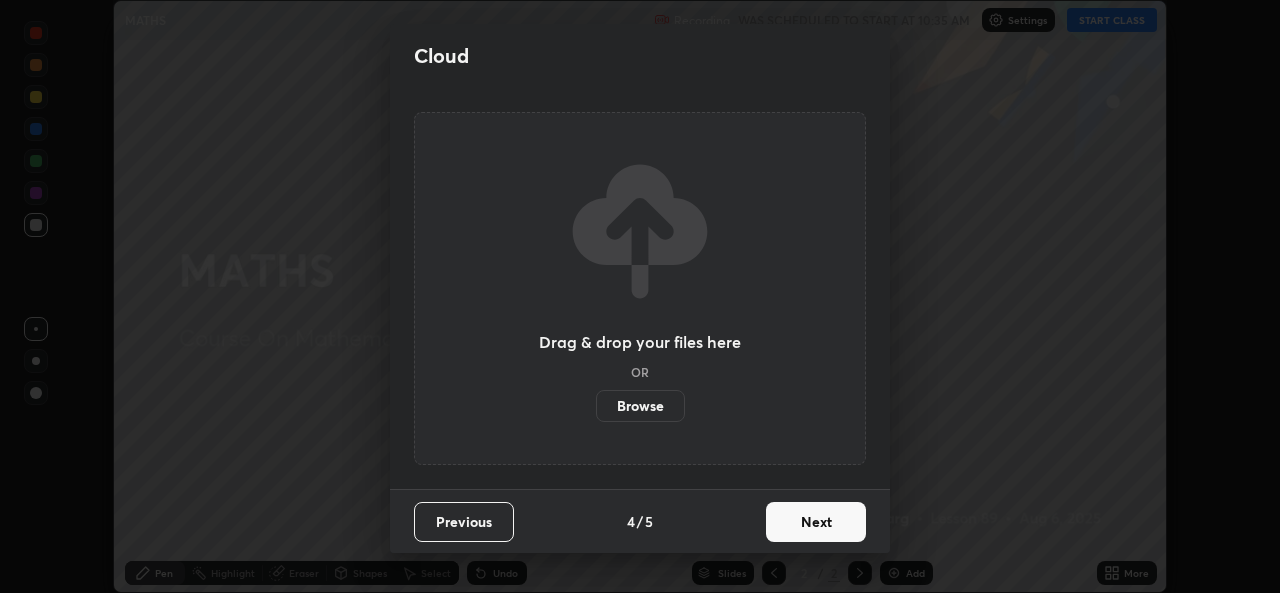 click on "Next" at bounding box center (816, 522) 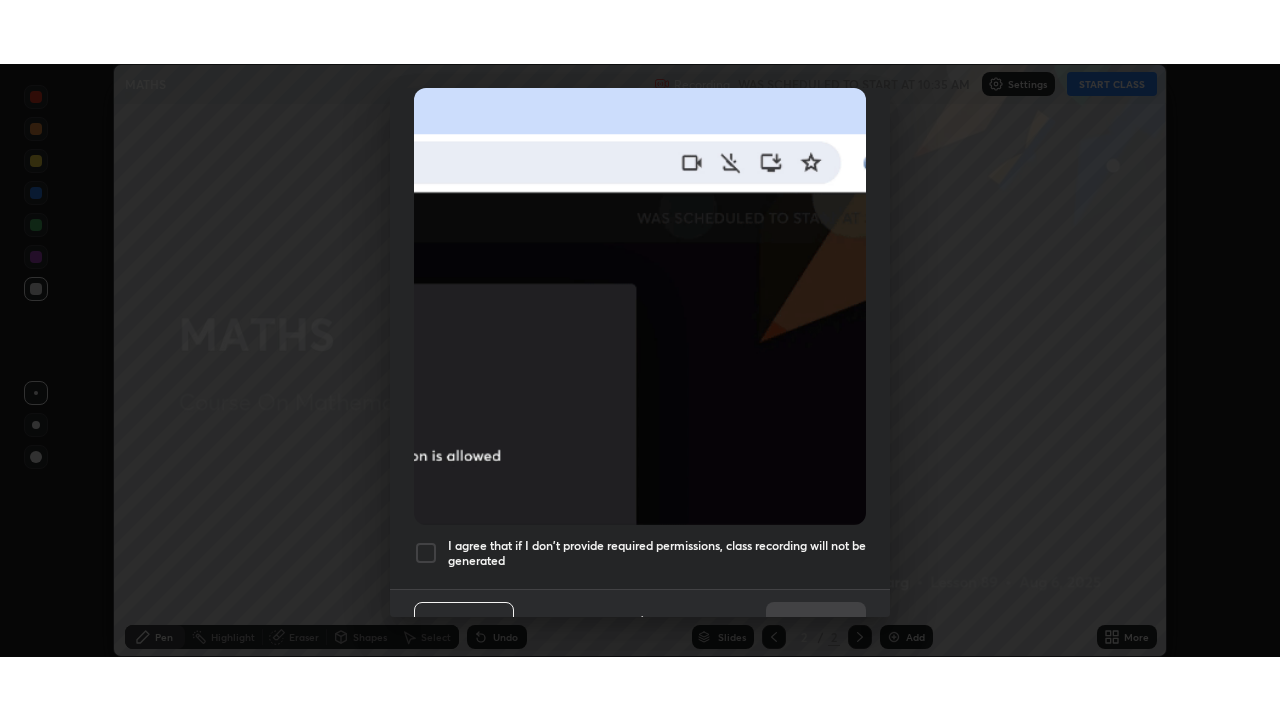 scroll, scrollTop: 471, scrollLeft: 0, axis: vertical 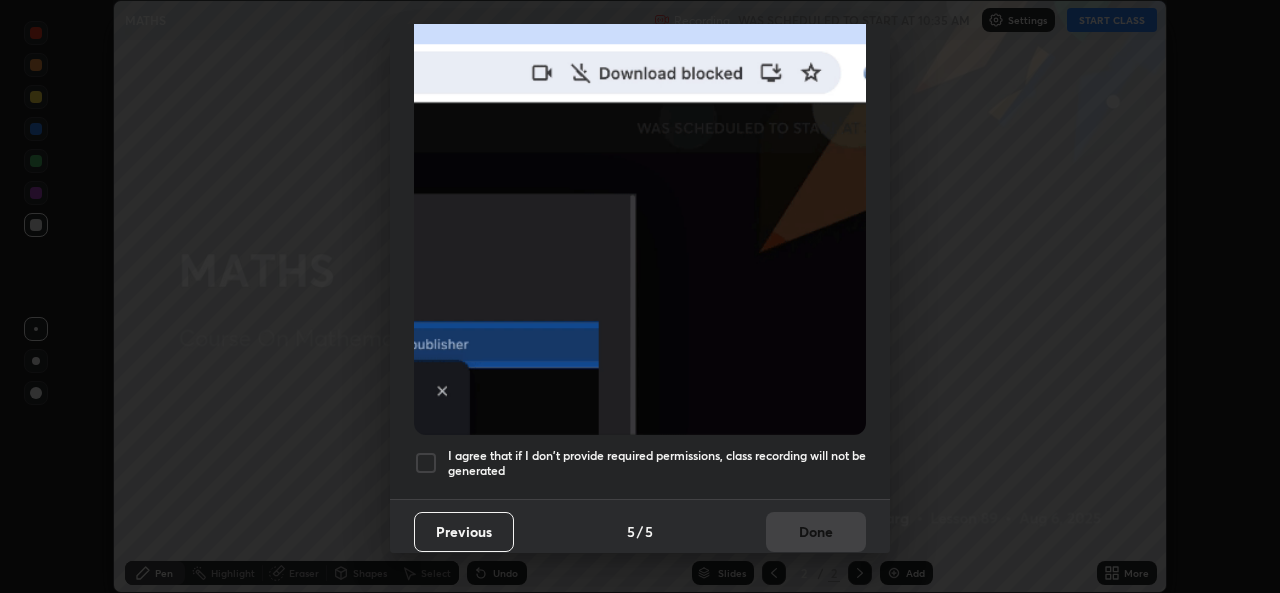 click on "I agree that if I don't provide required permissions, class recording will not be generated" at bounding box center (657, 463) 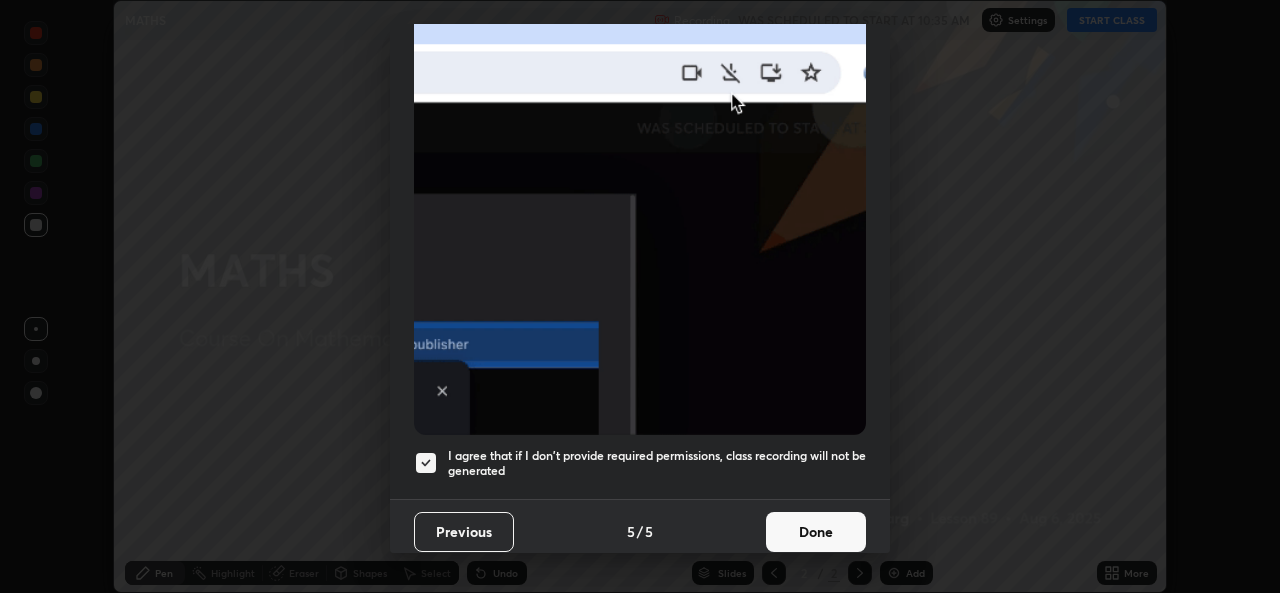 click on "Done" at bounding box center (816, 532) 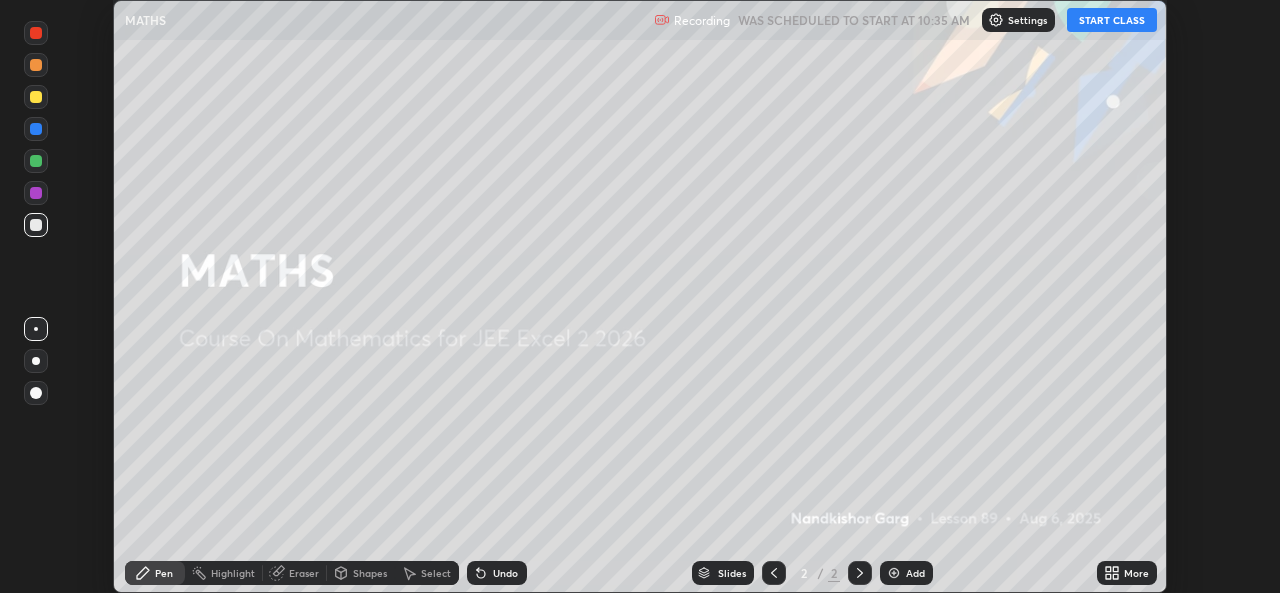 click on "START CLASS" at bounding box center (1112, 20) 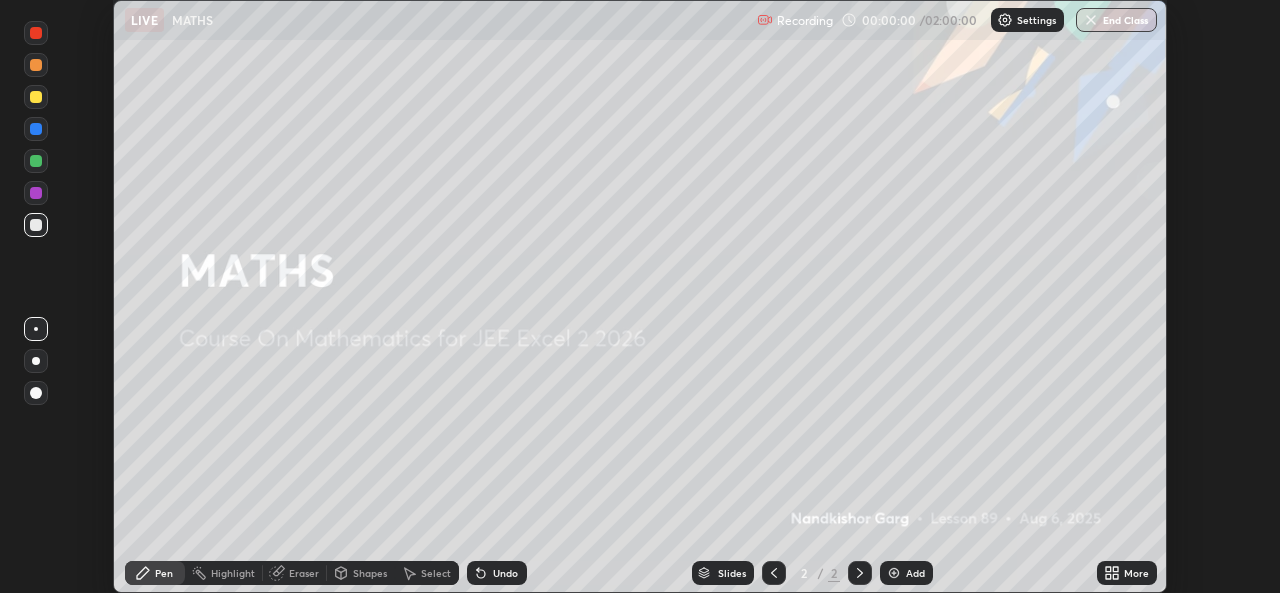 click on "Add" at bounding box center [915, 573] 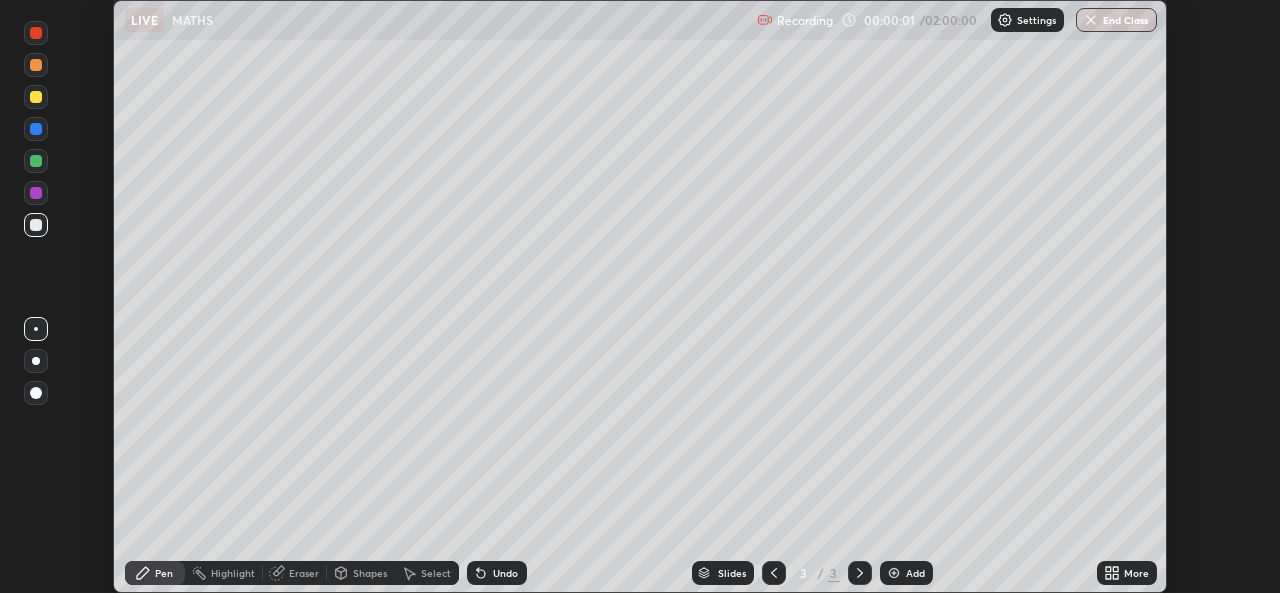 click 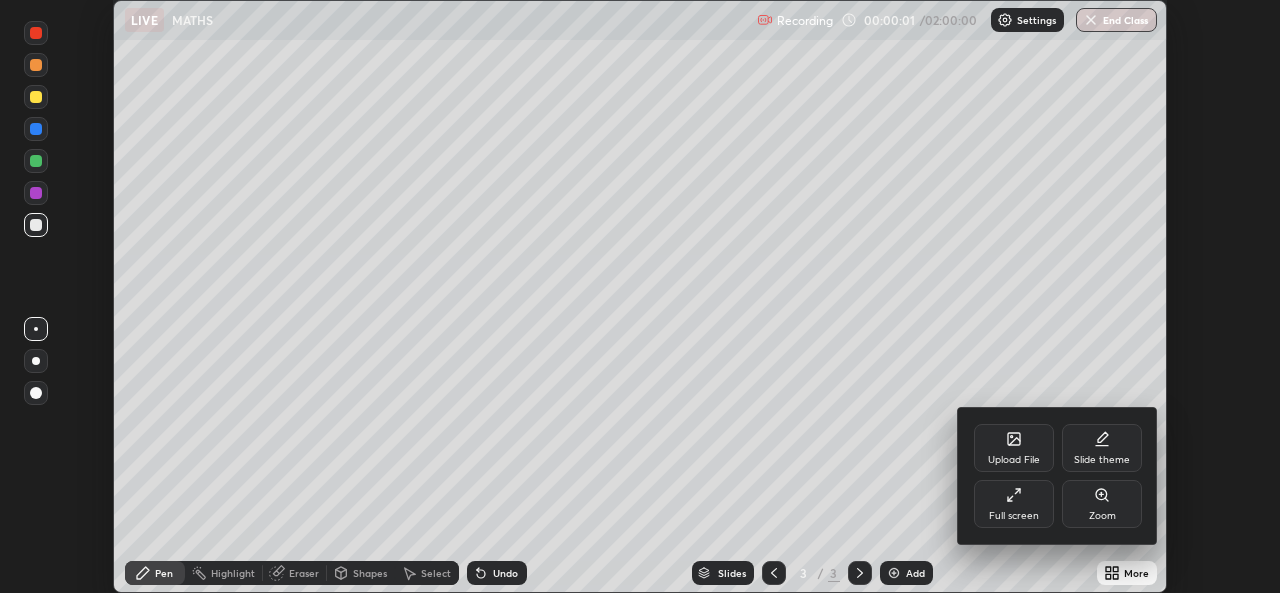 click on "Full screen" at bounding box center [1014, 516] 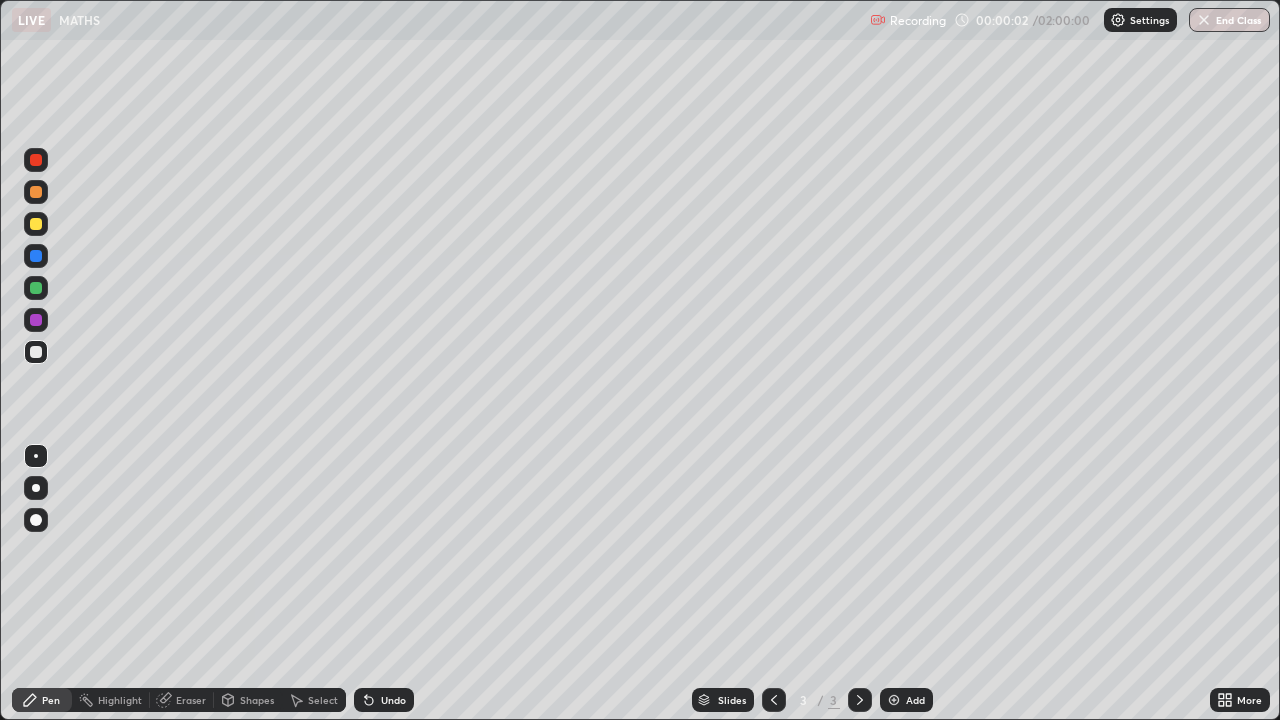 scroll, scrollTop: 99280, scrollLeft: 98720, axis: both 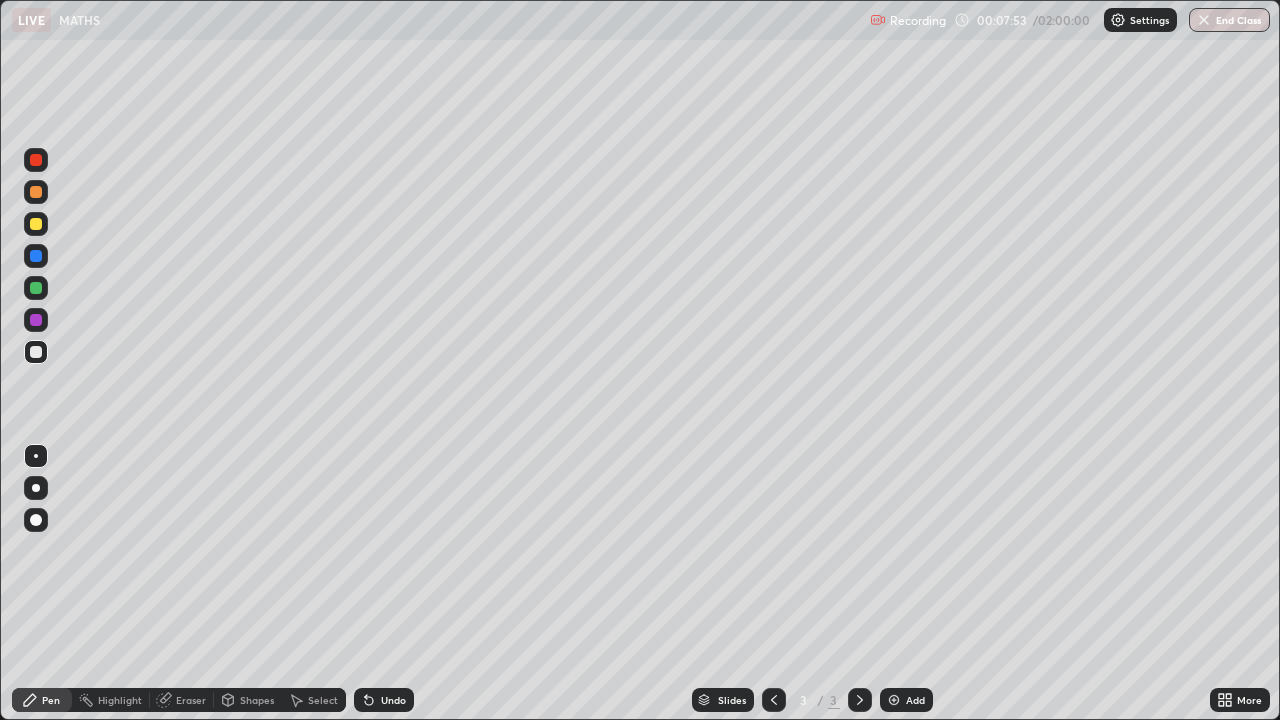 click 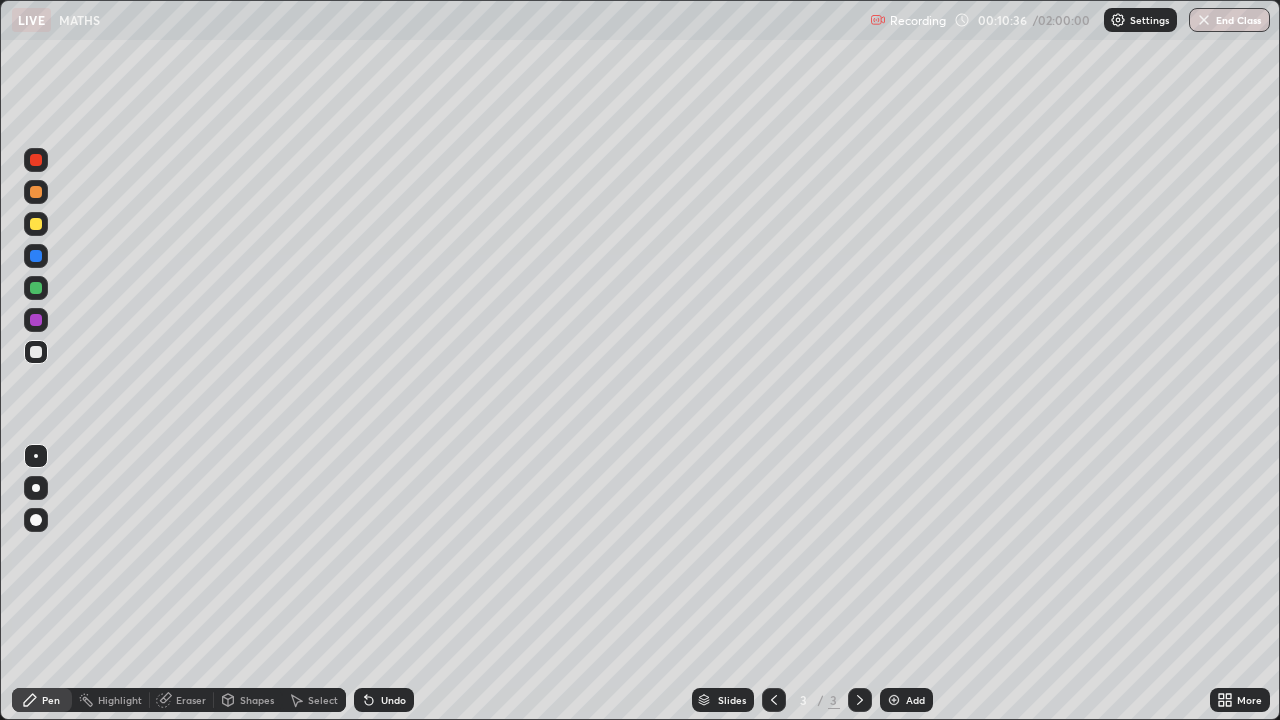 click at bounding box center (36, 288) 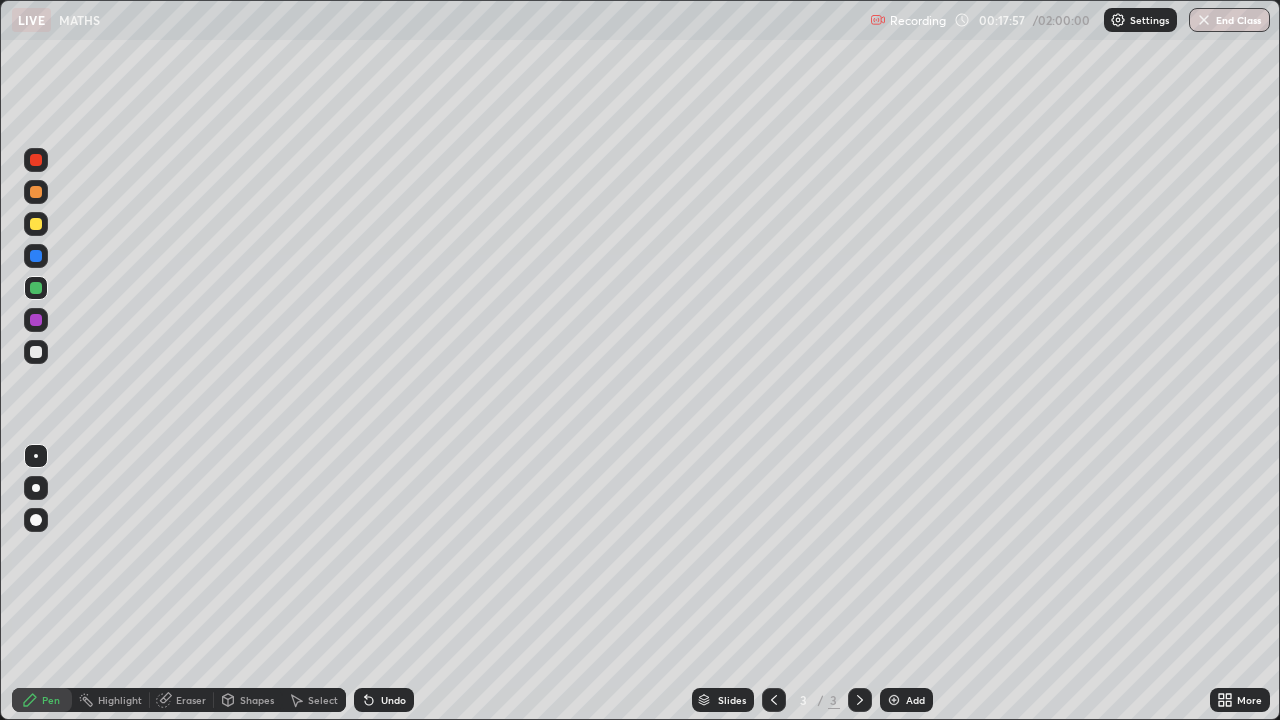 click on "Select" at bounding box center (323, 700) 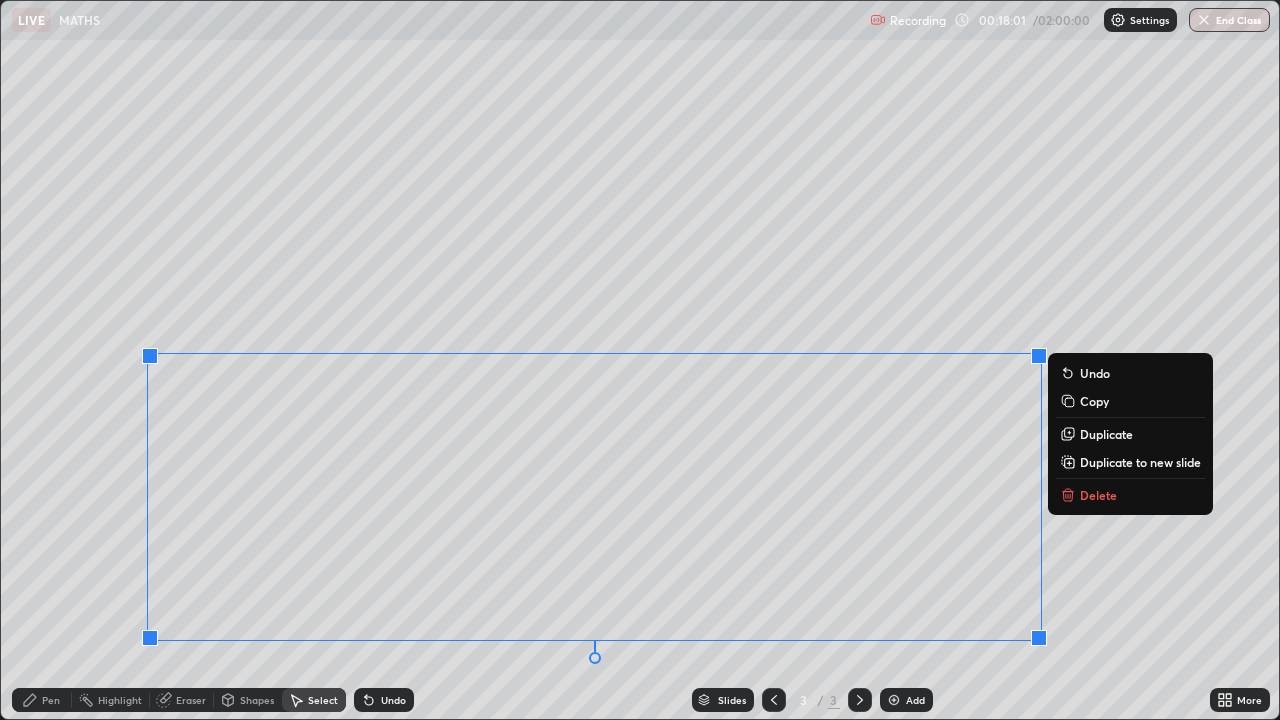 click 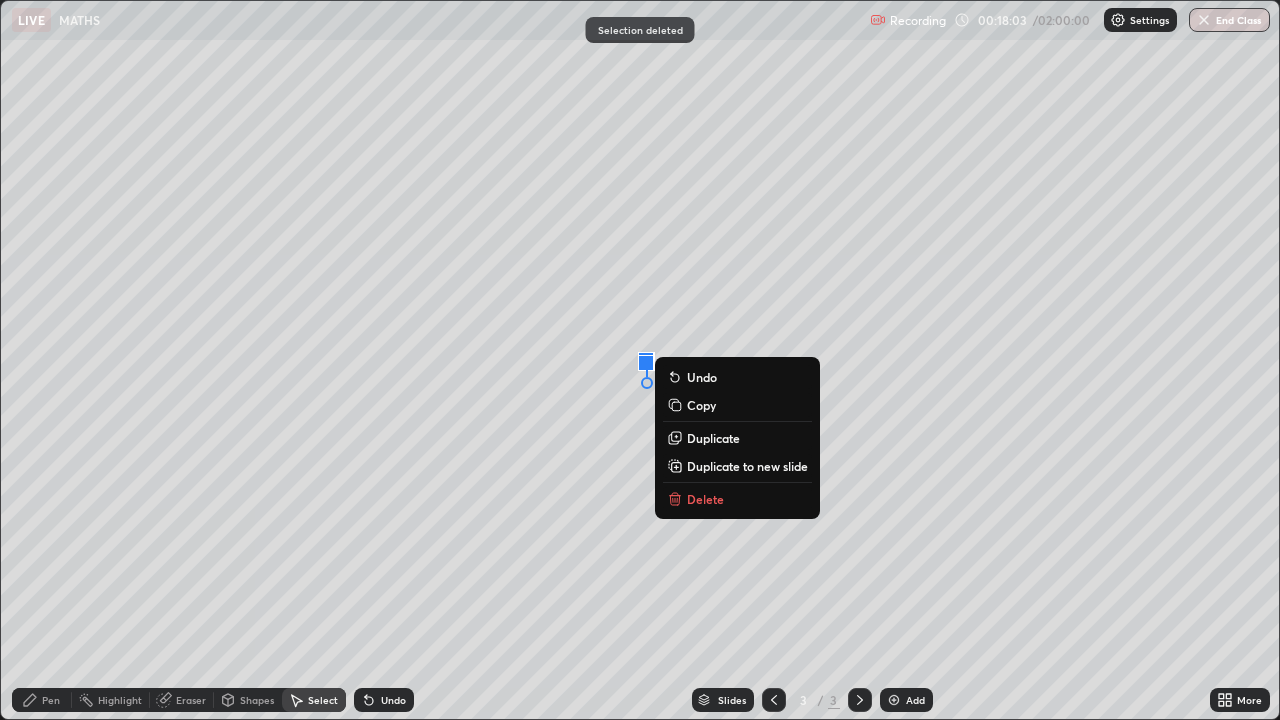 click on "Delete" at bounding box center [705, 499] 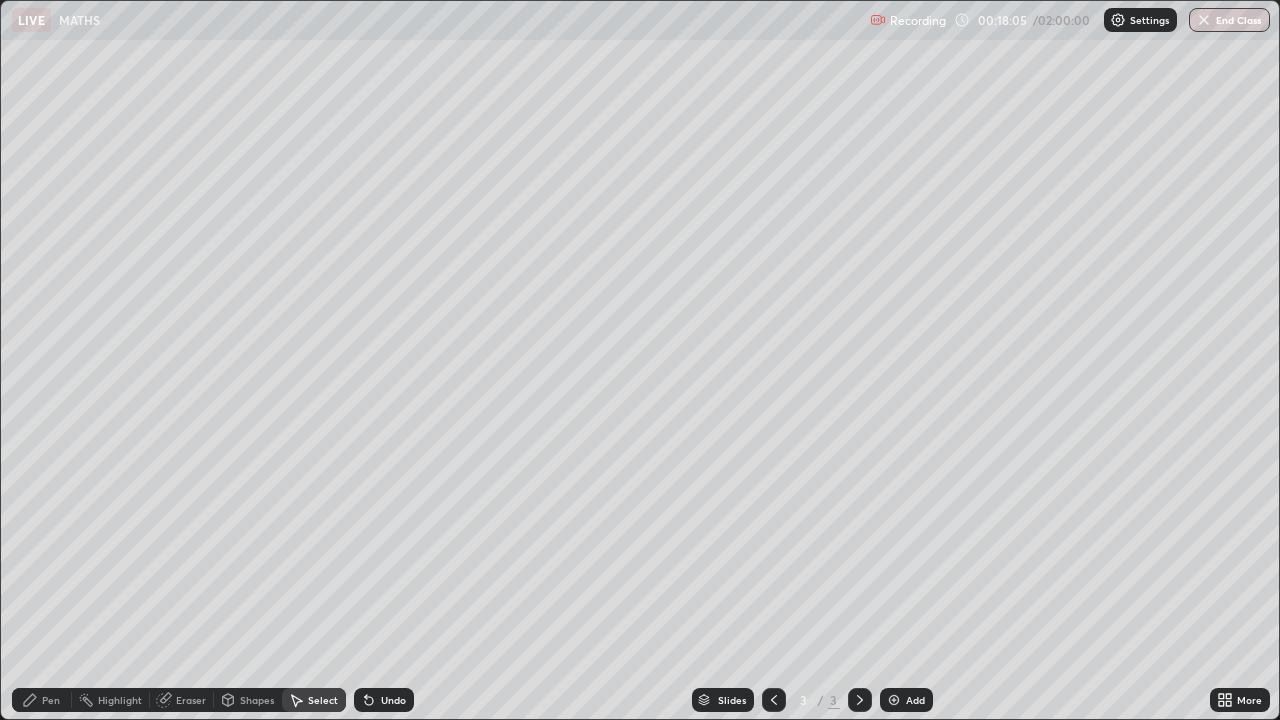 click on "Pen" at bounding box center (51, 700) 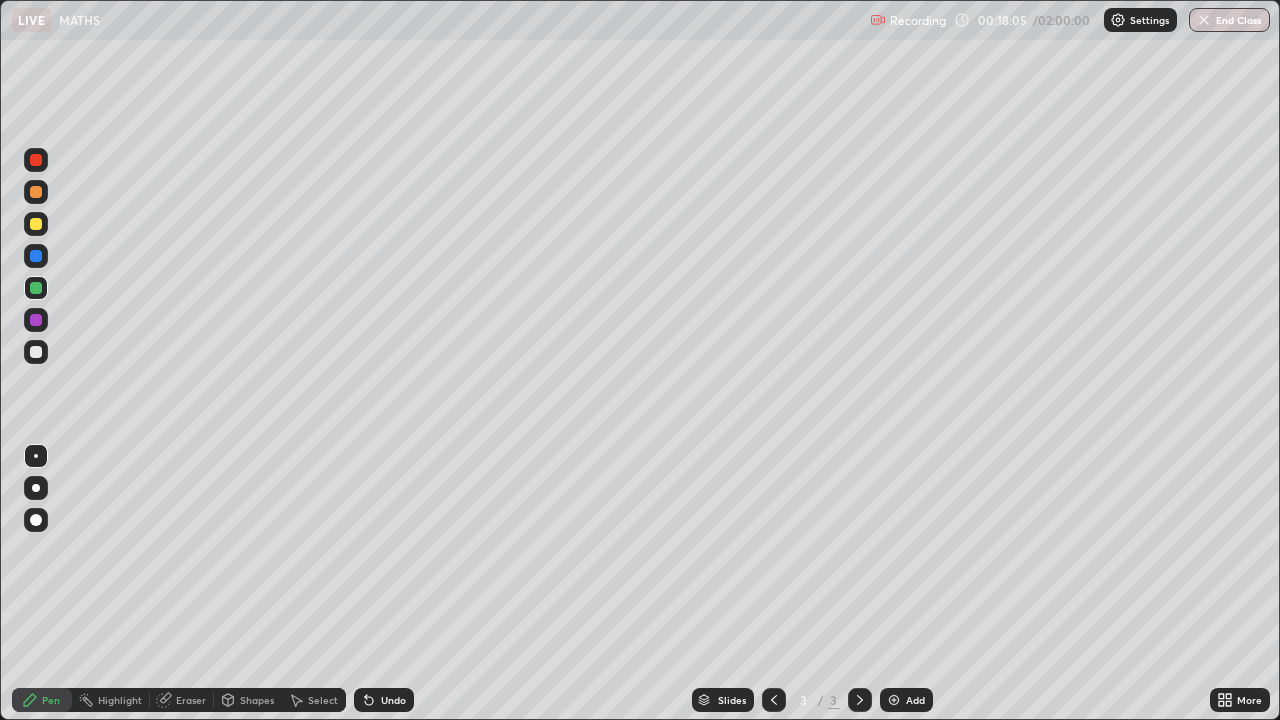 click at bounding box center [36, 352] 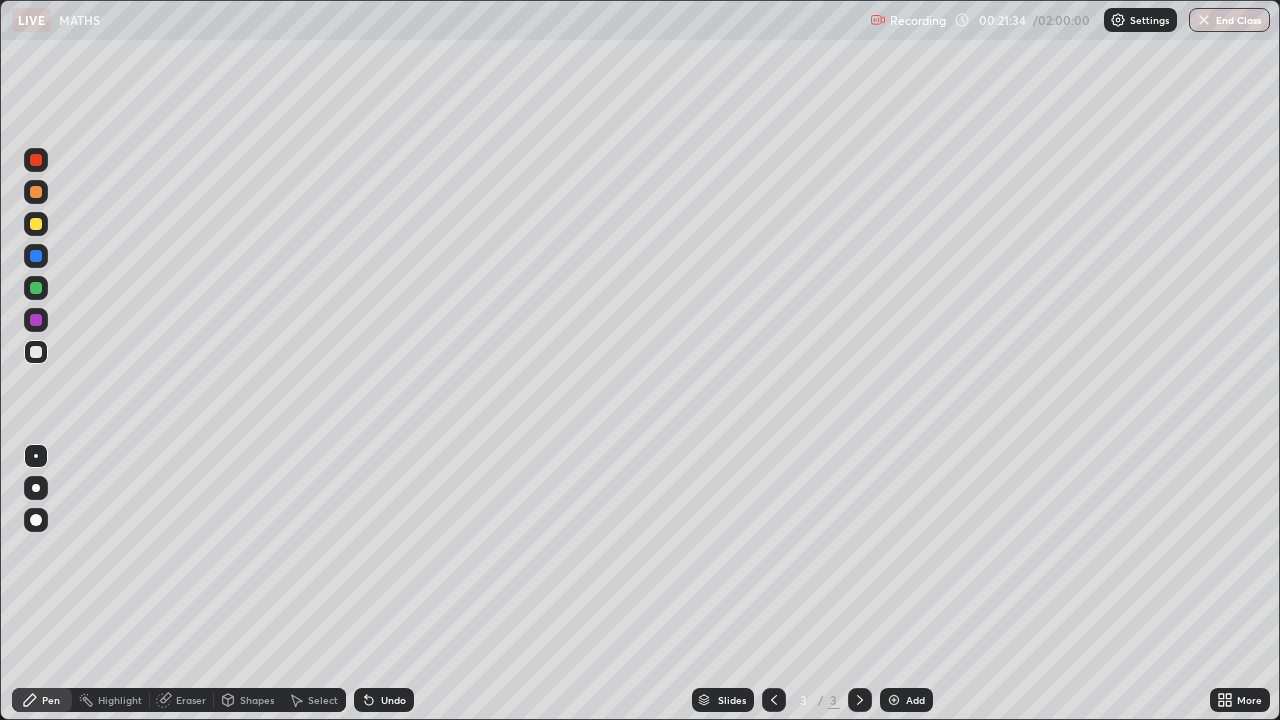 click on "Undo" at bounding box center (393, 700) 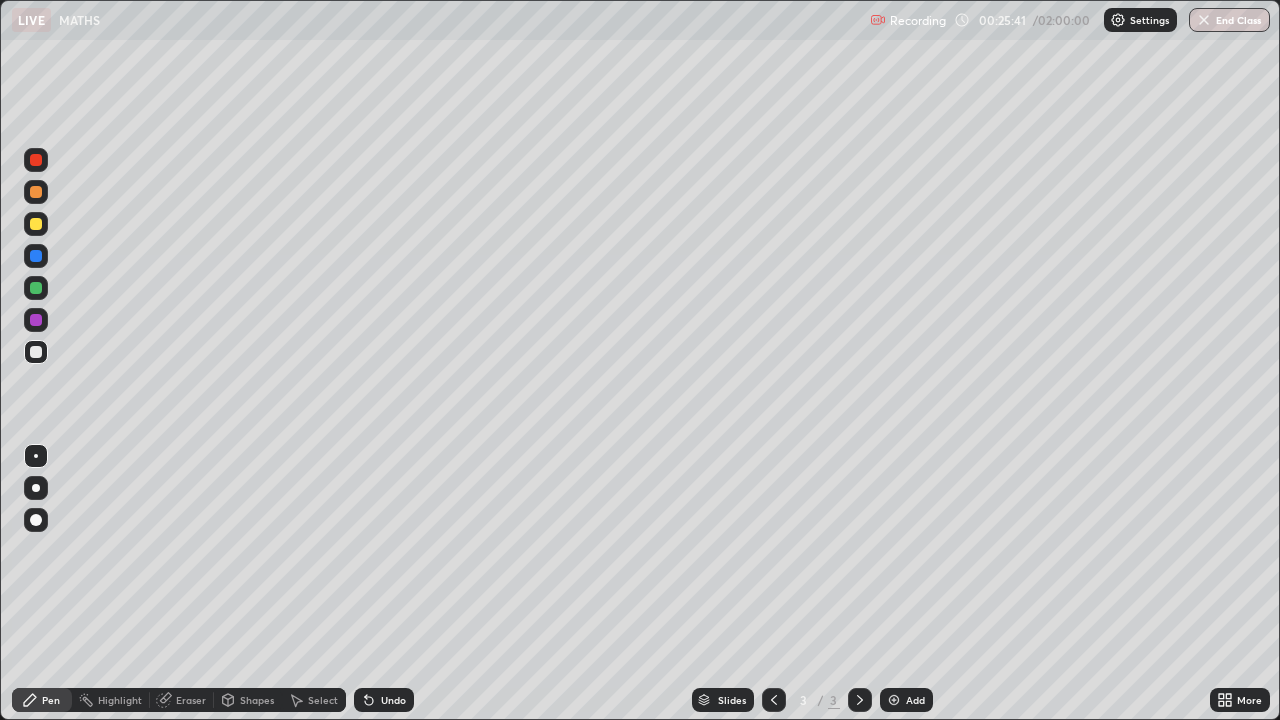 click on "Add" at bounding box center [906, 700] 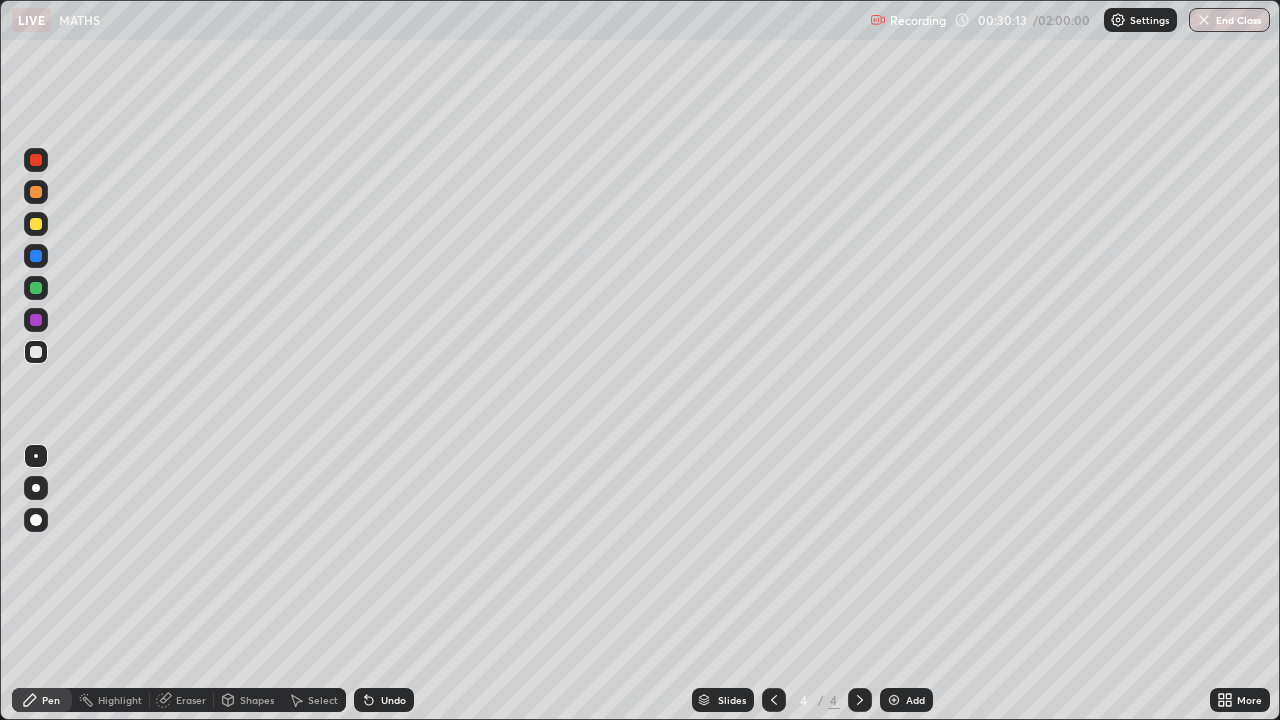 click on "Select" at bounding box center [323, 700] 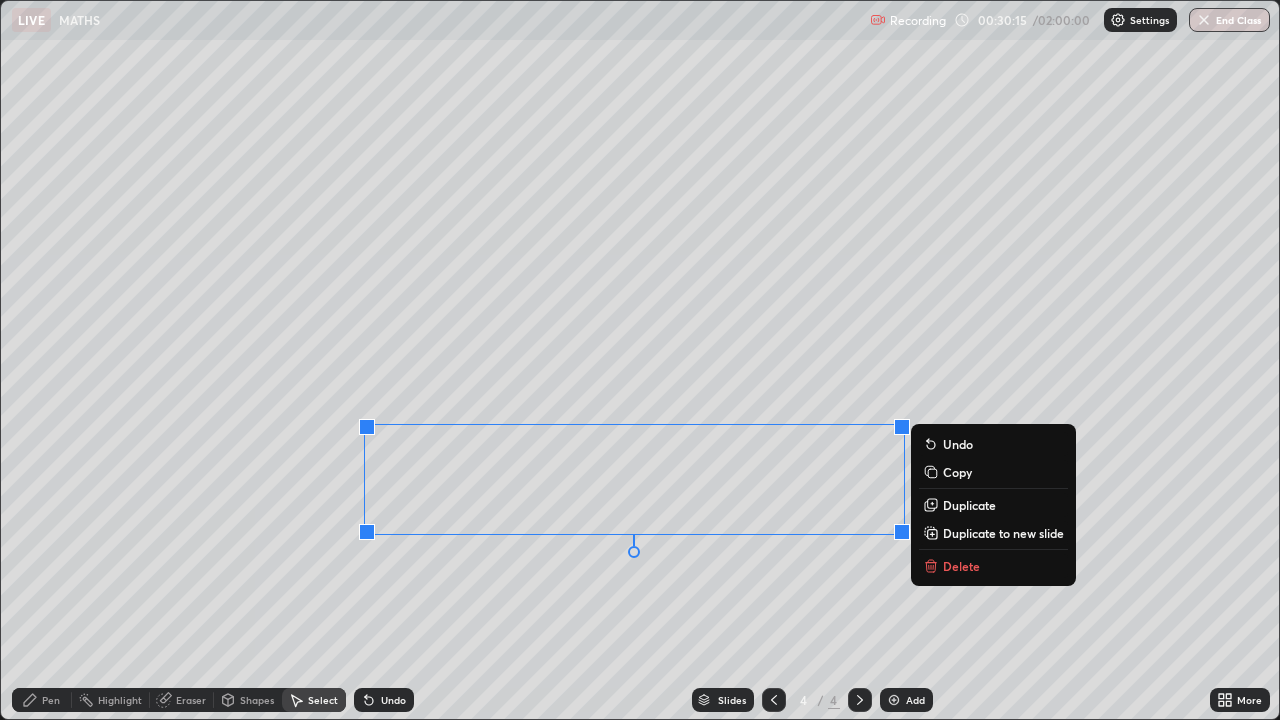 click on "Delete" at bounding box center (961, 566) 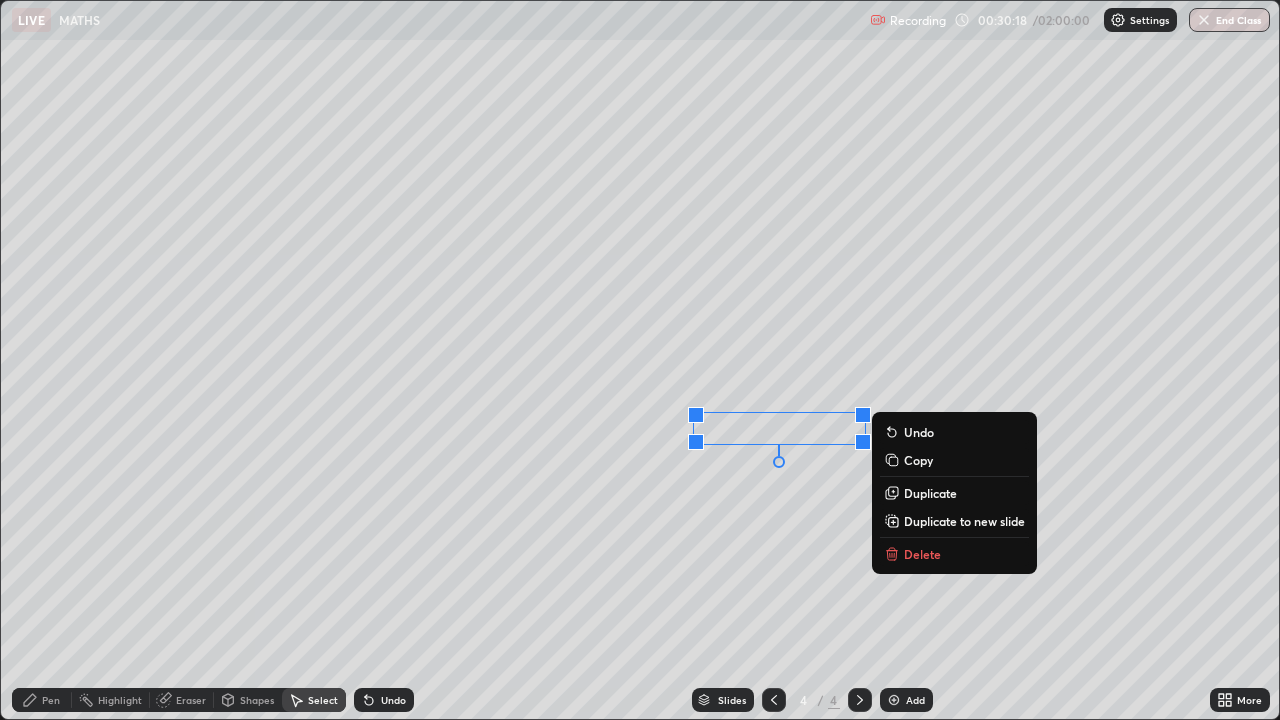 click on "Delete" at bounding box center (954, 554) 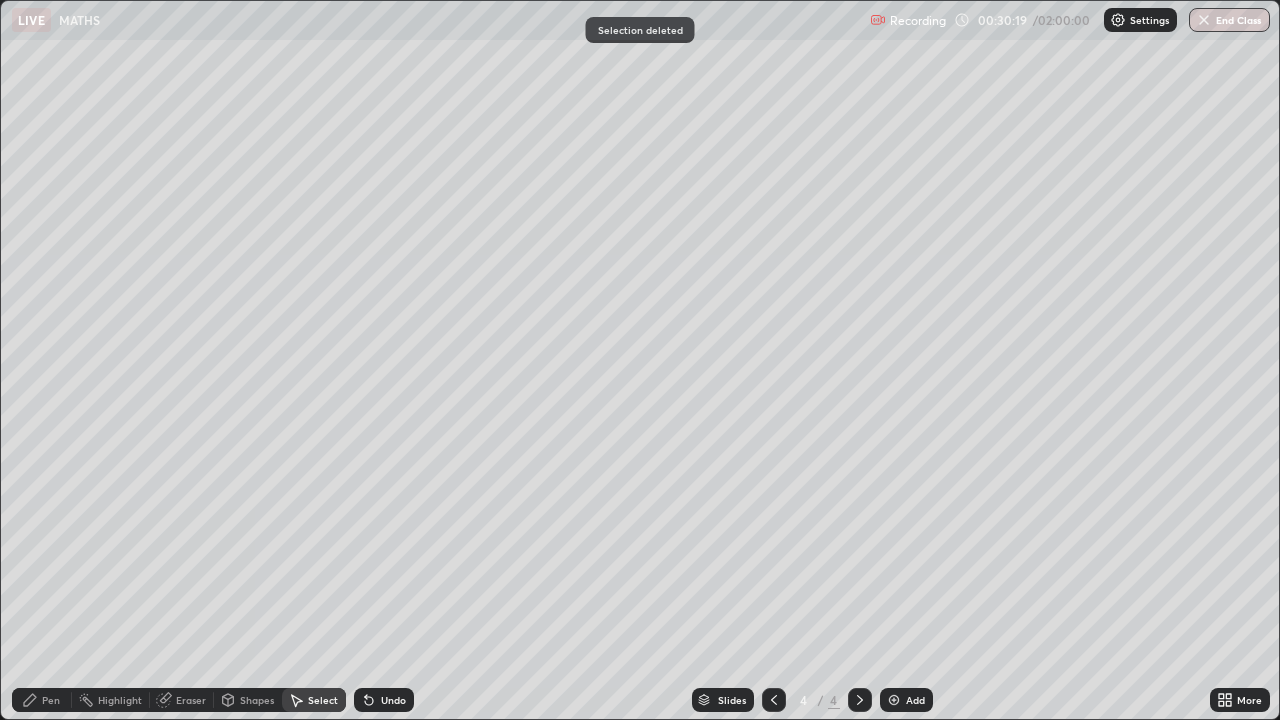 click on "Pen" at bounding box center (42, 700) 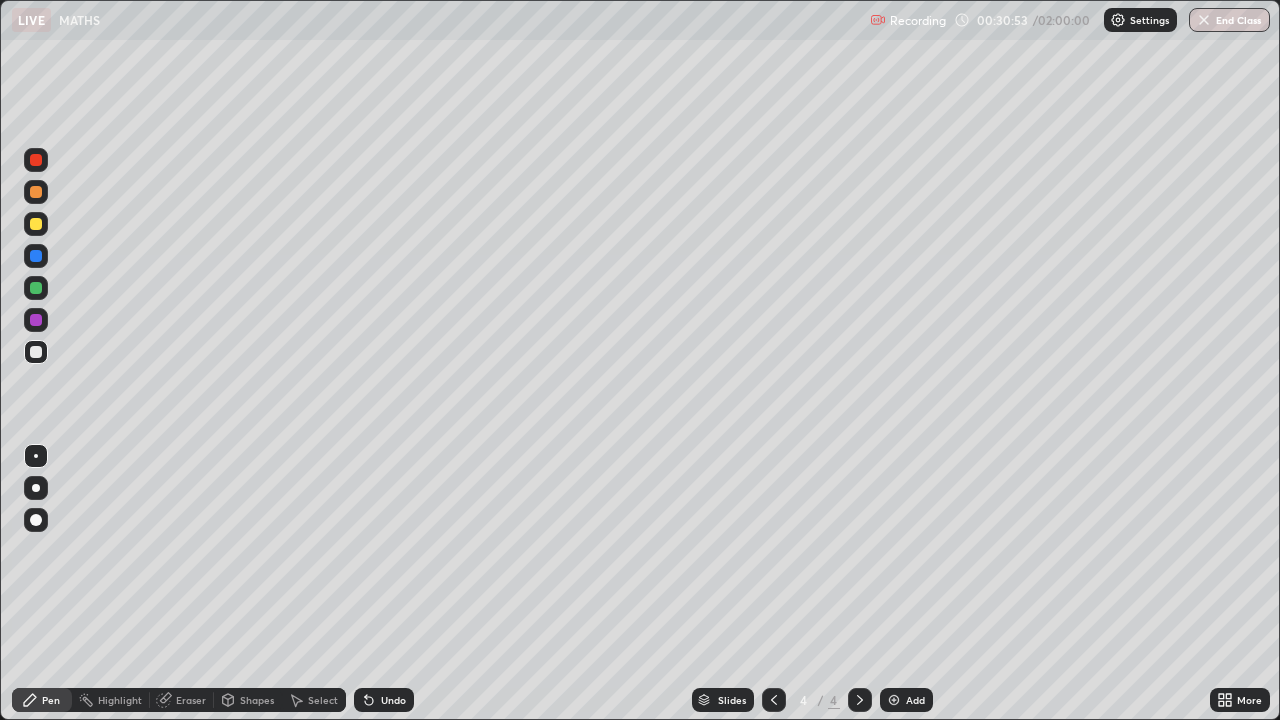 click 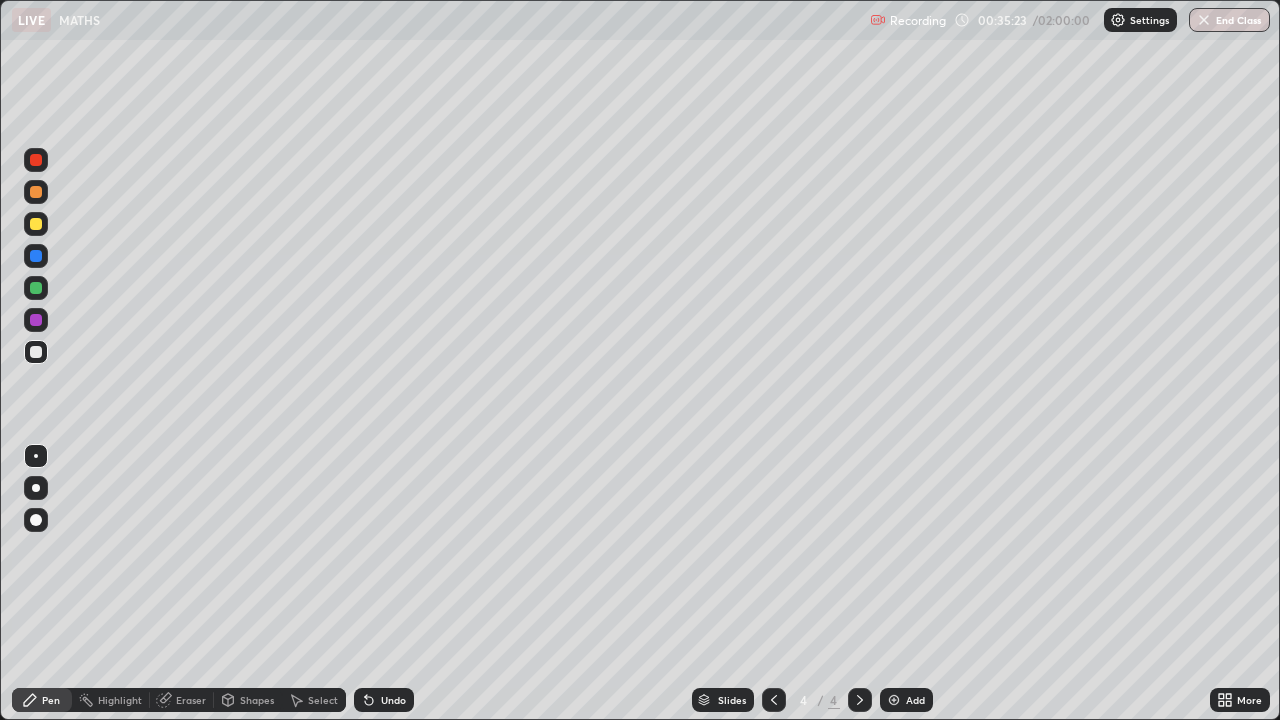 click on "Select" at bounding box center [323, 700] 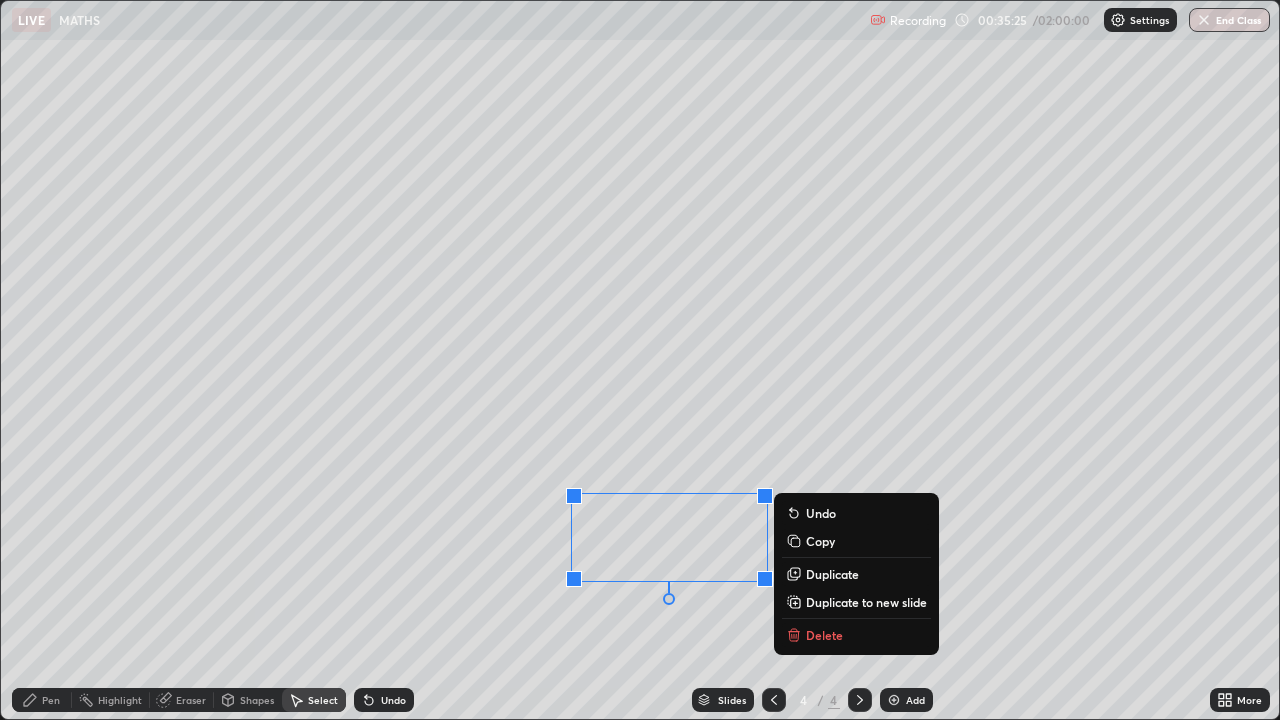 click on "Delete" at bounding box center (824, 635) 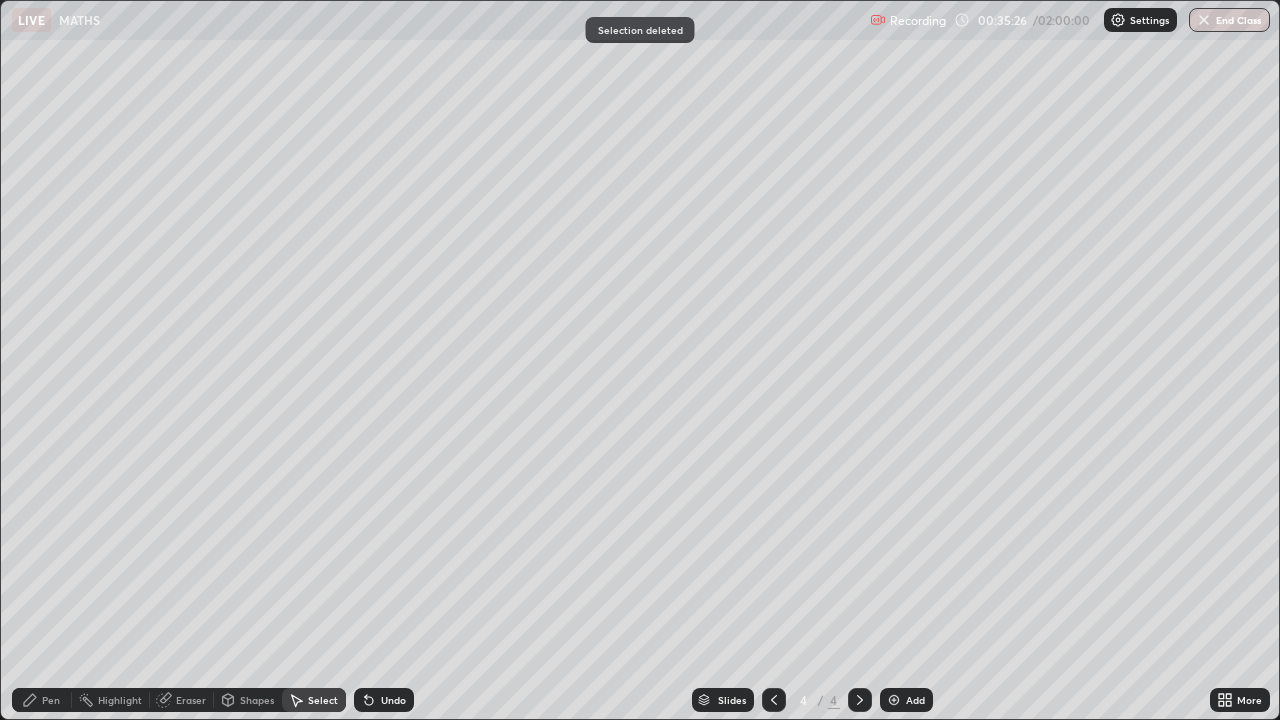 click on "Pen" at bounding box center (51, 700) 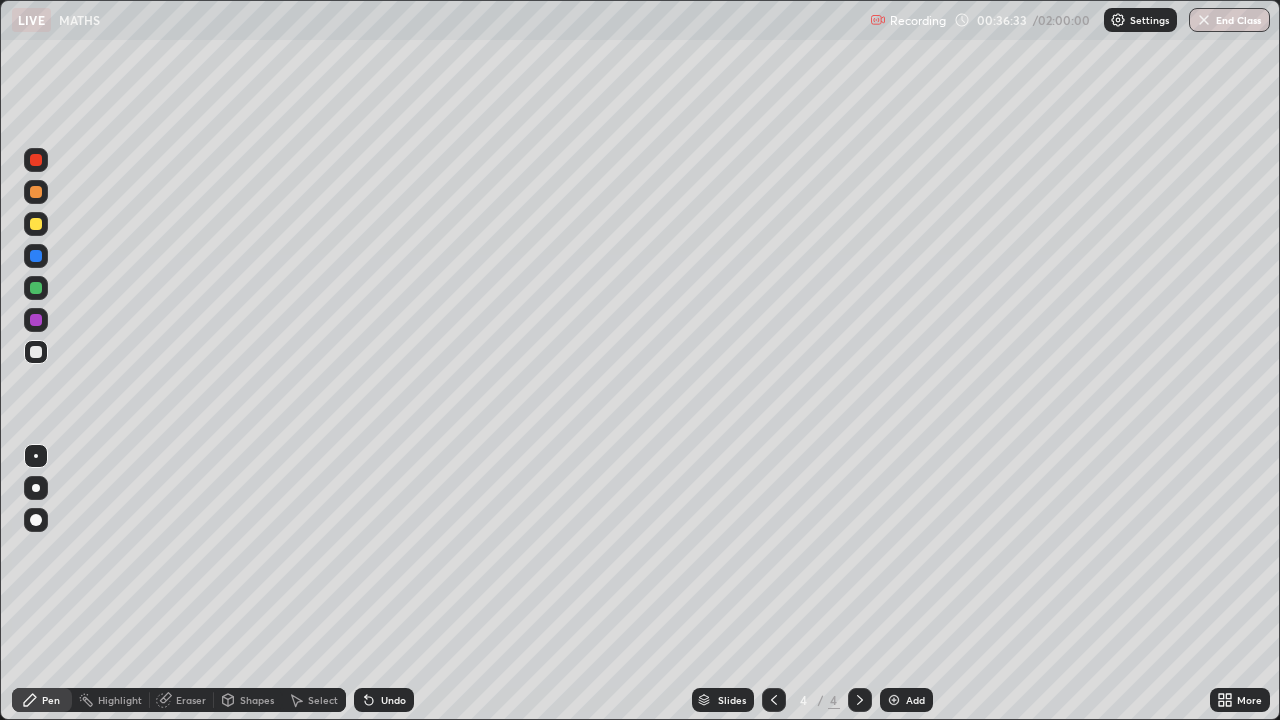 click on "Select" at bounding box center (323, 700) 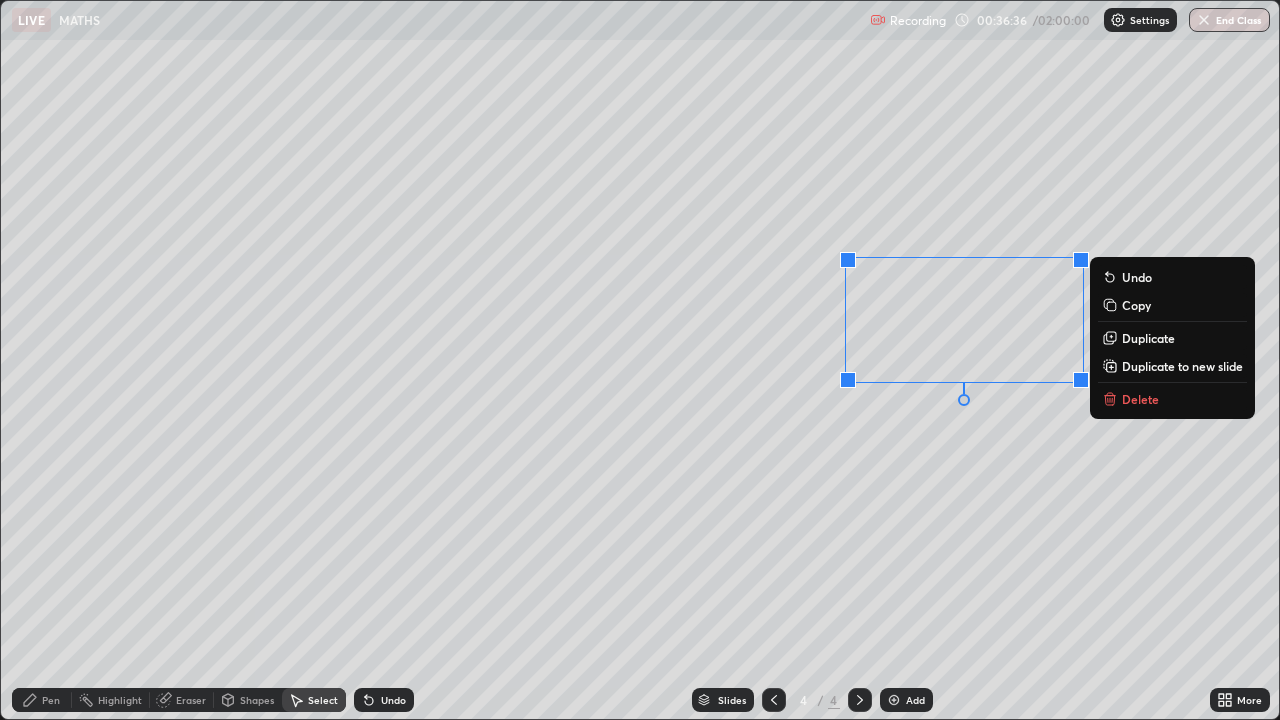 click 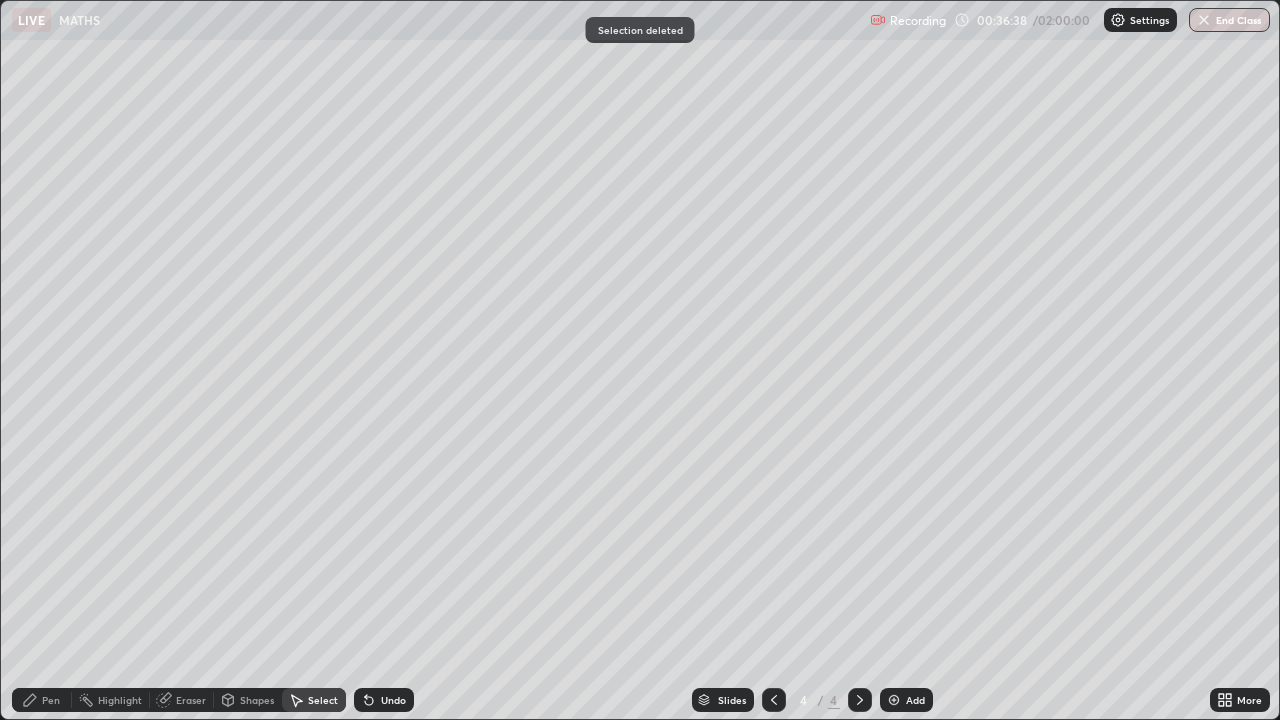 click on "Pen" at bounding box center [51, 700] 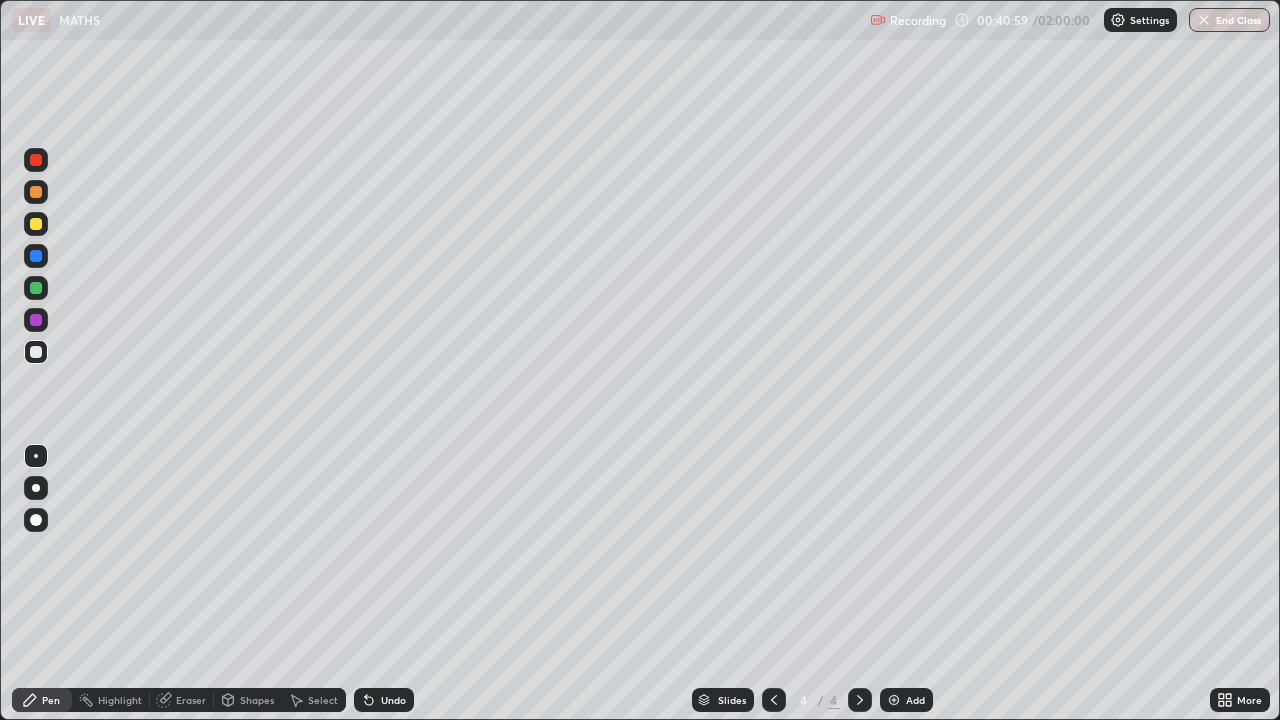 click on "Add" at bounding box center (906, 700) 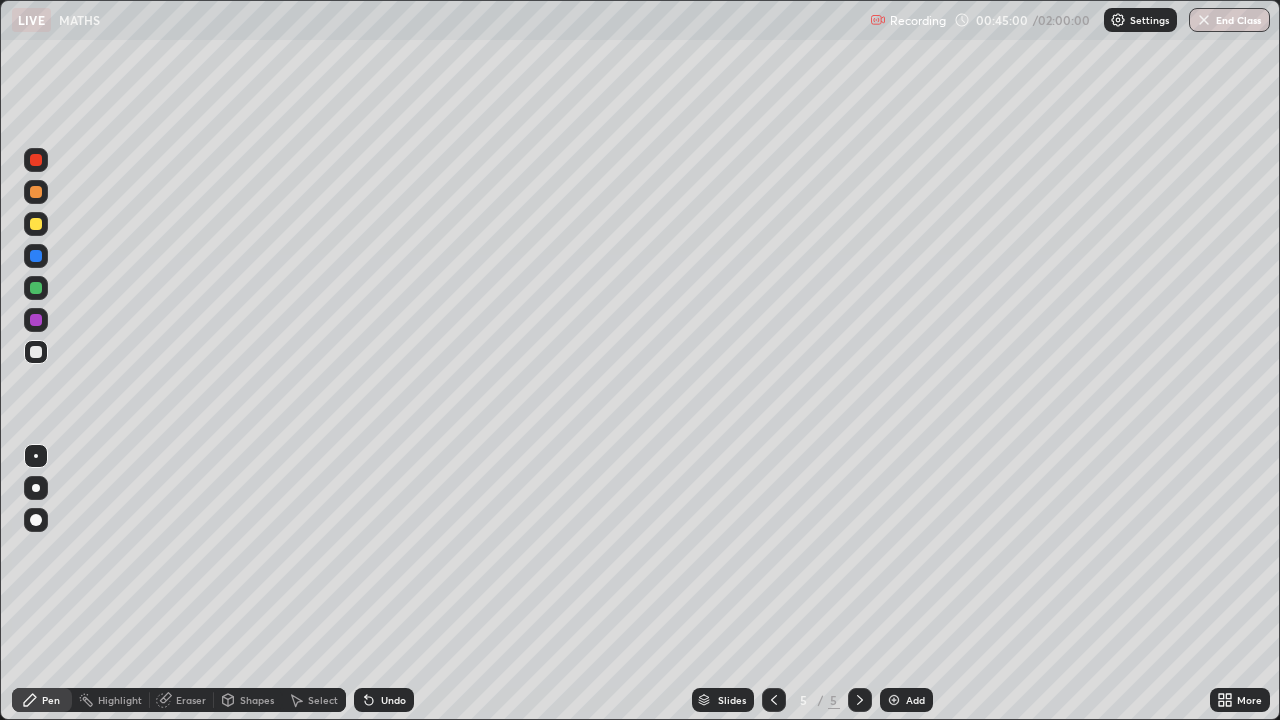 click on "Eraser" at bounding box center [191, 700] 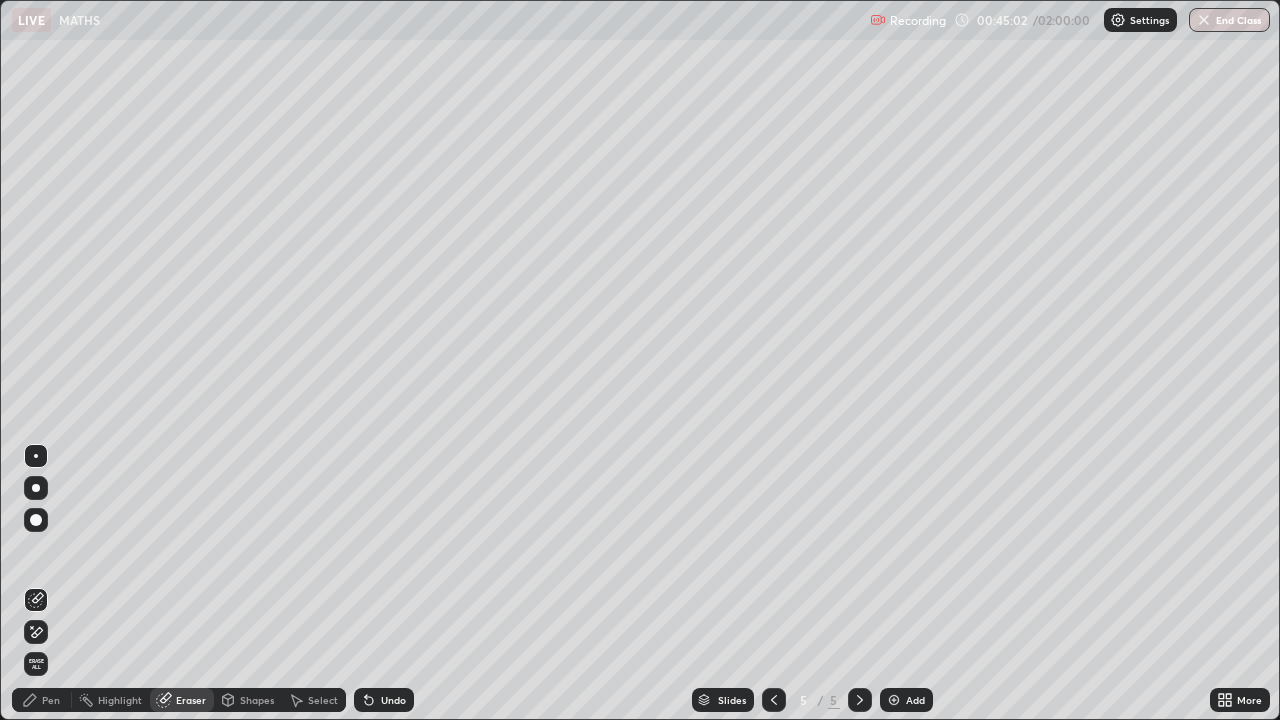 click on "Pen" at bounding box center [51, 700] 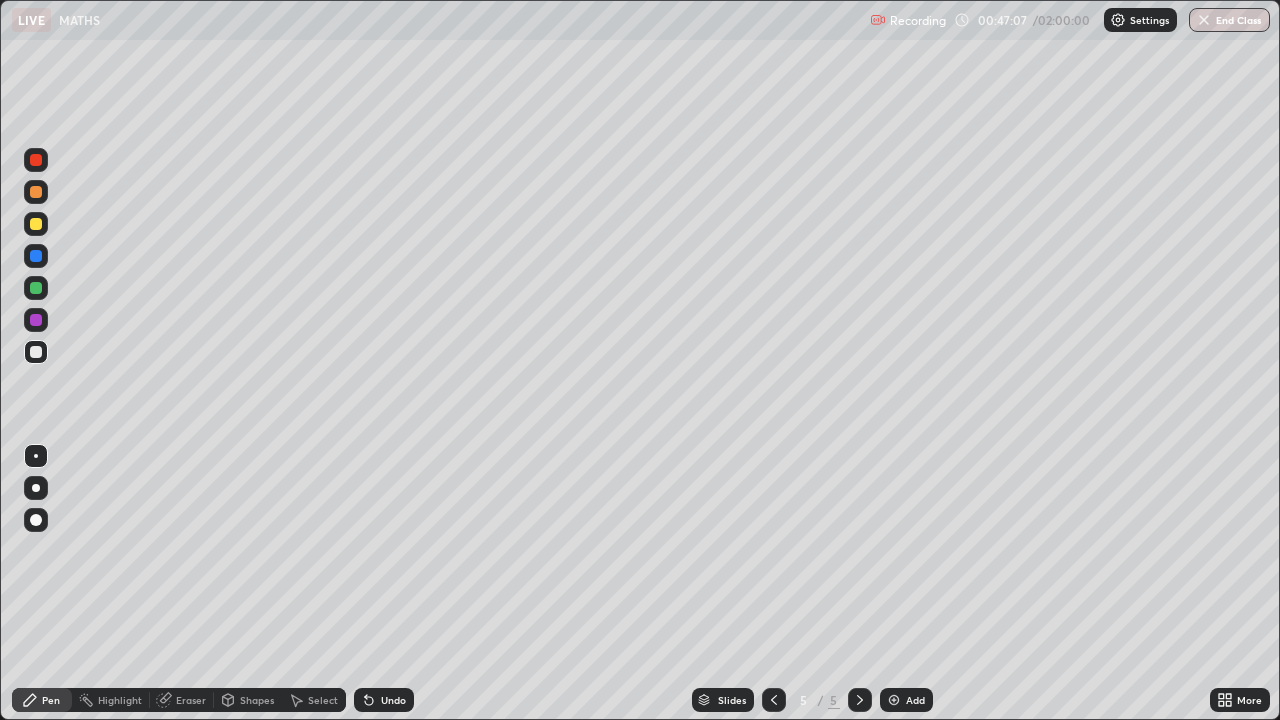 click on "Select" at bounding box center (323, 700) 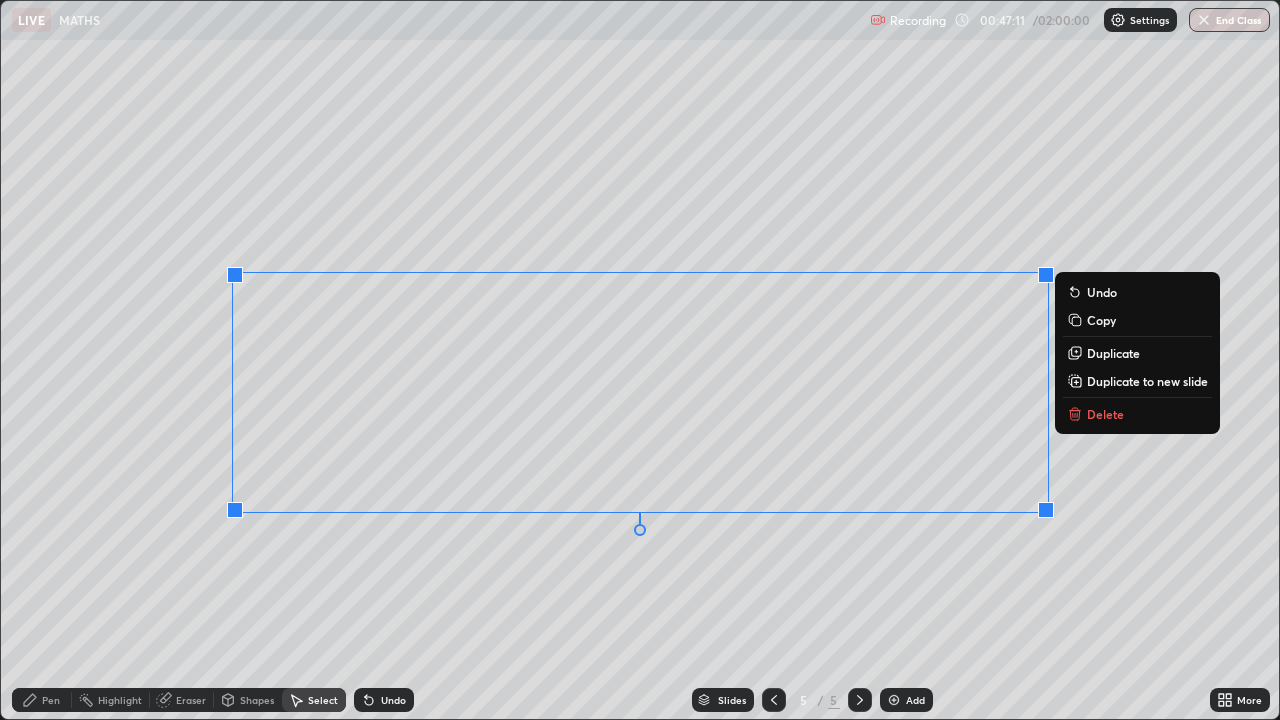 click 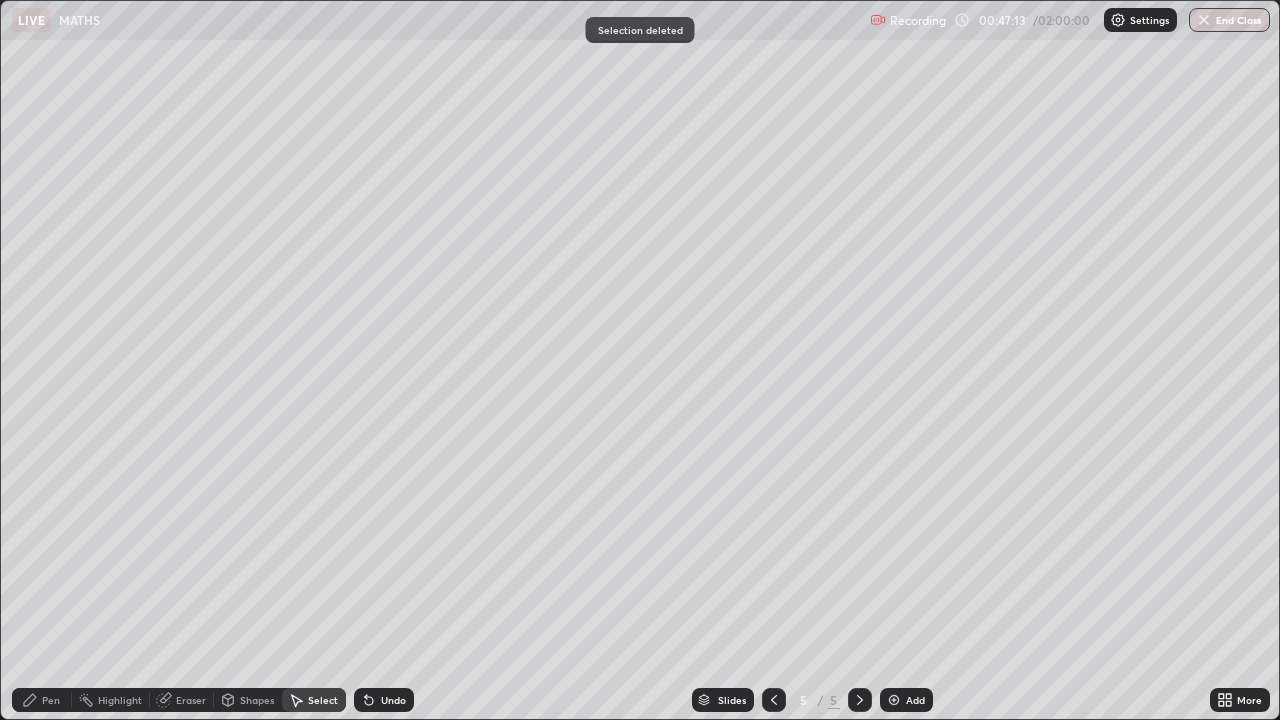 click on "Pen" at bounding box center [42, 700] 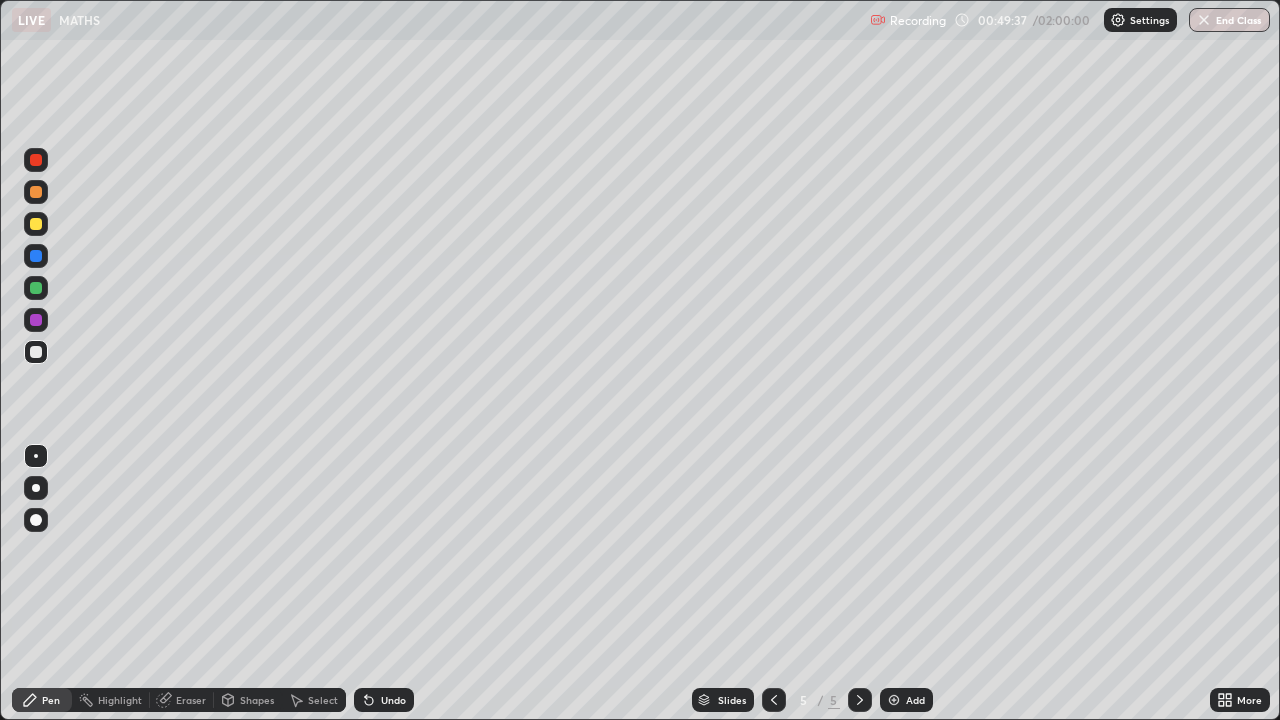 click on "Undo" at bounding box center [393, 700] 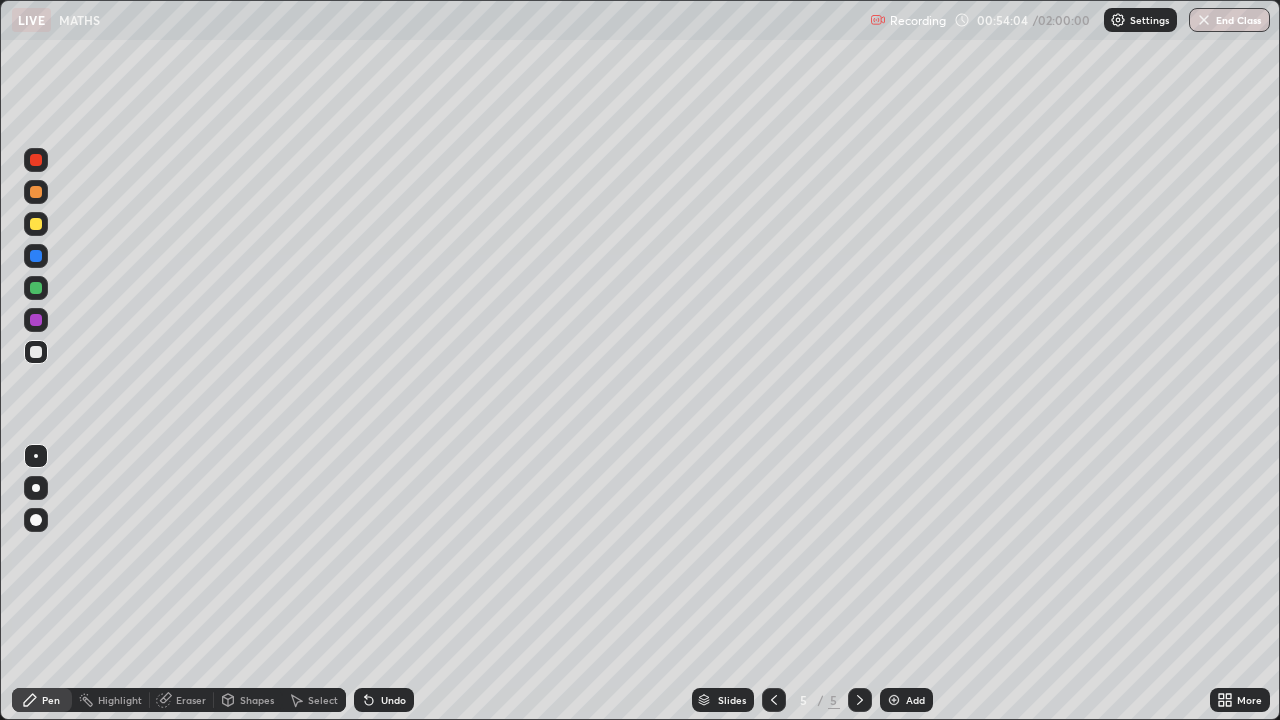 click at bounding box center (894, 700) 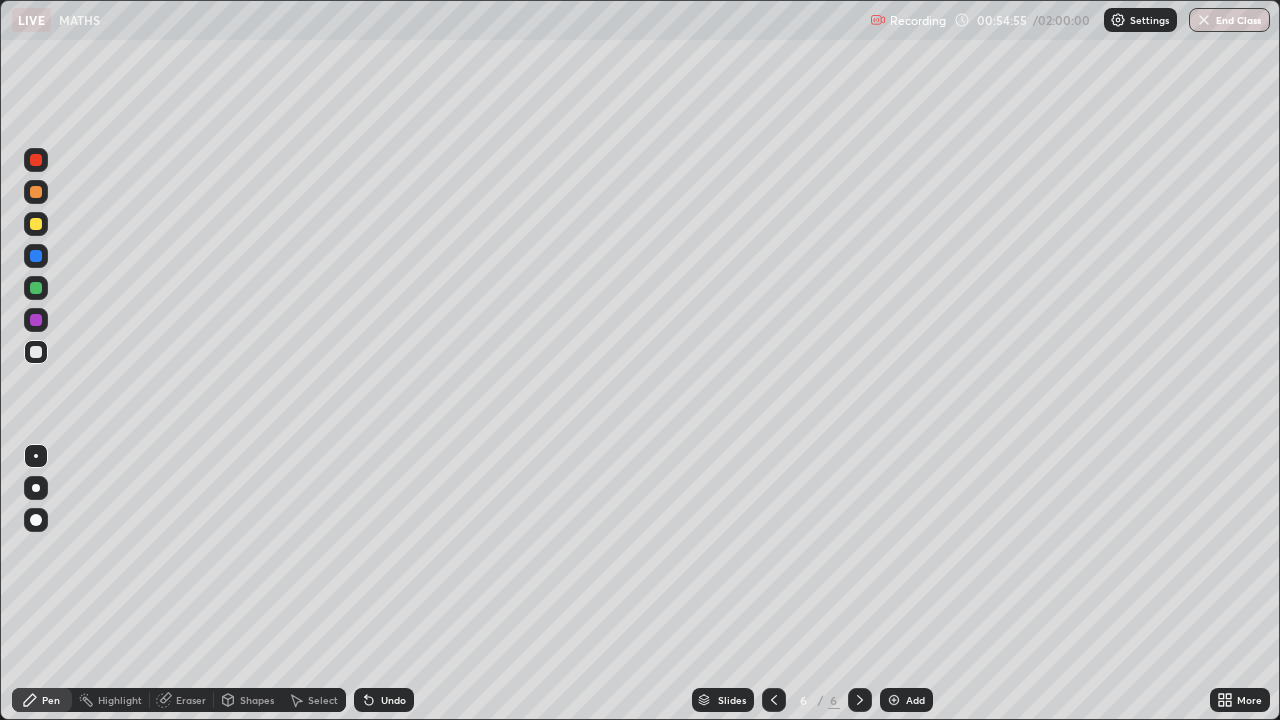 click on "Undo" at bounding box center (384, 700) 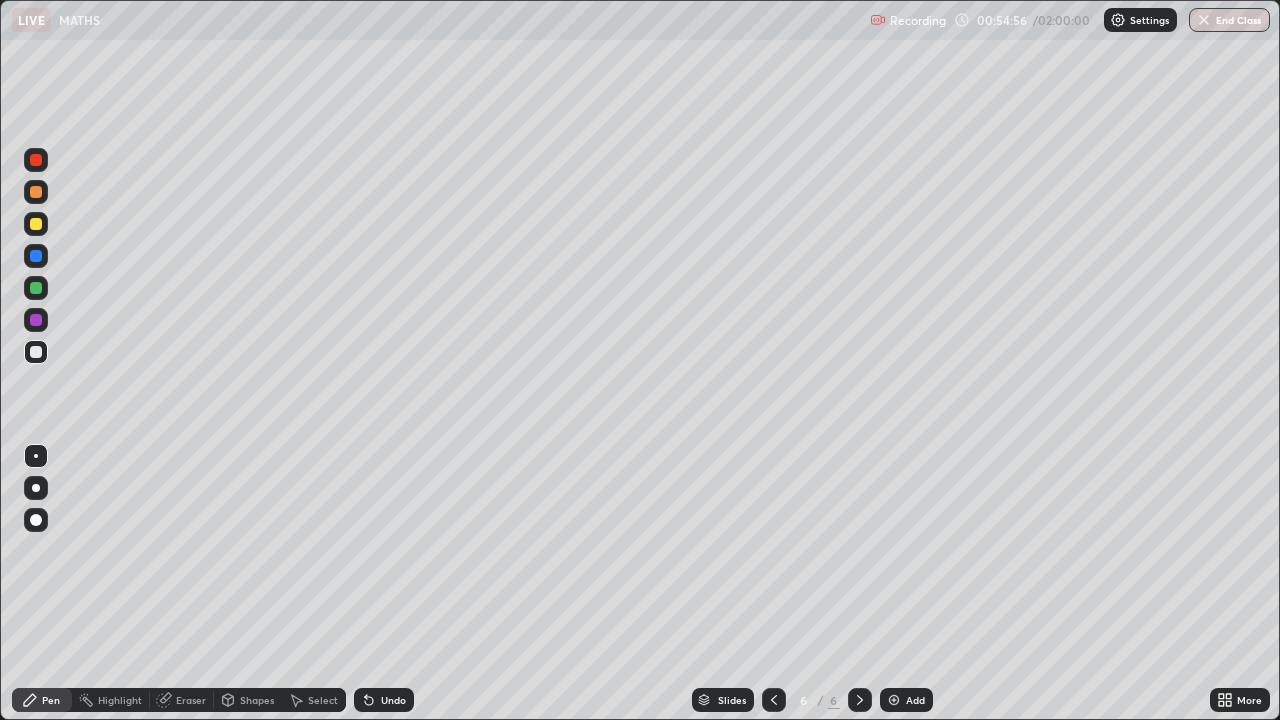 click on "Undo" at bounding box center (384, 700) 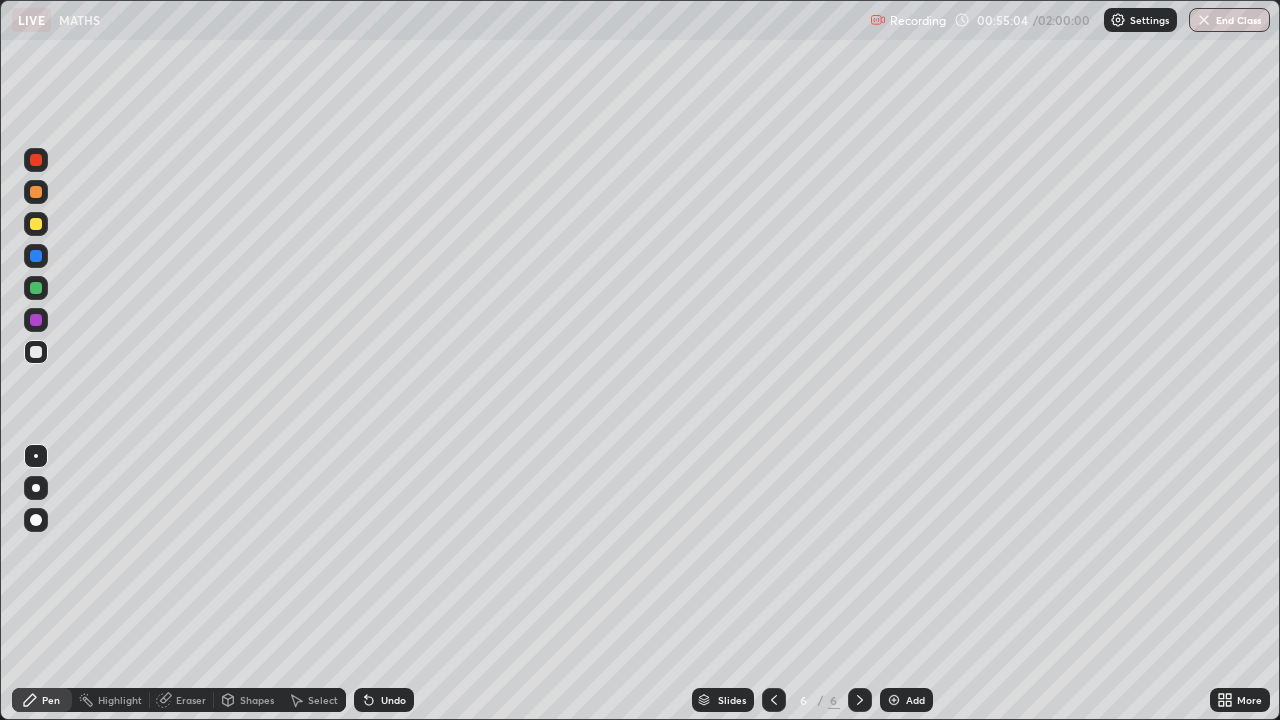 click on "Undo" at bounding box center [393, 700] 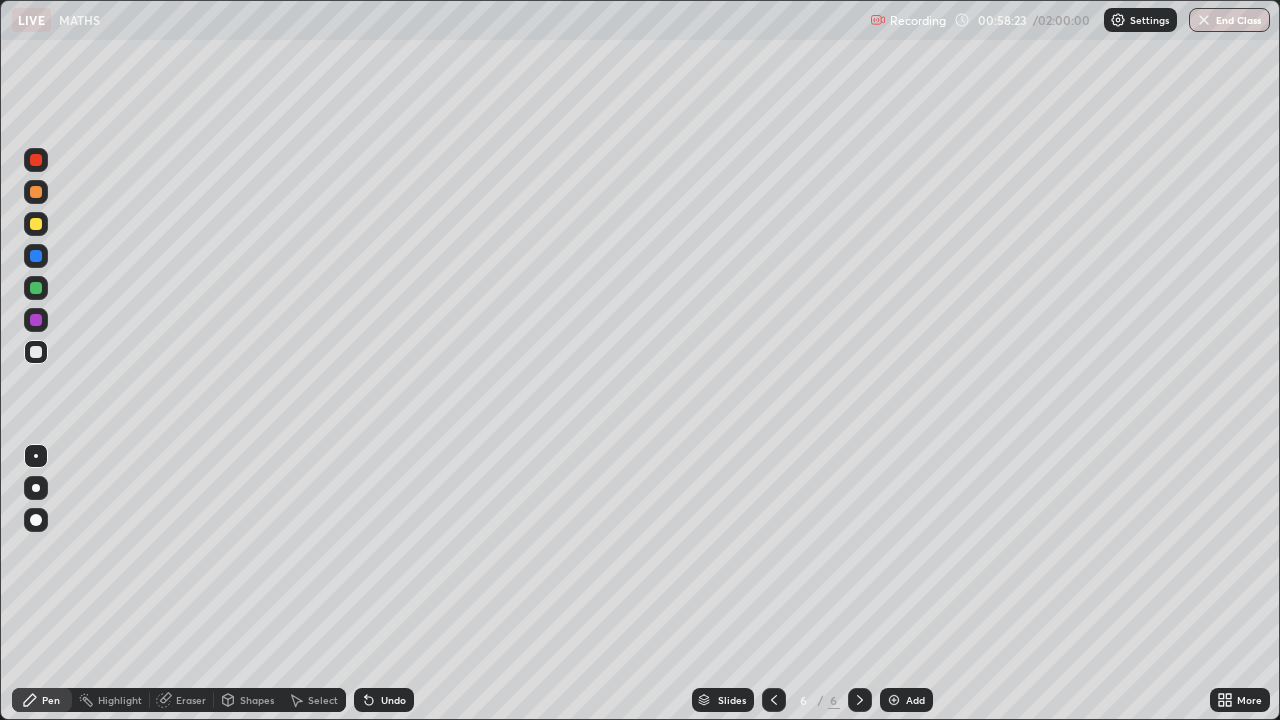 click on "Select" at bounding box center (323, 700) 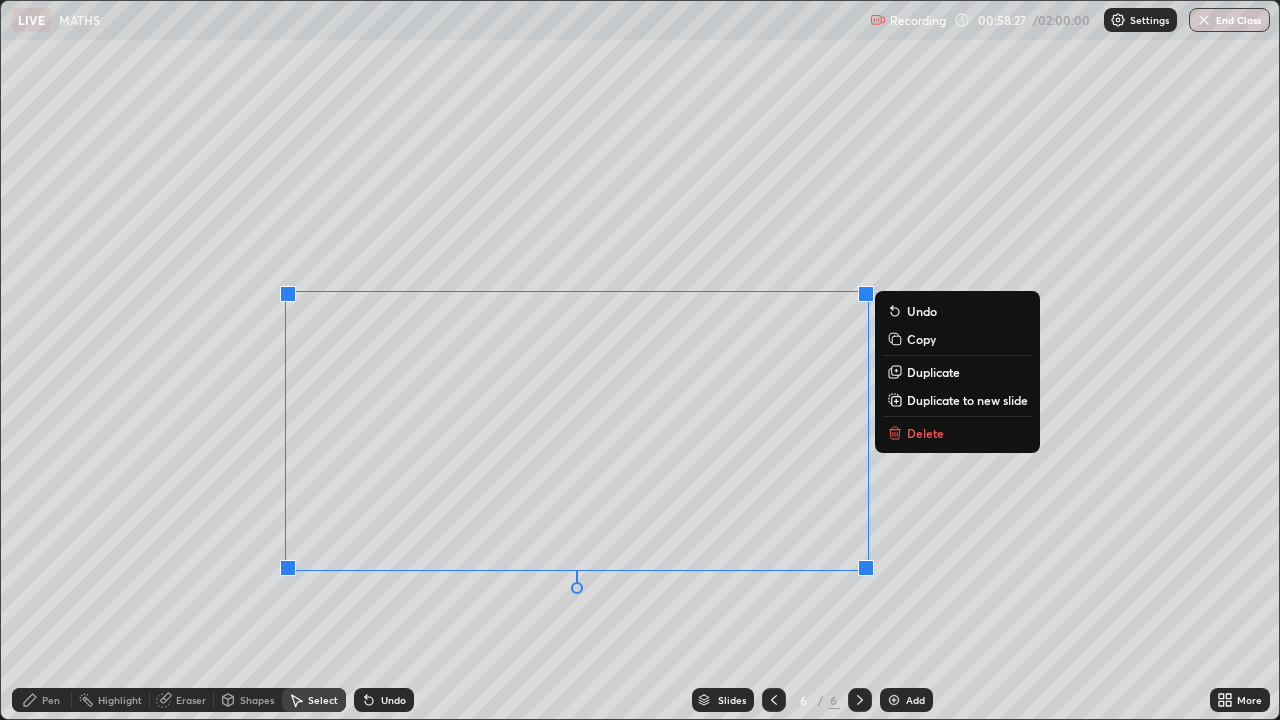 click on "Delete" at bounding box center [925, 433] 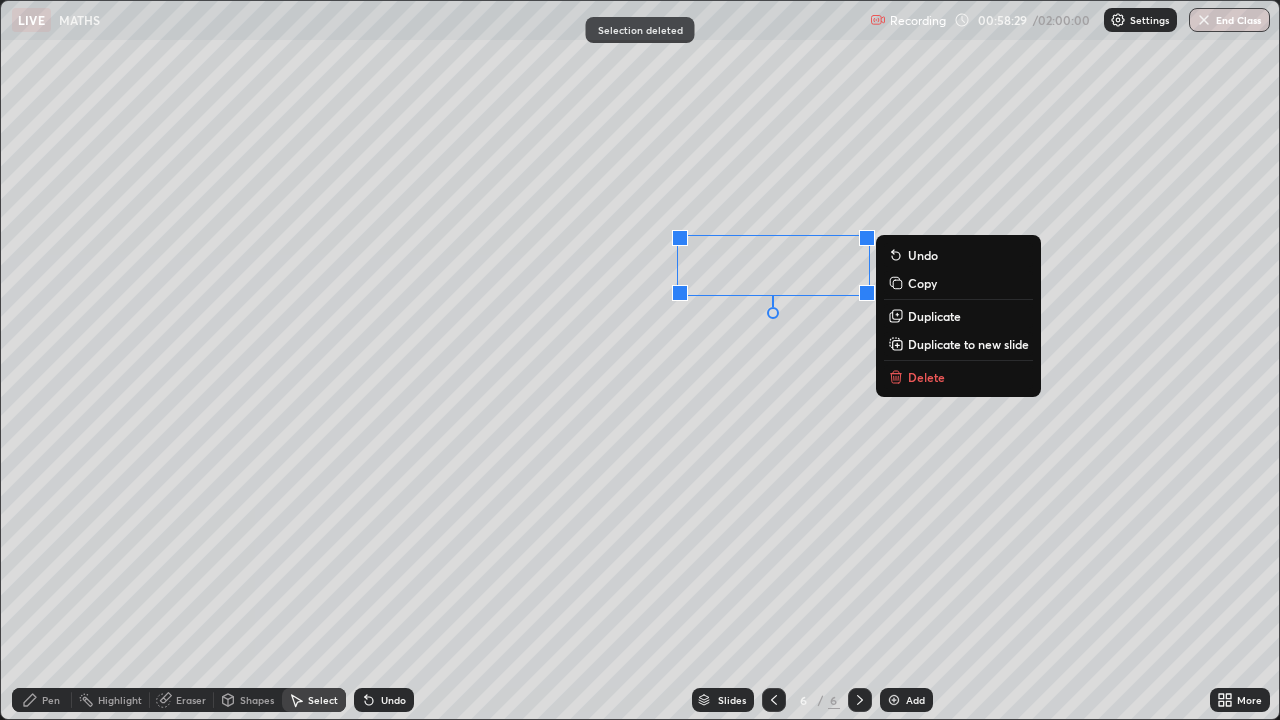 click on "Delete" at bounding box center (958, 377) 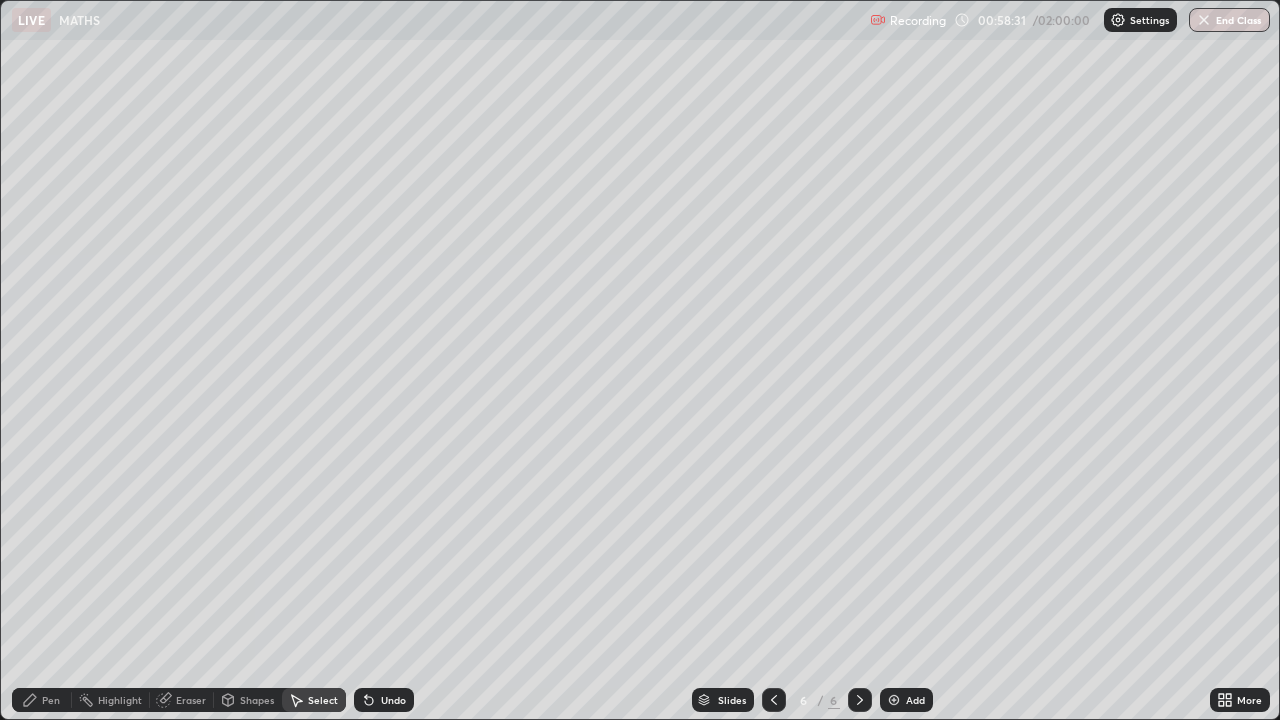 click on "Pen" at bounding box center (51, 700) 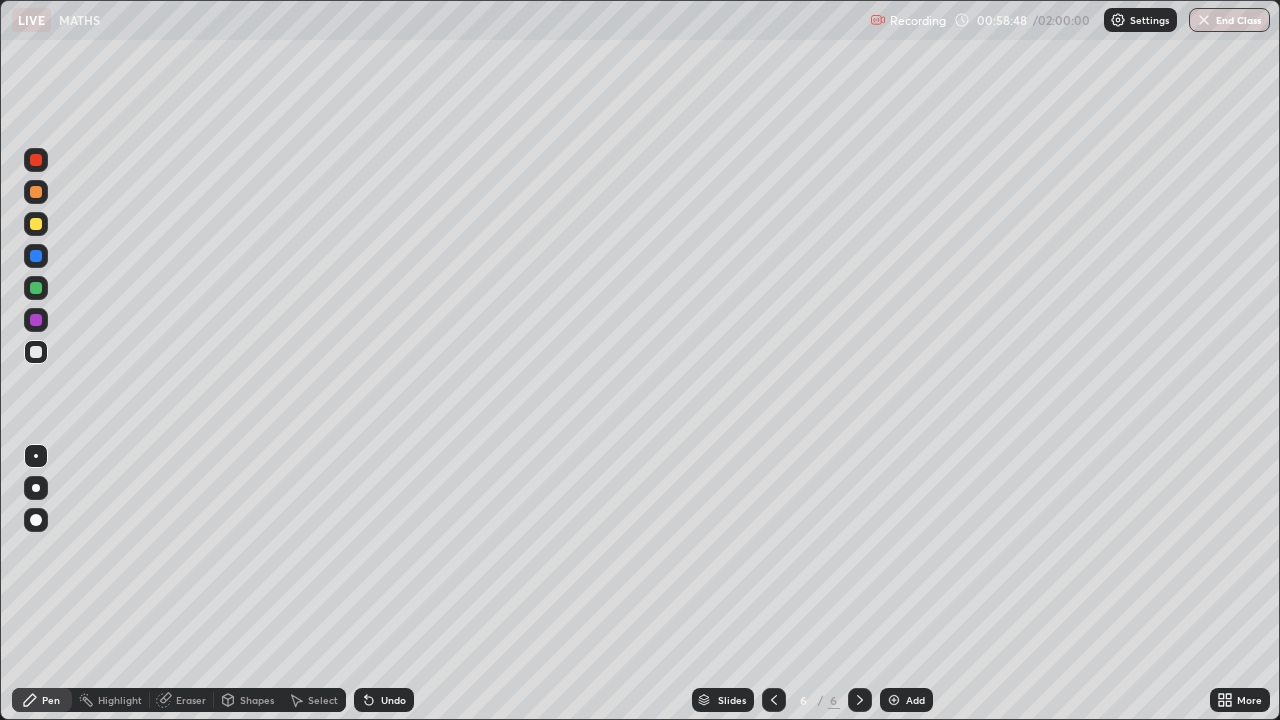 click on "Undo" at bounding box center (384, 700) 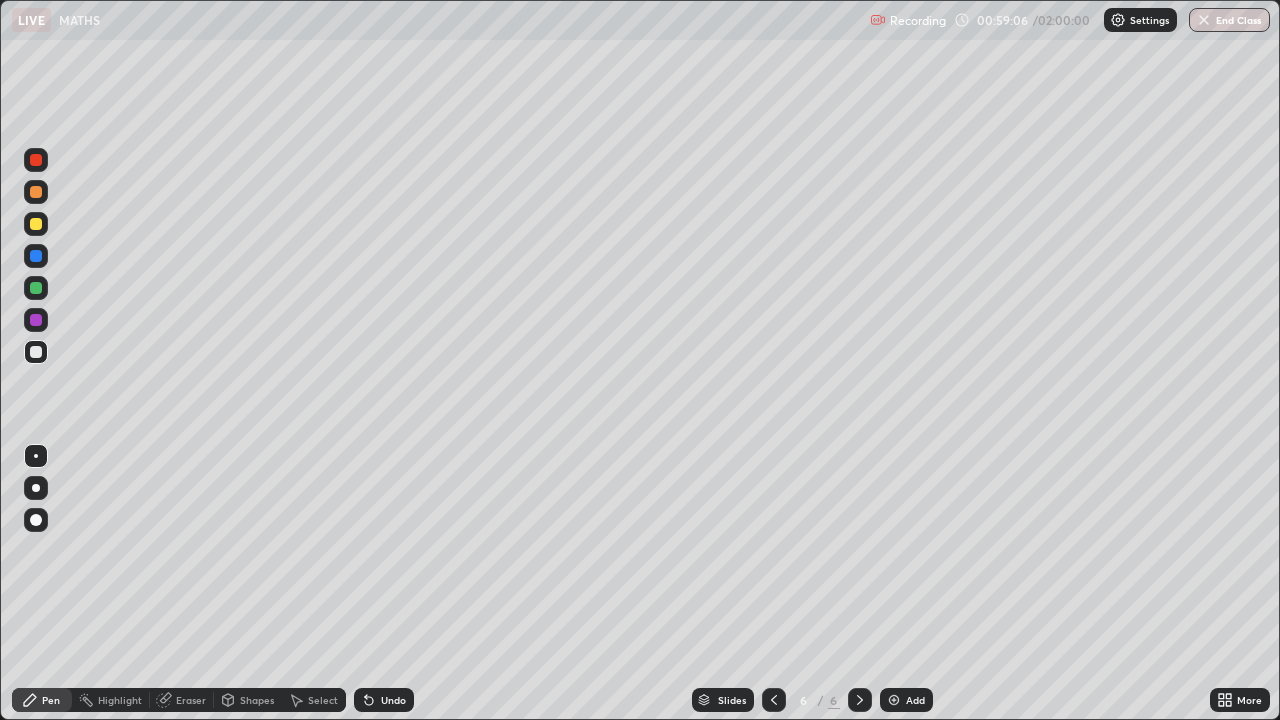 click on "Select" at bounding box center (323, 700) 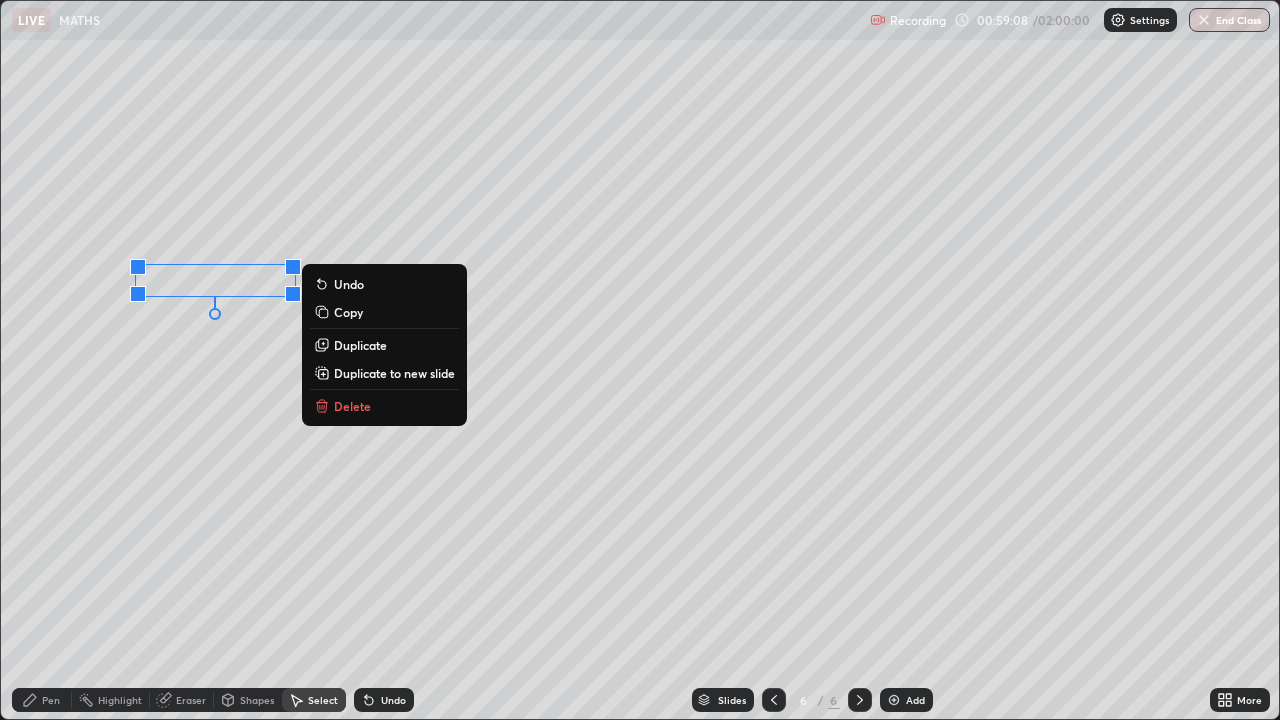 click on "Delete" at bounding box center [352, 406] 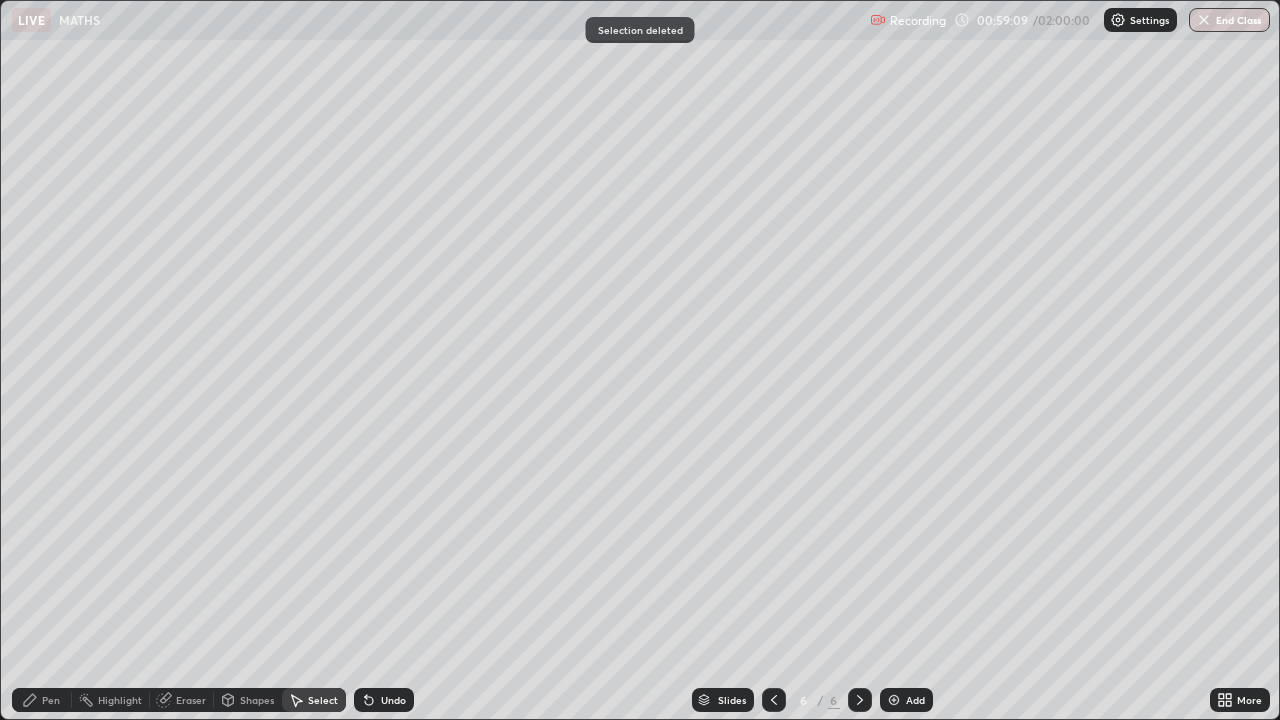 click on "Pen" at bounding box center [51, 700] 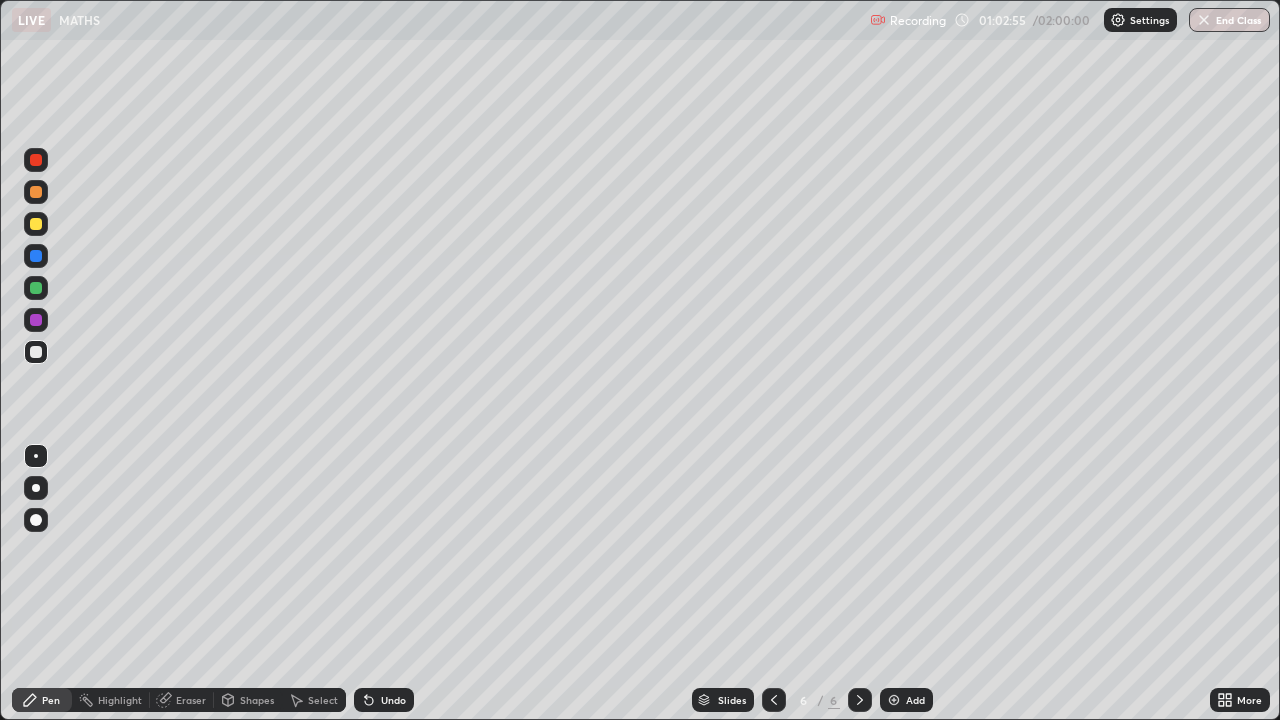 click on "Select" at bounding box center [323, 700] 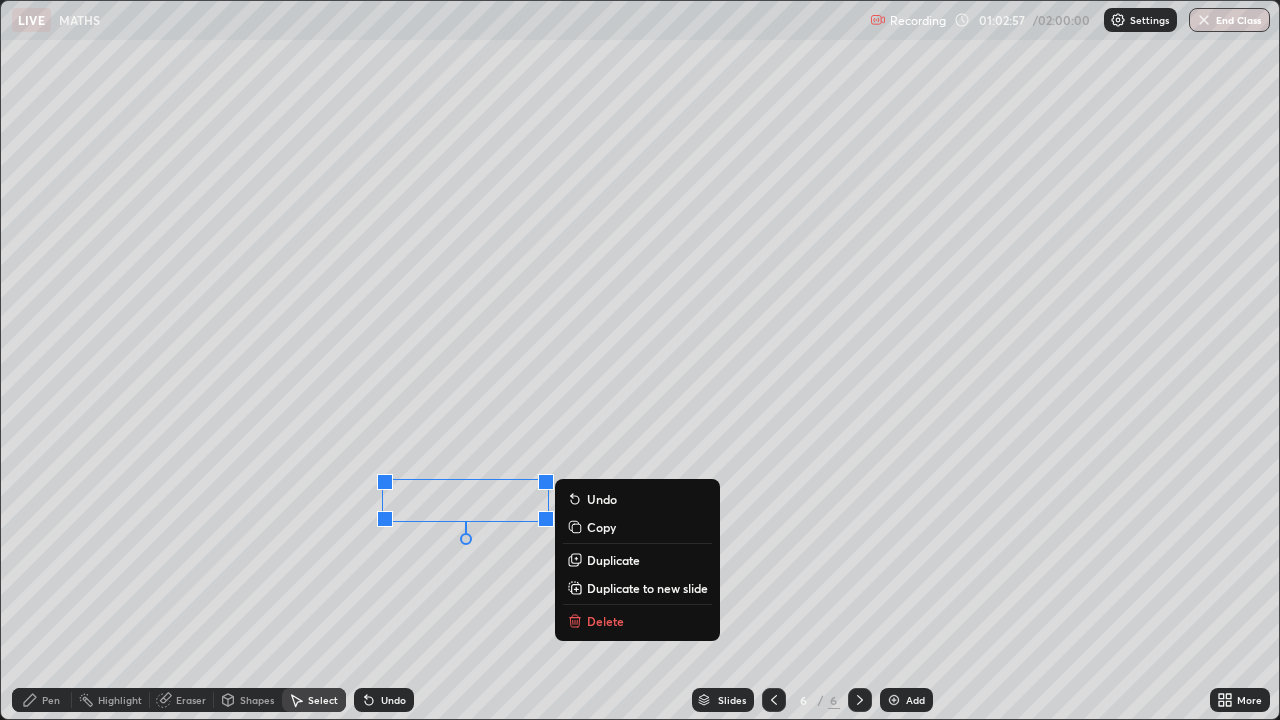 click on "Delete" at bounding box center [637, 621] 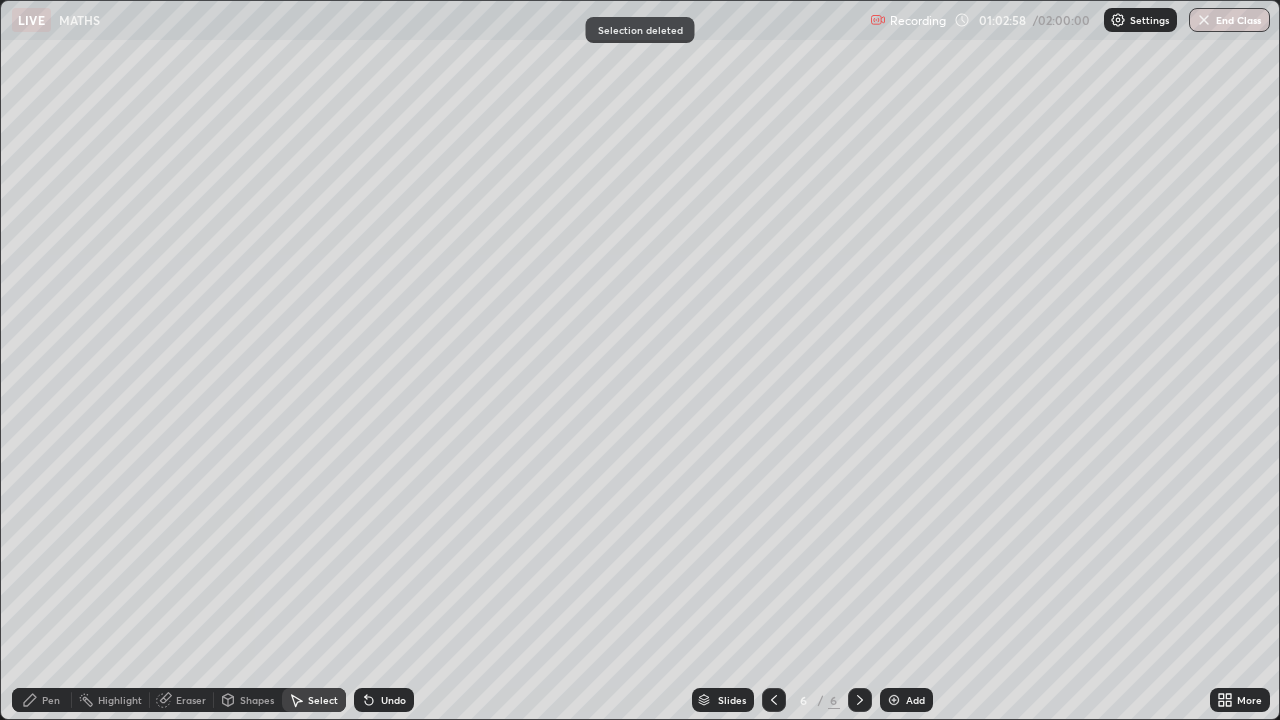 click on "Pen" at bounding box center (42, 700) 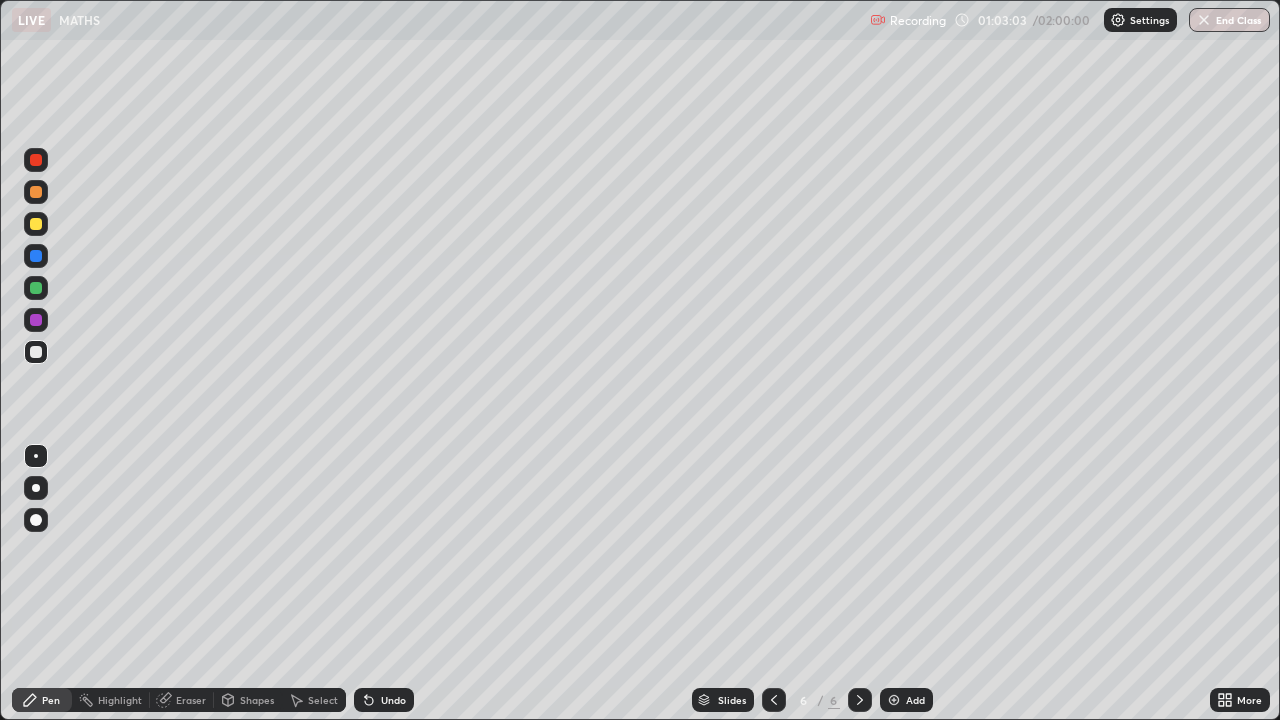 click 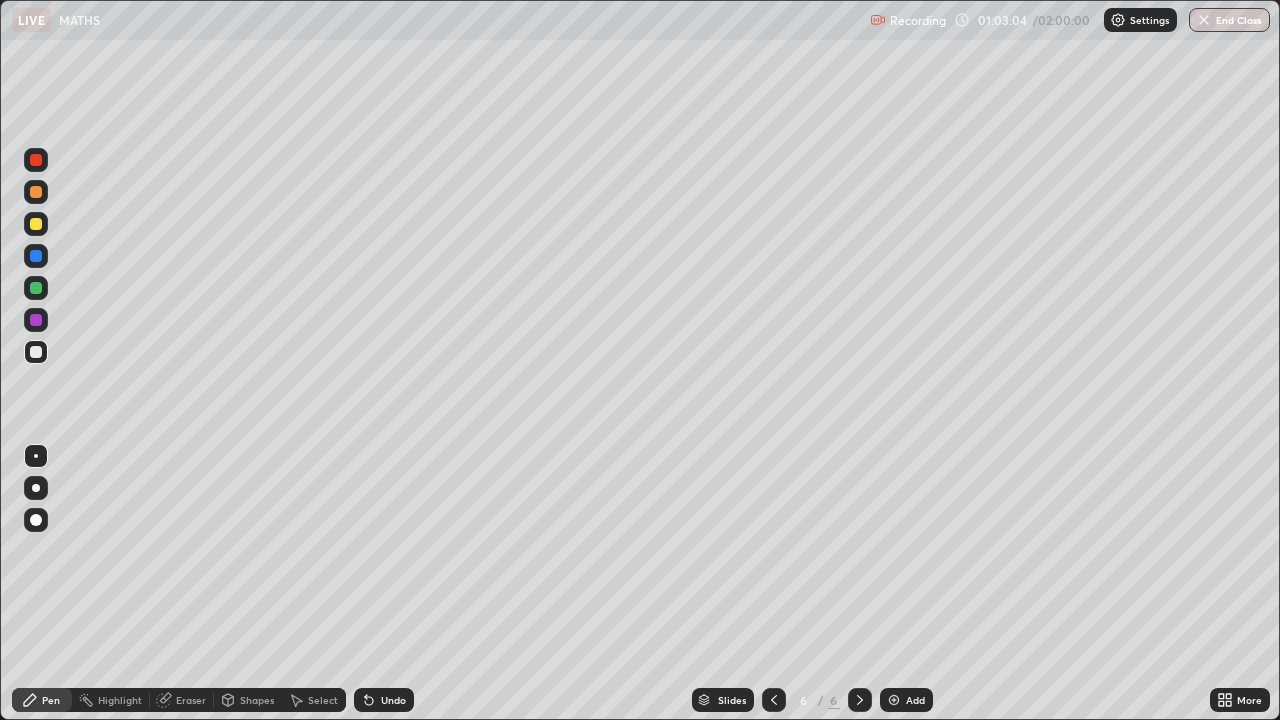 click 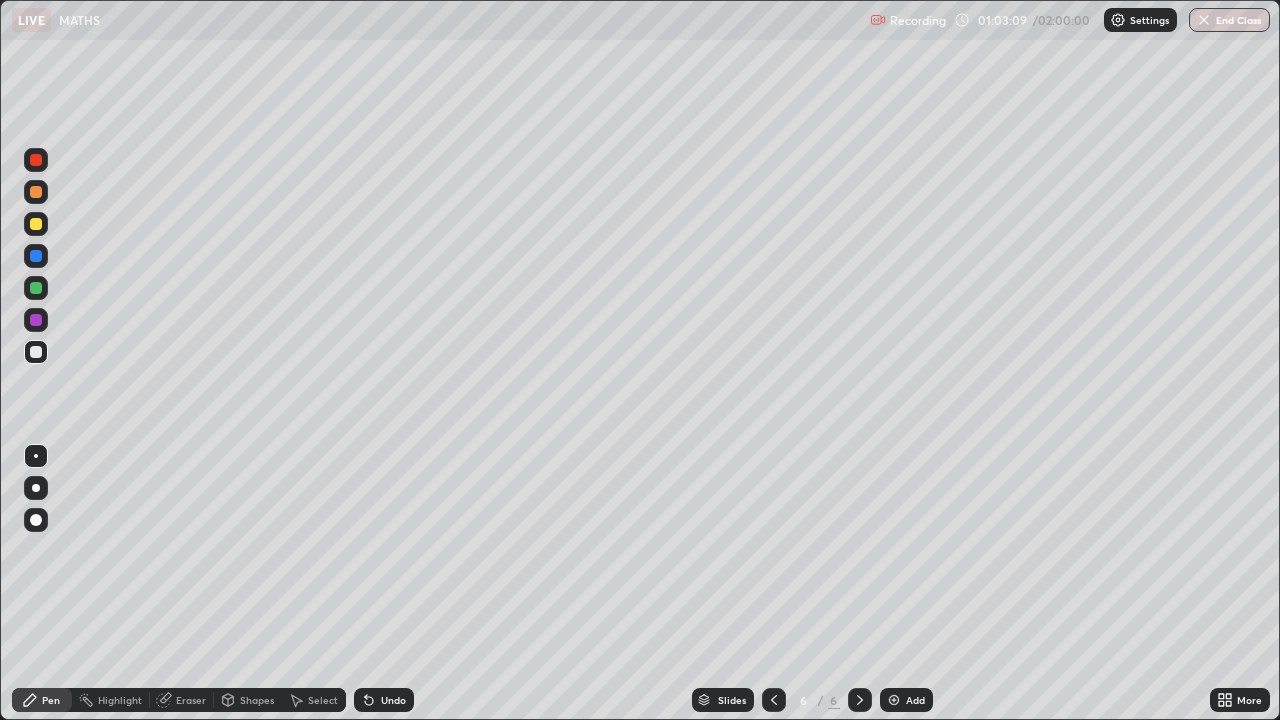 click on "Undo" at bounding box center [393, 700] 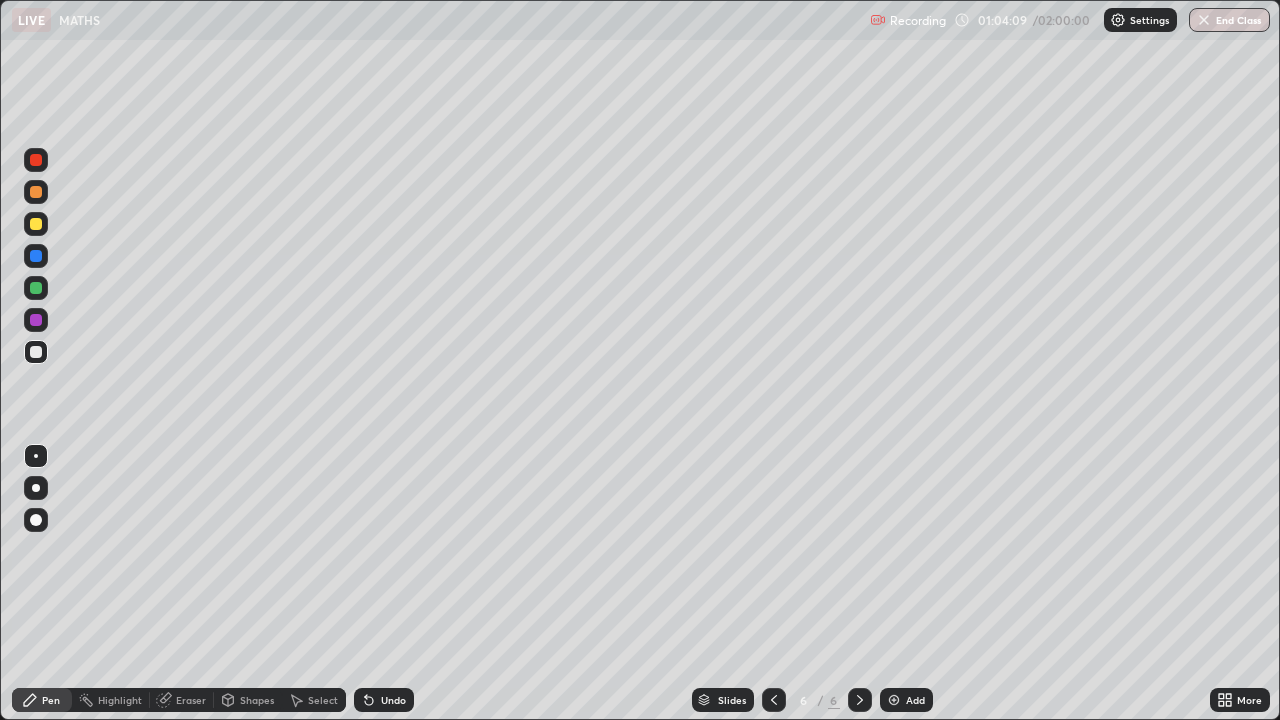click on "Undo" at bounding box center (393, 700) 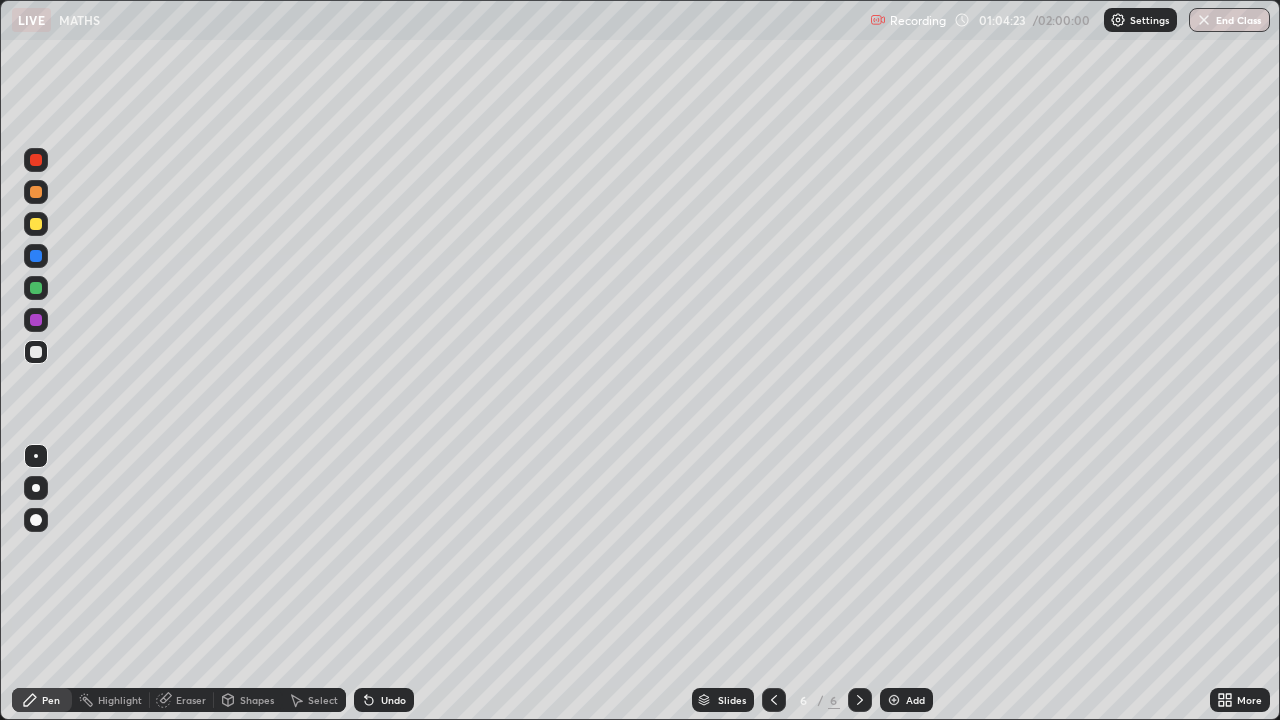click on "Undo" at bounding box center [393, 700] 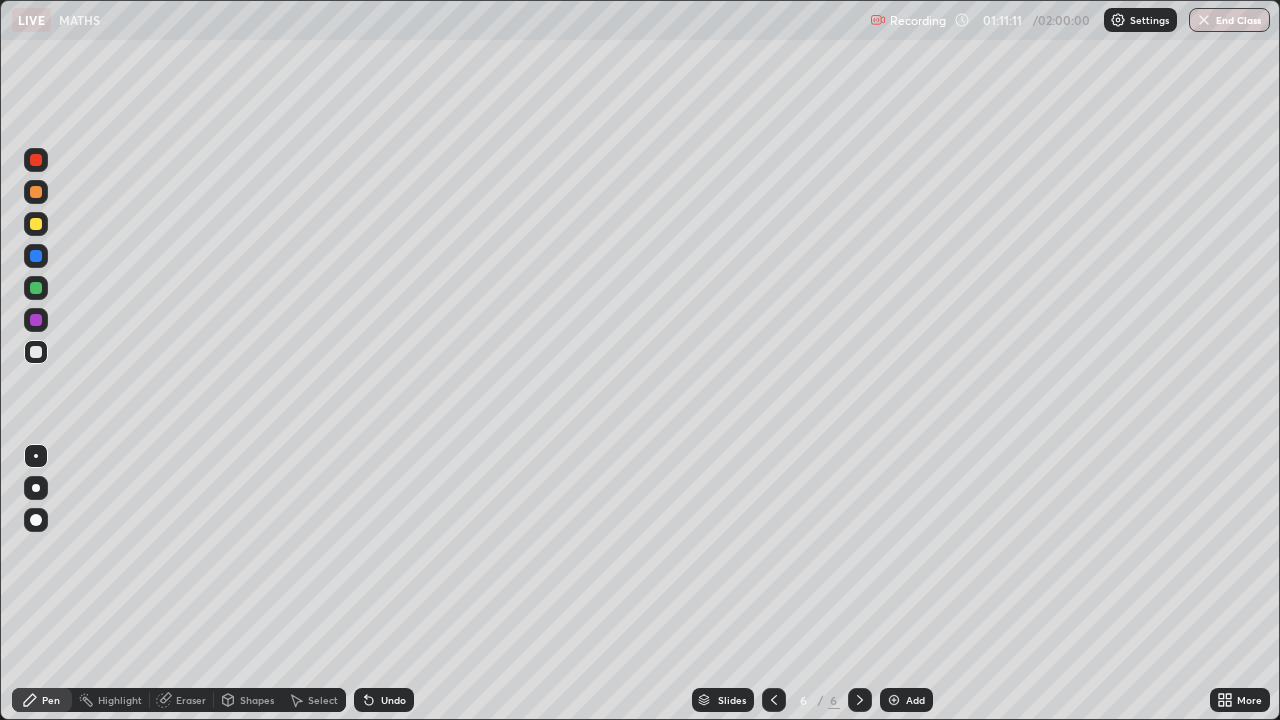 click at bounding box center [894, 700] 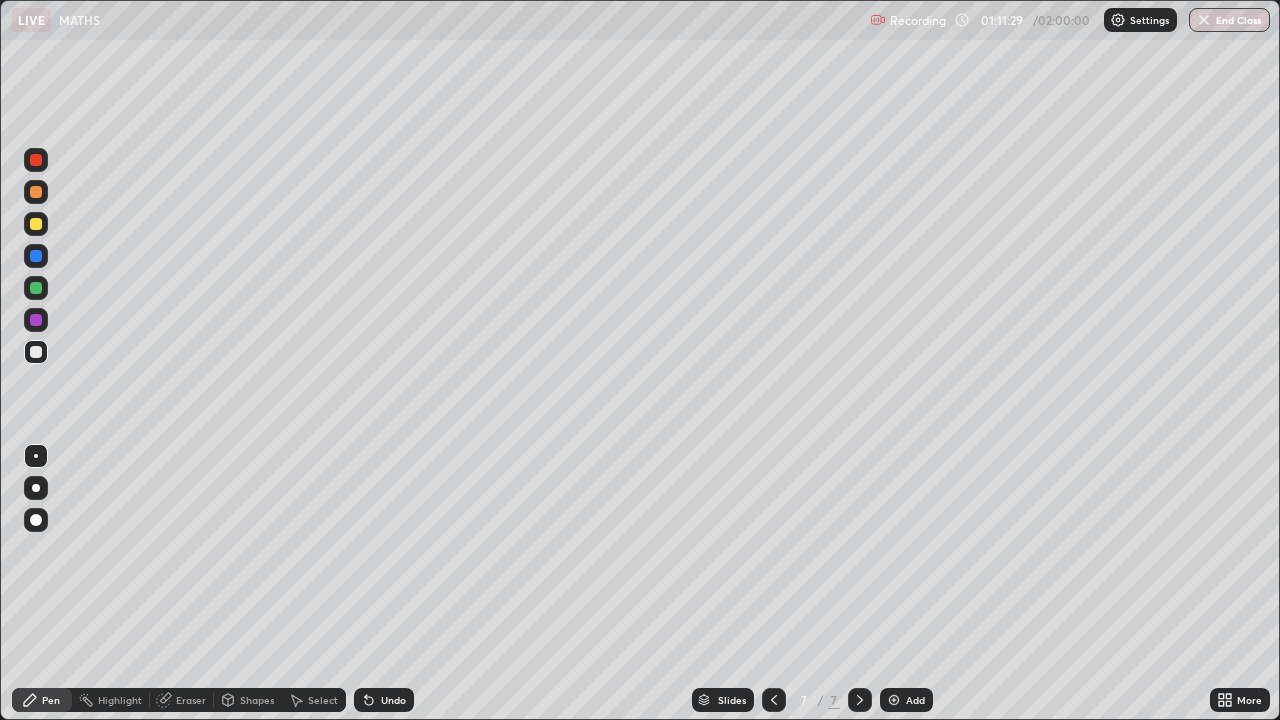 click on "Undo" at bounding box center (393, 700) 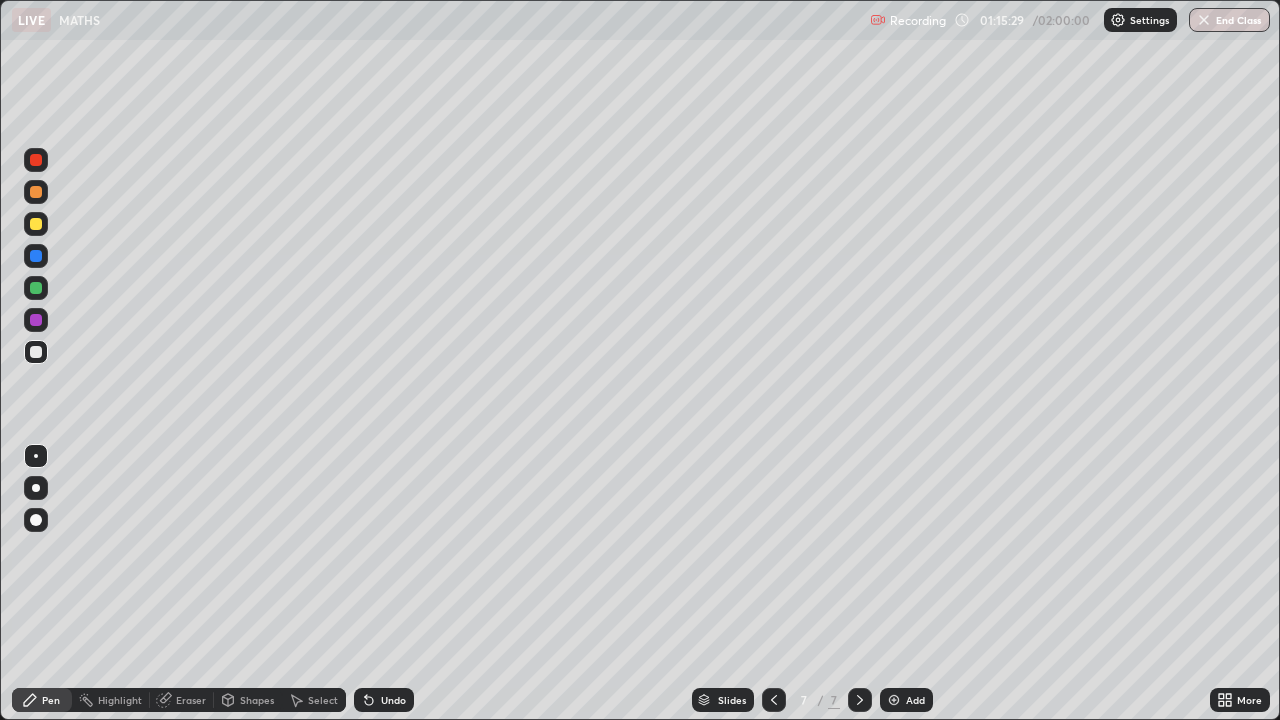 click on "Undo" at bounding box center (393, 700) 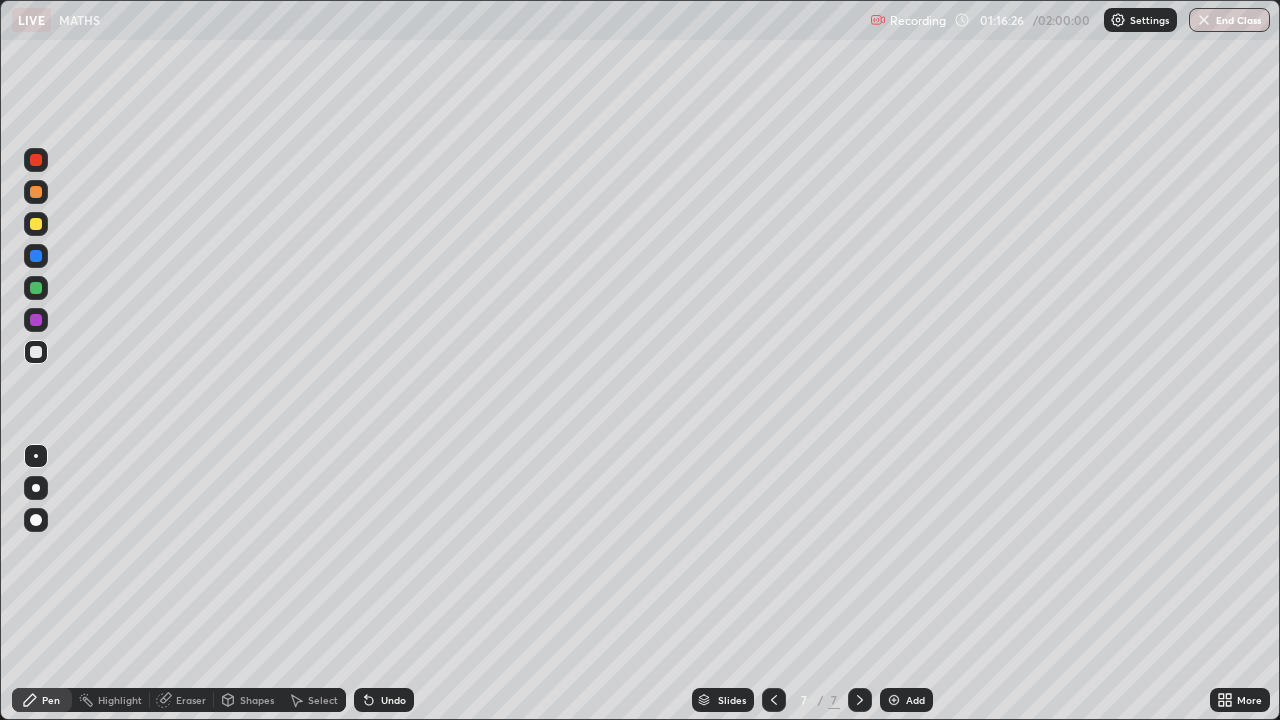 click on "Undo" at bounding box center (384, 700) 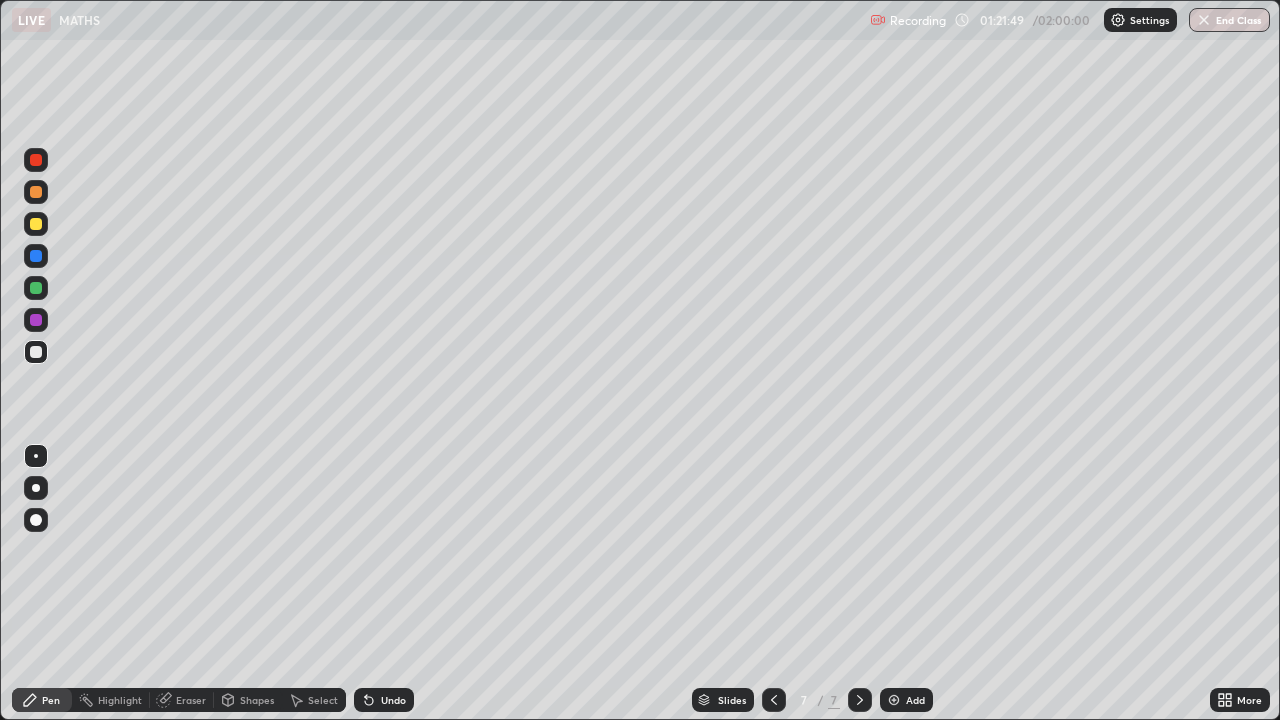 click at bounding box center (894, 700) 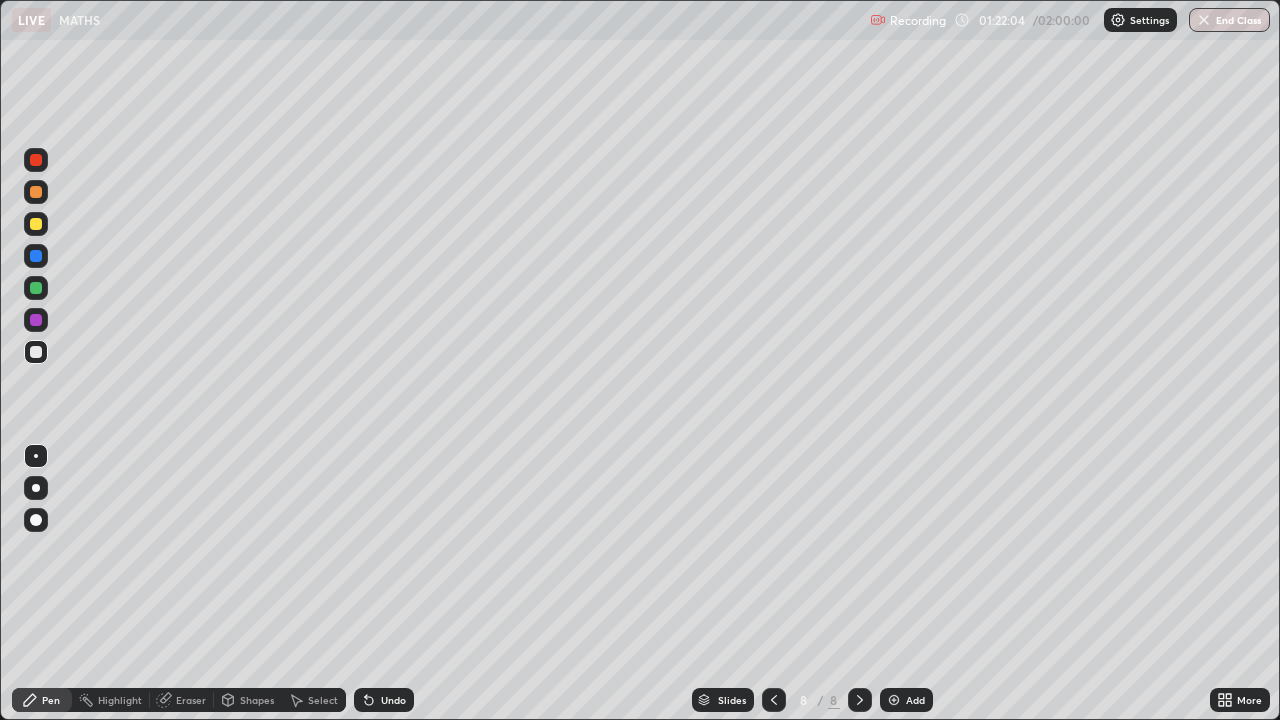 click on "Undo" at bounding box center (384, 700) 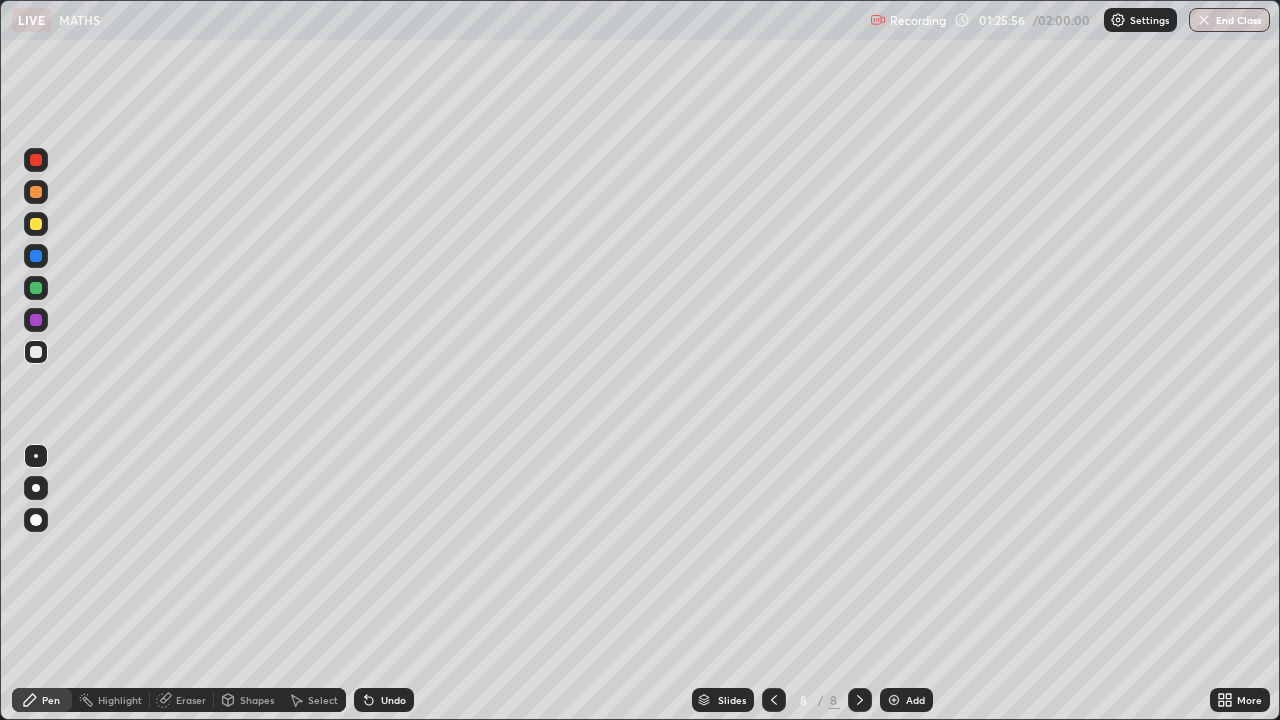 click on "Undo" at bounding box center [384, 700] 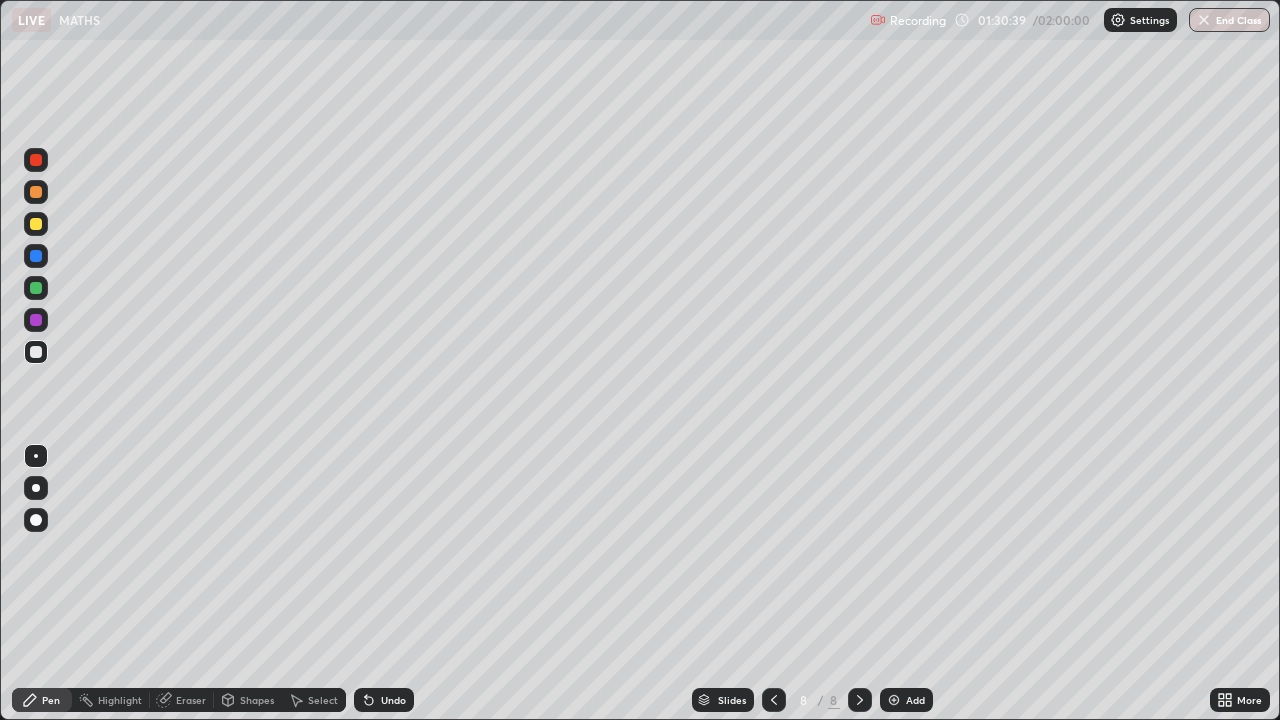 click on "Add" at bounding box center [915, 700] 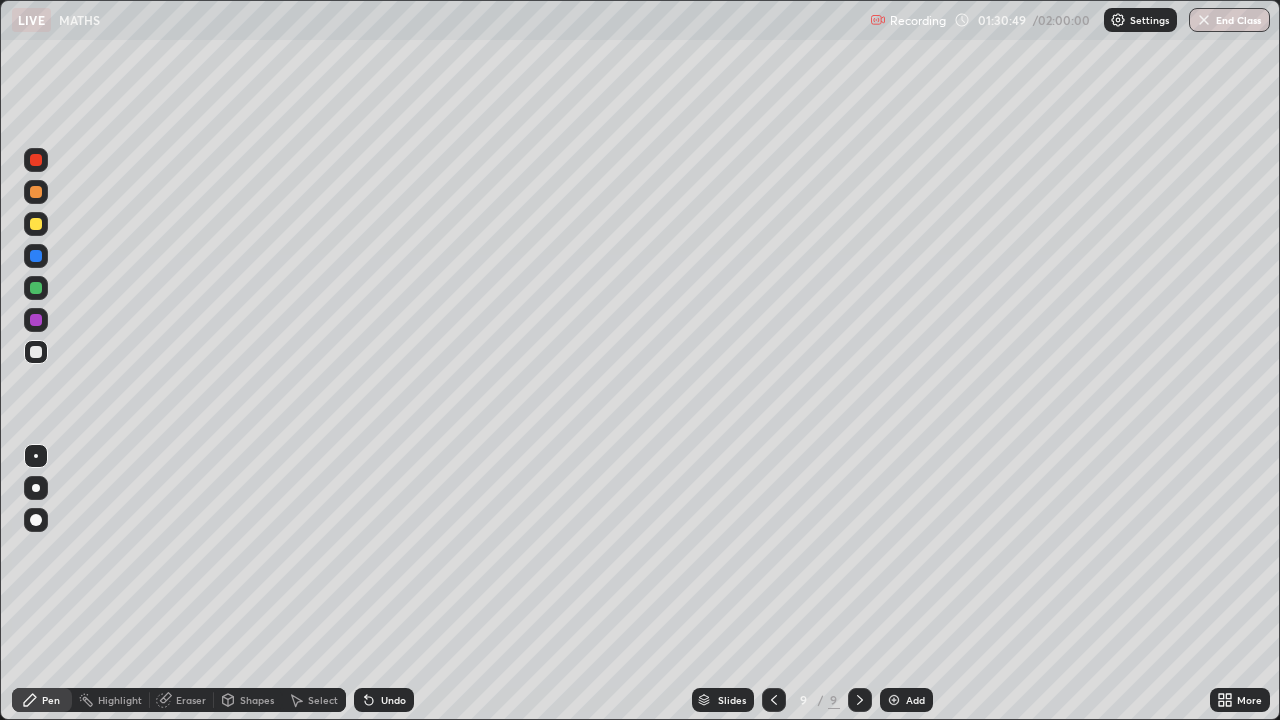 click 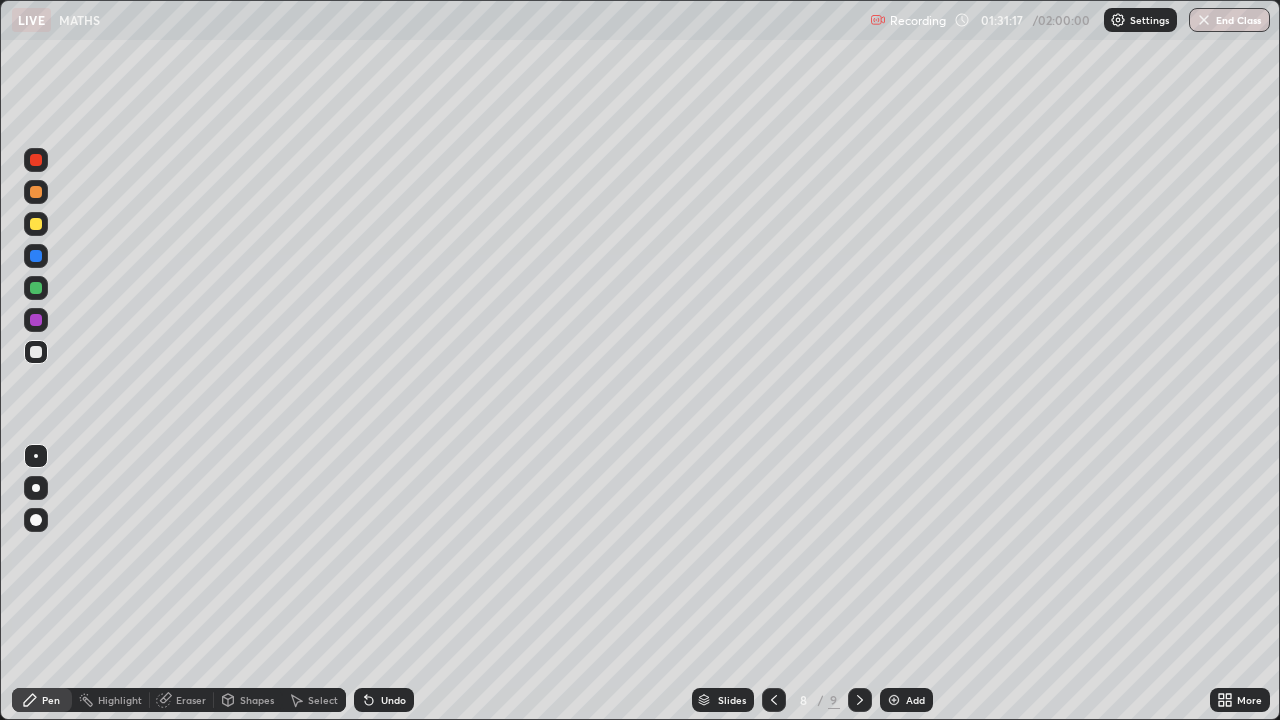 click on "Add" at bounding box center (906, 700) 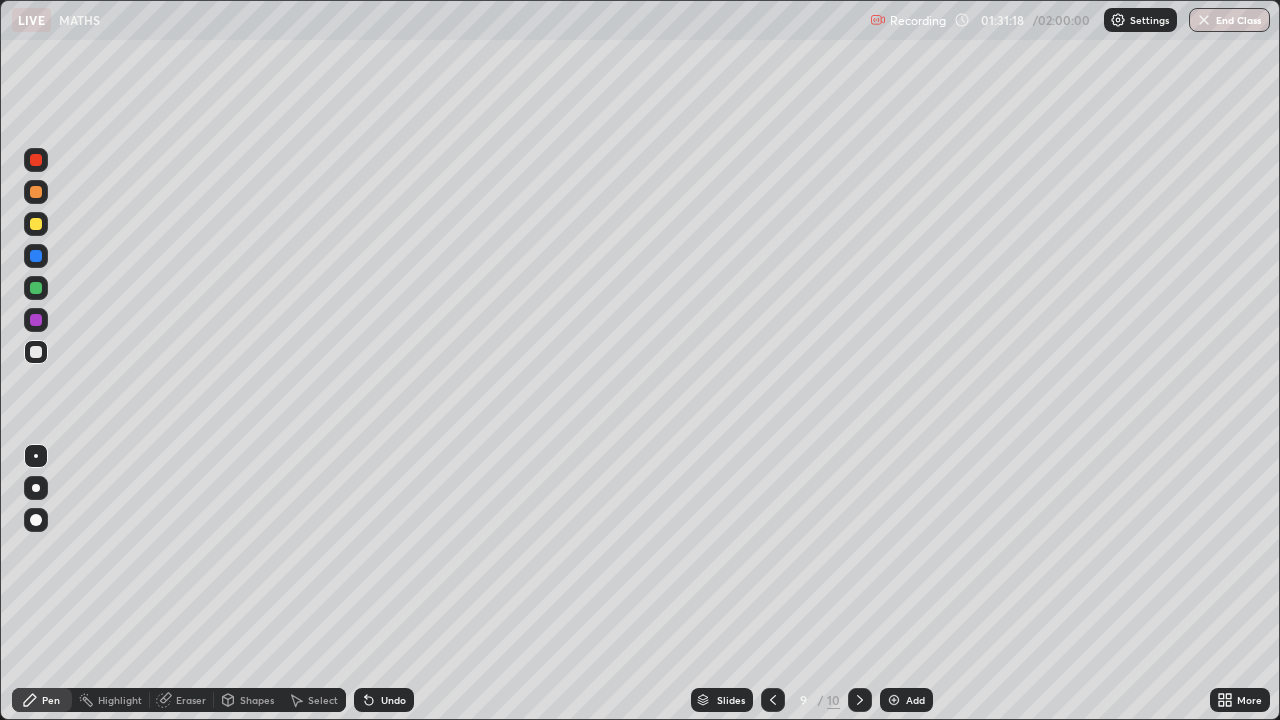 click 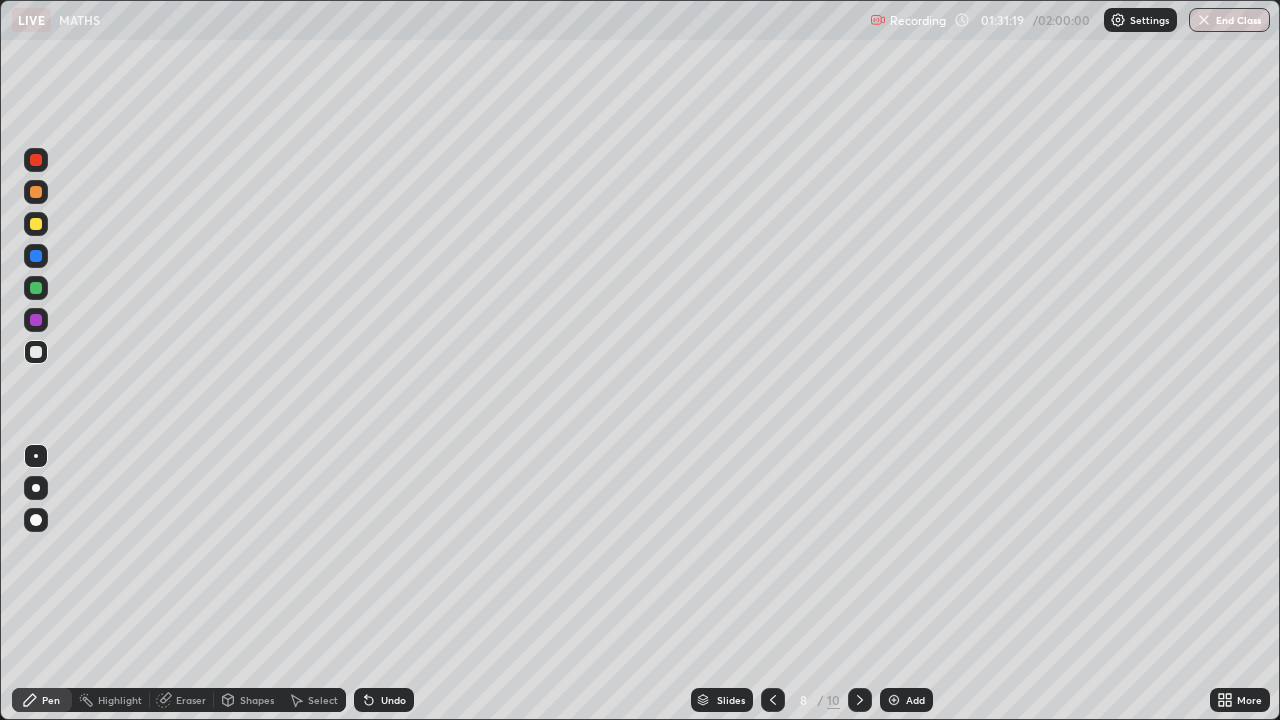 click 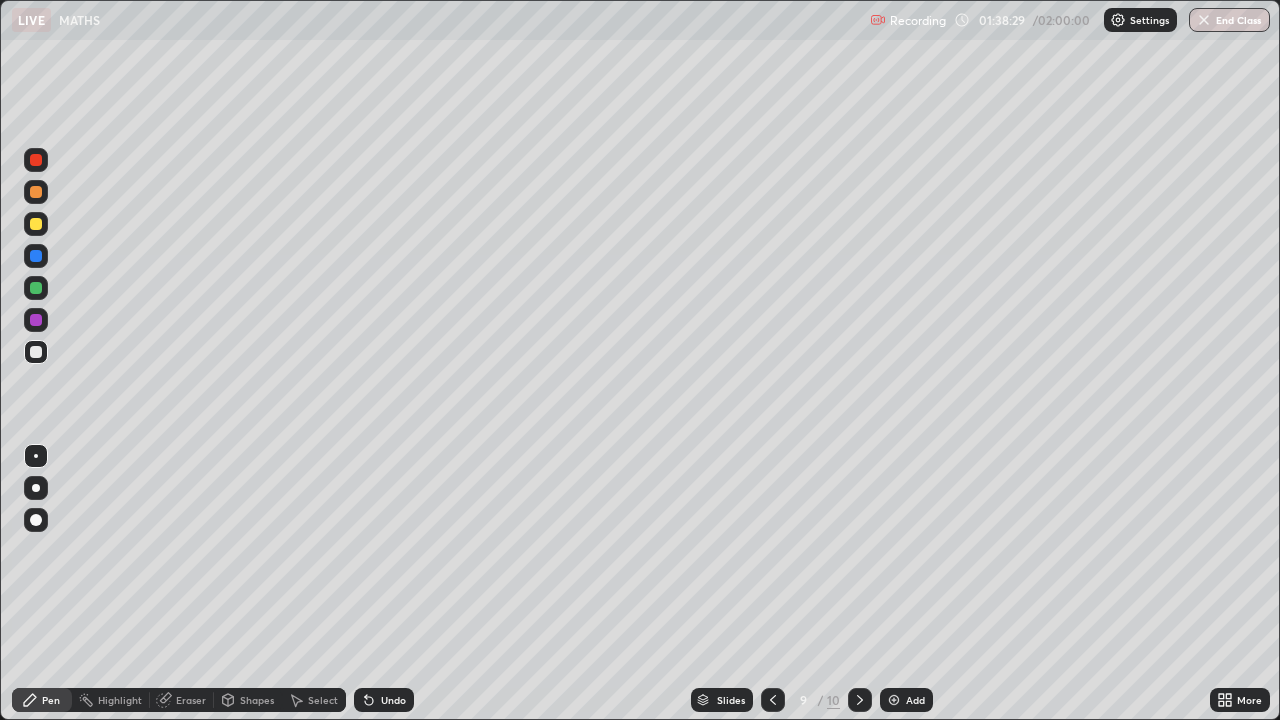 click at bounding box center (36, 288) 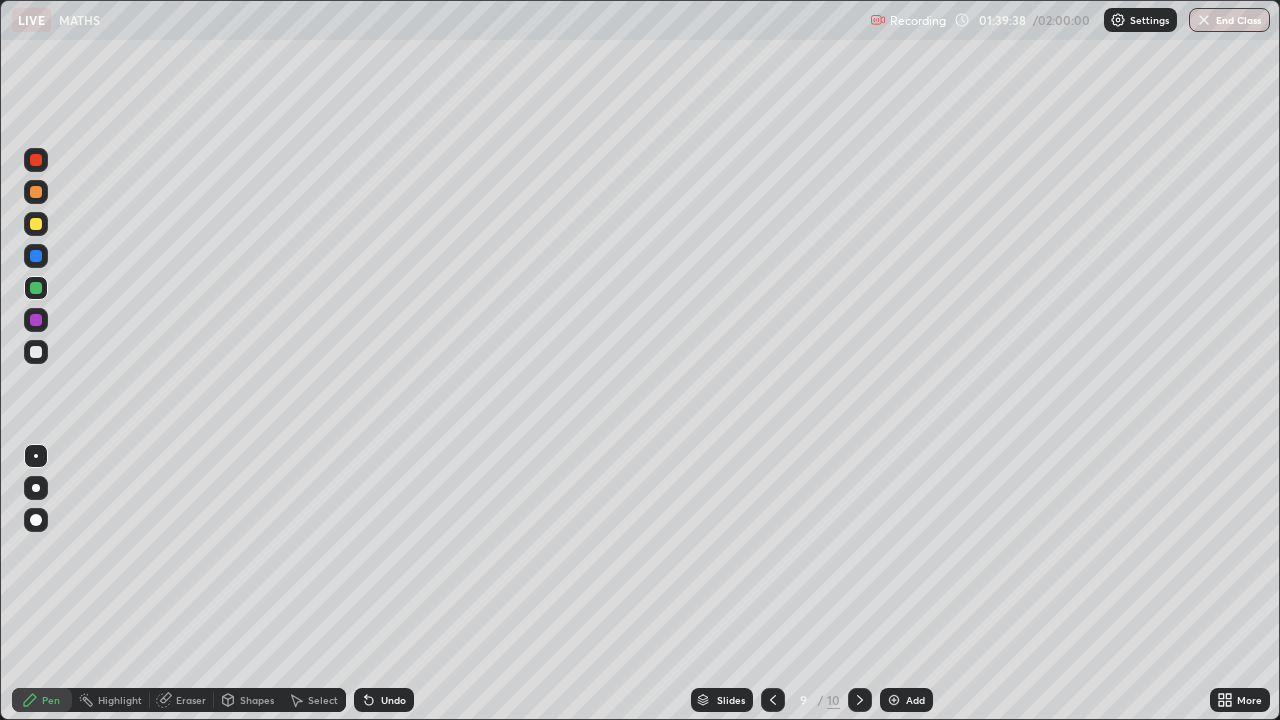 click on "Select" at bounding box center [323, 700] 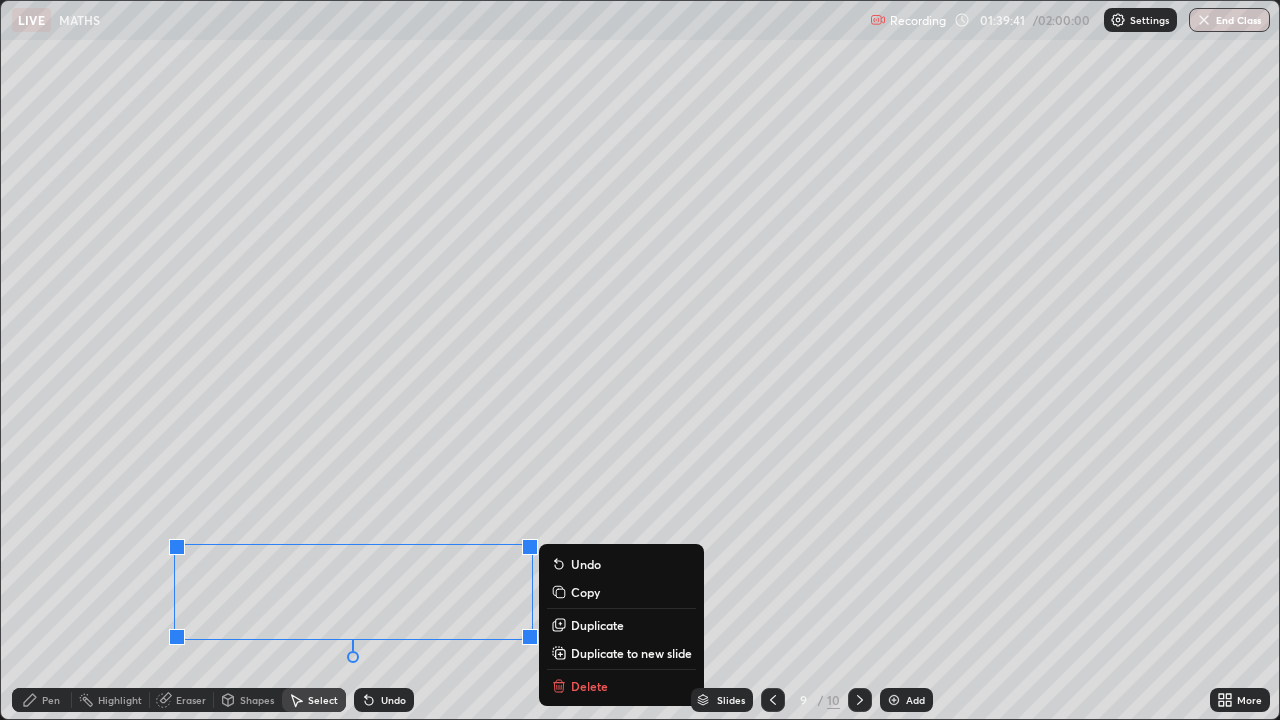 click on "Slides 9 / 10 Add" at bounding box center (812, 700) 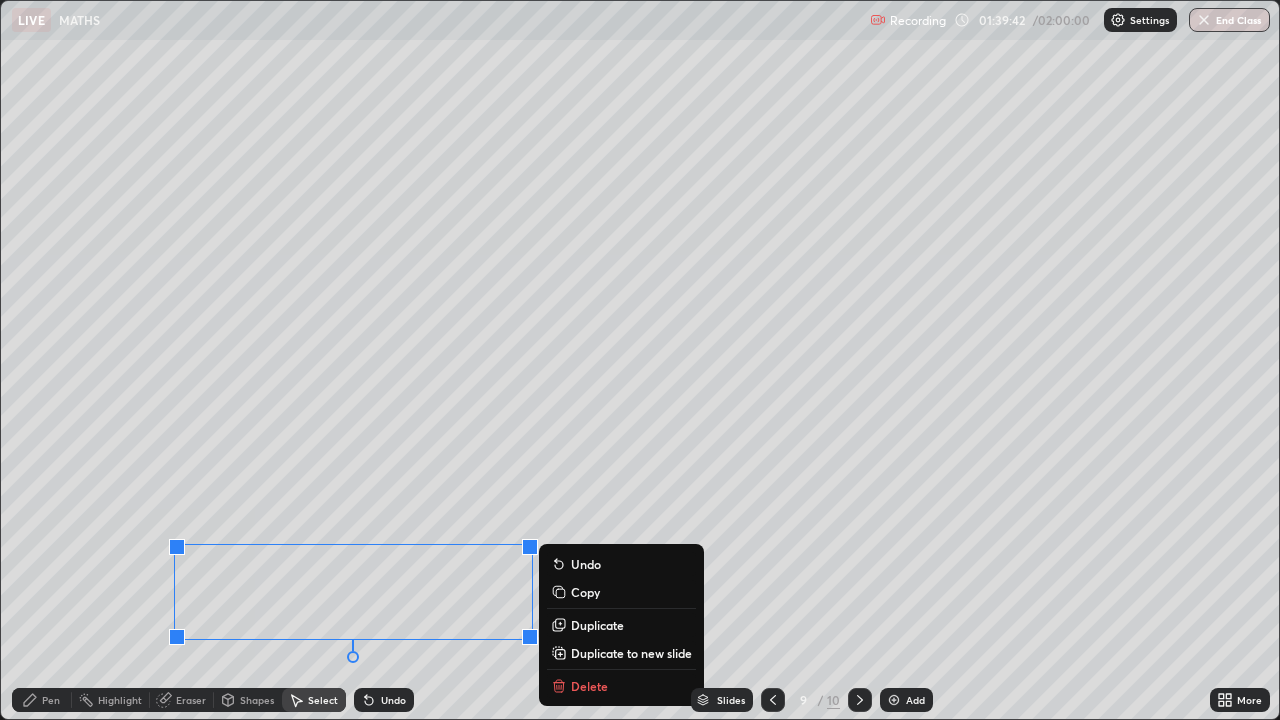 click on "Slides 9 / 10 Add" at bounding box center (812, 700) 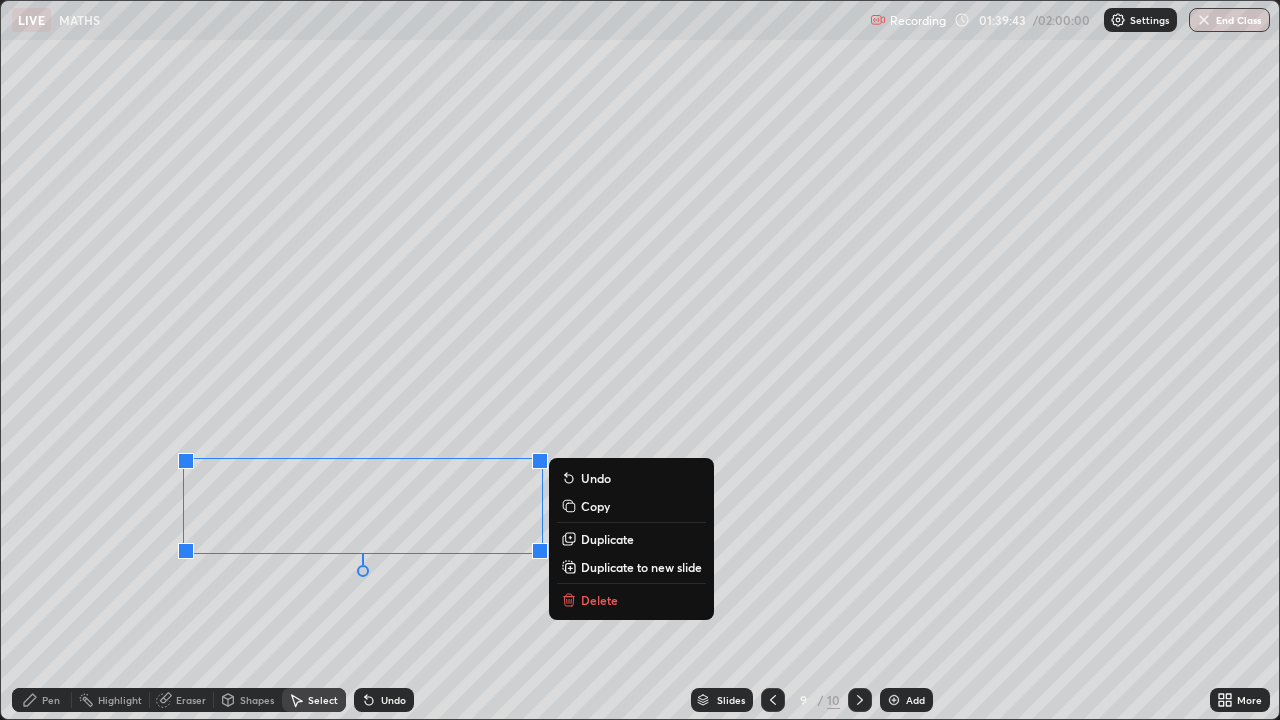 click 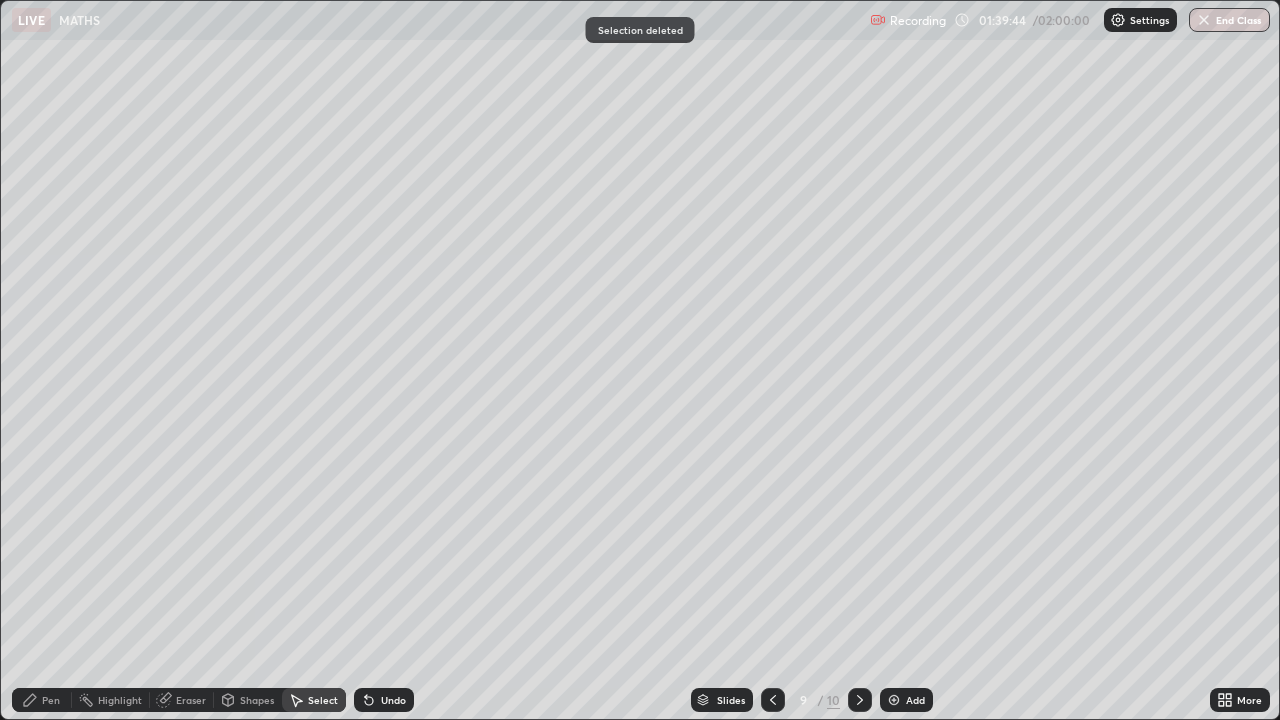 click on "Pen" at bounding box center [51, 700] 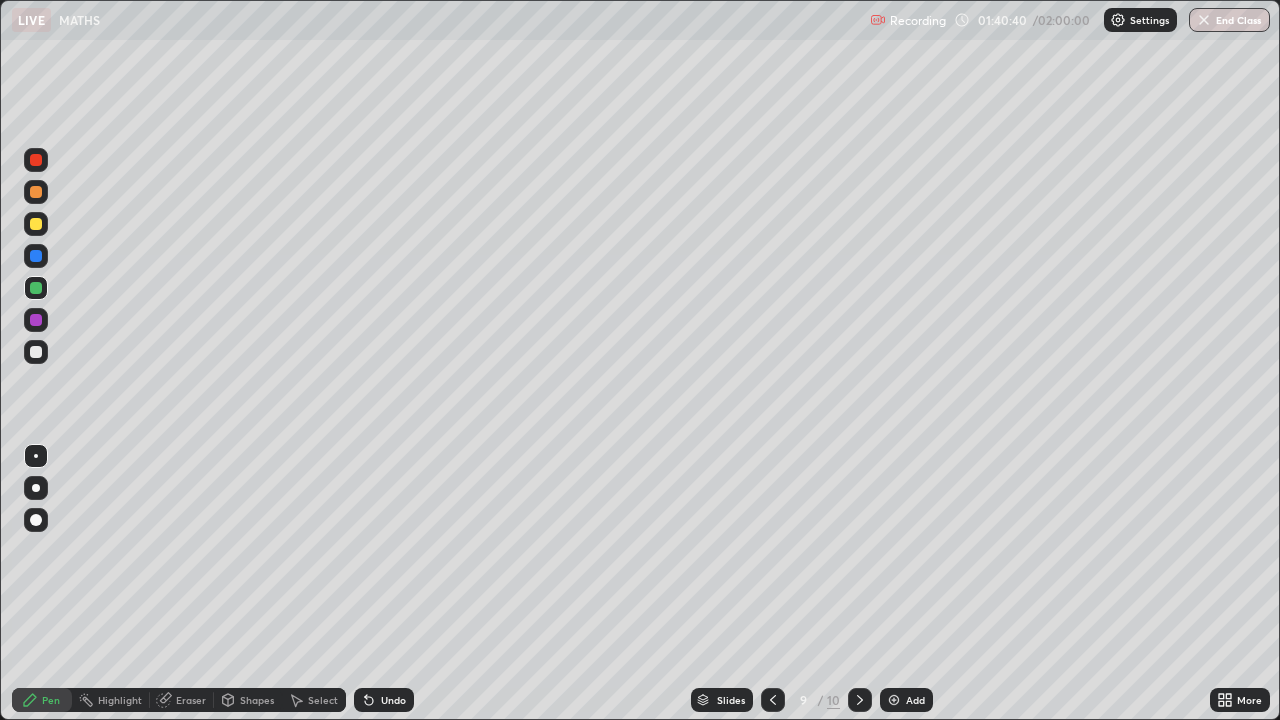 click on "Undo" at bounding box center [393, 700] 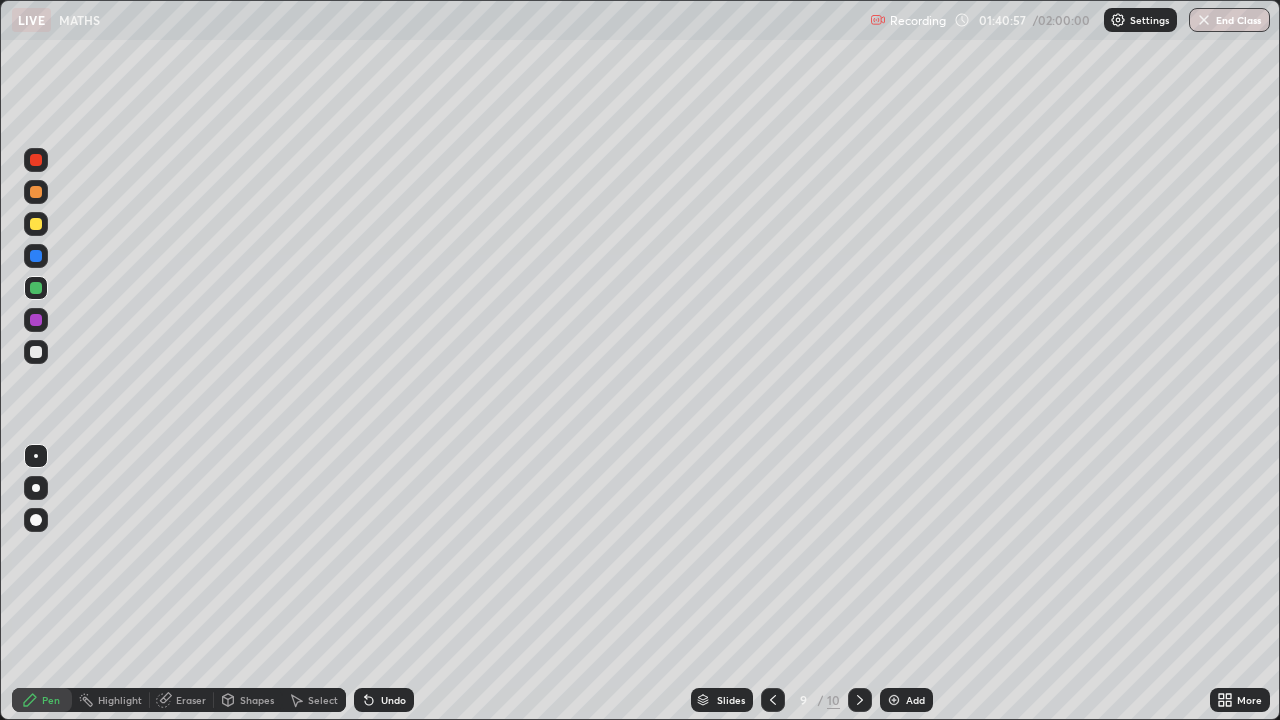 click on "Undo" at bounding box center [393, 700] 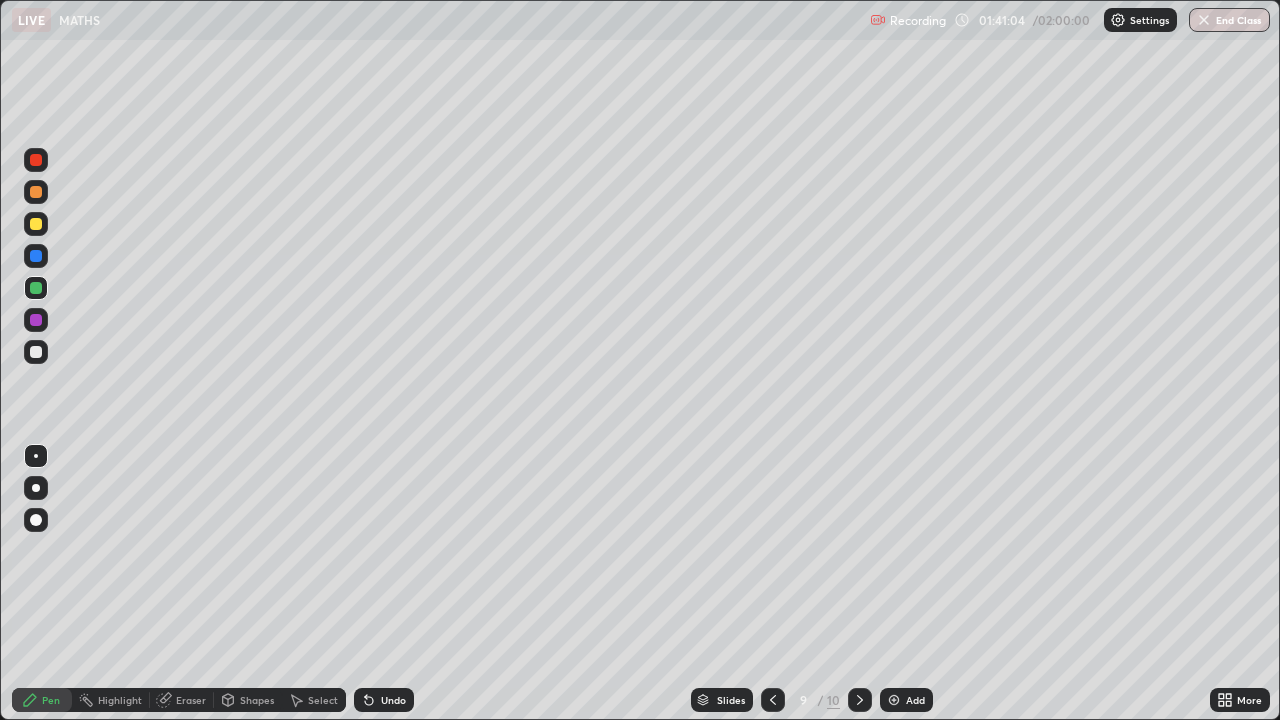 click 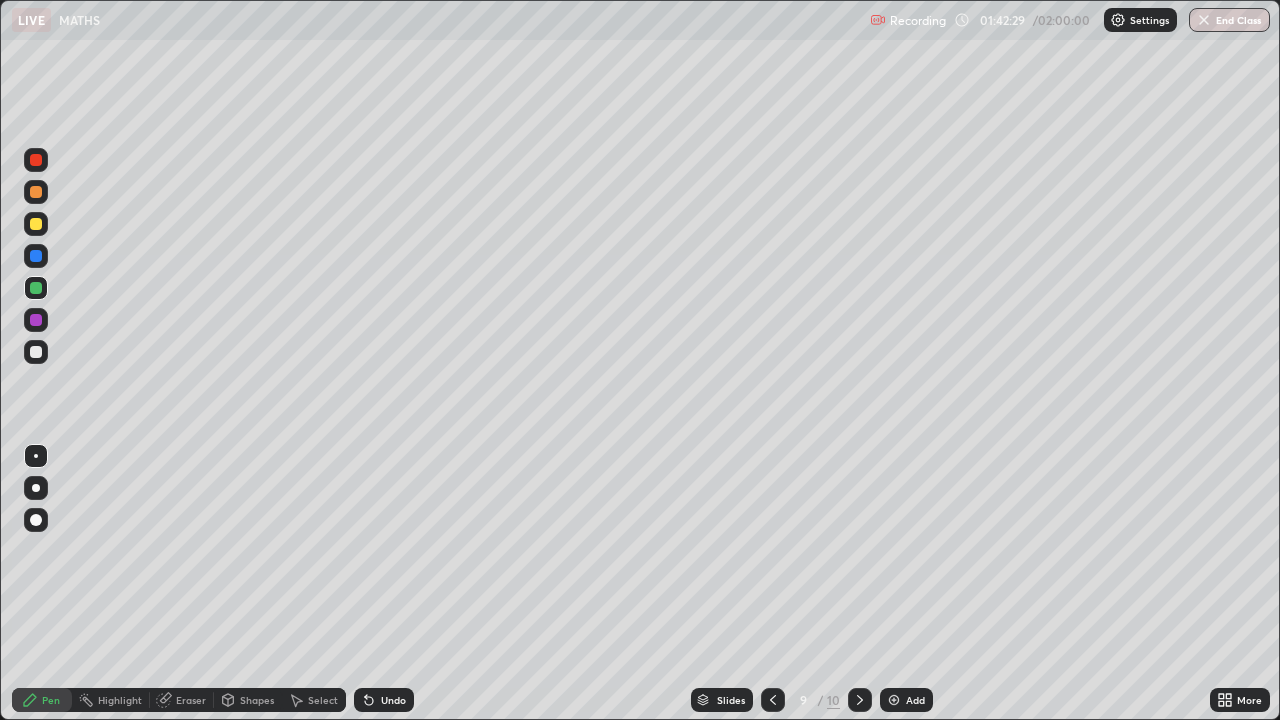 click at bounding box center [860, 700] 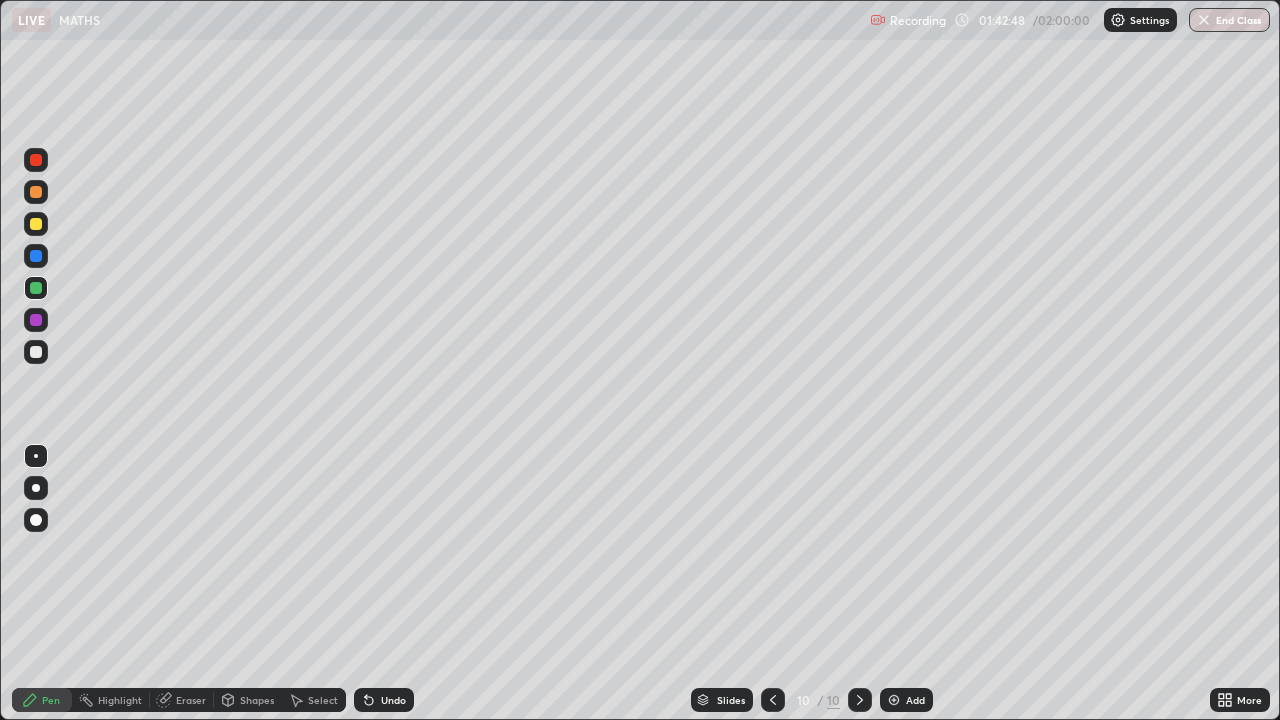 click 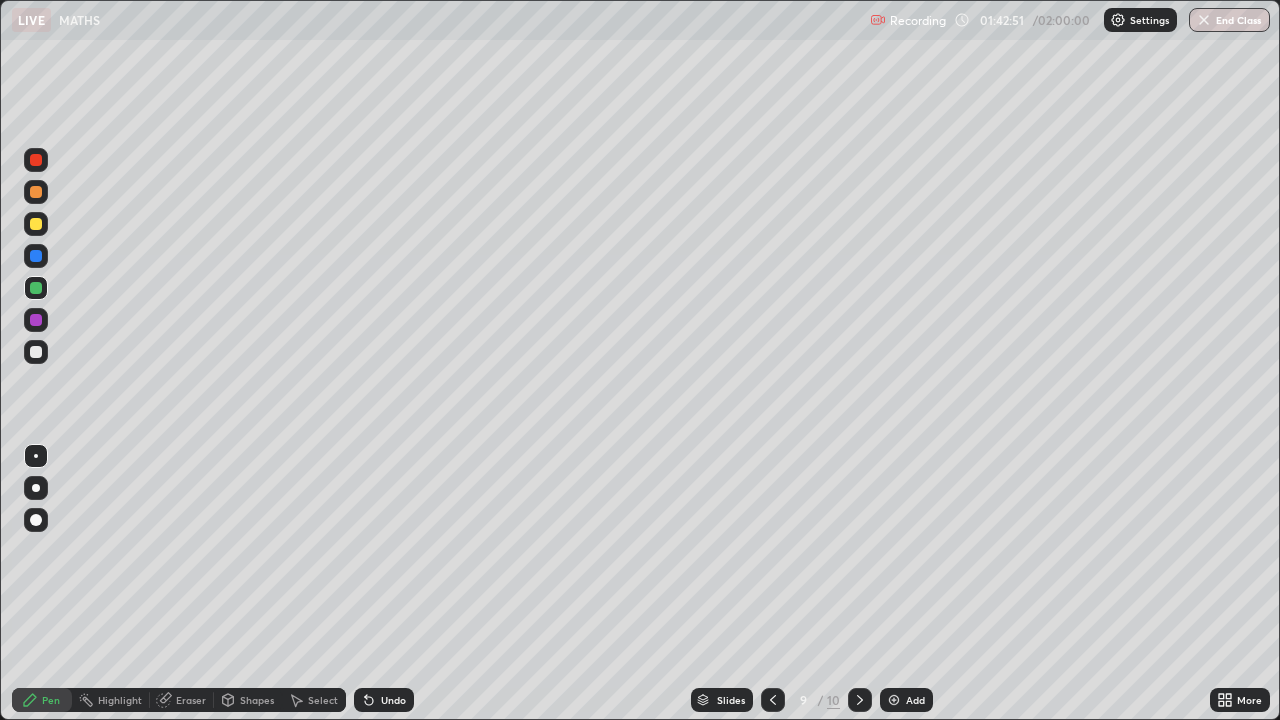 click 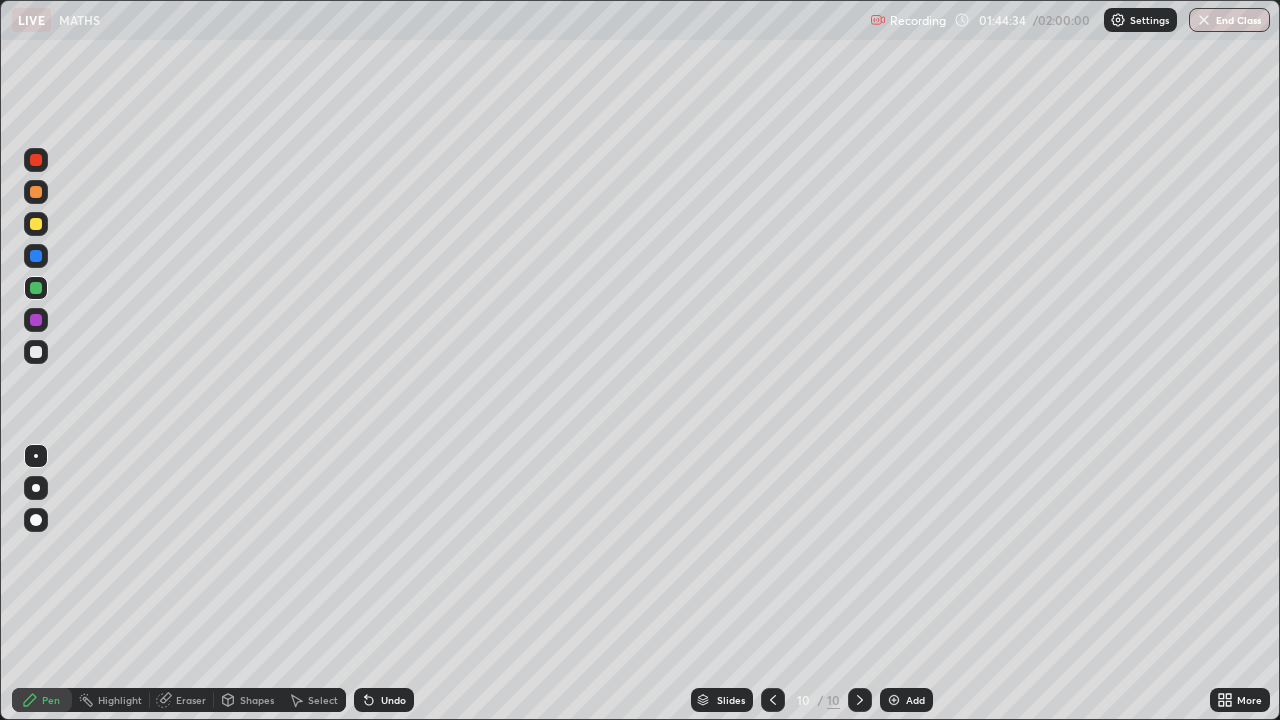 click 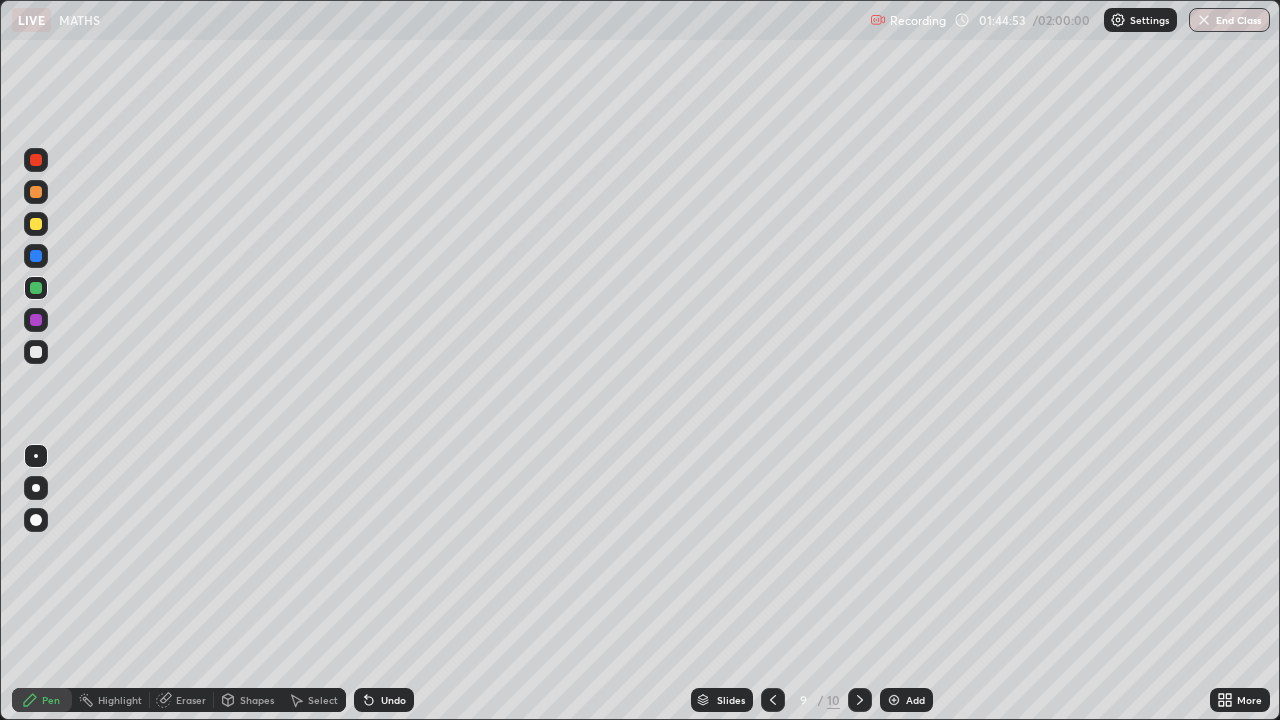 click 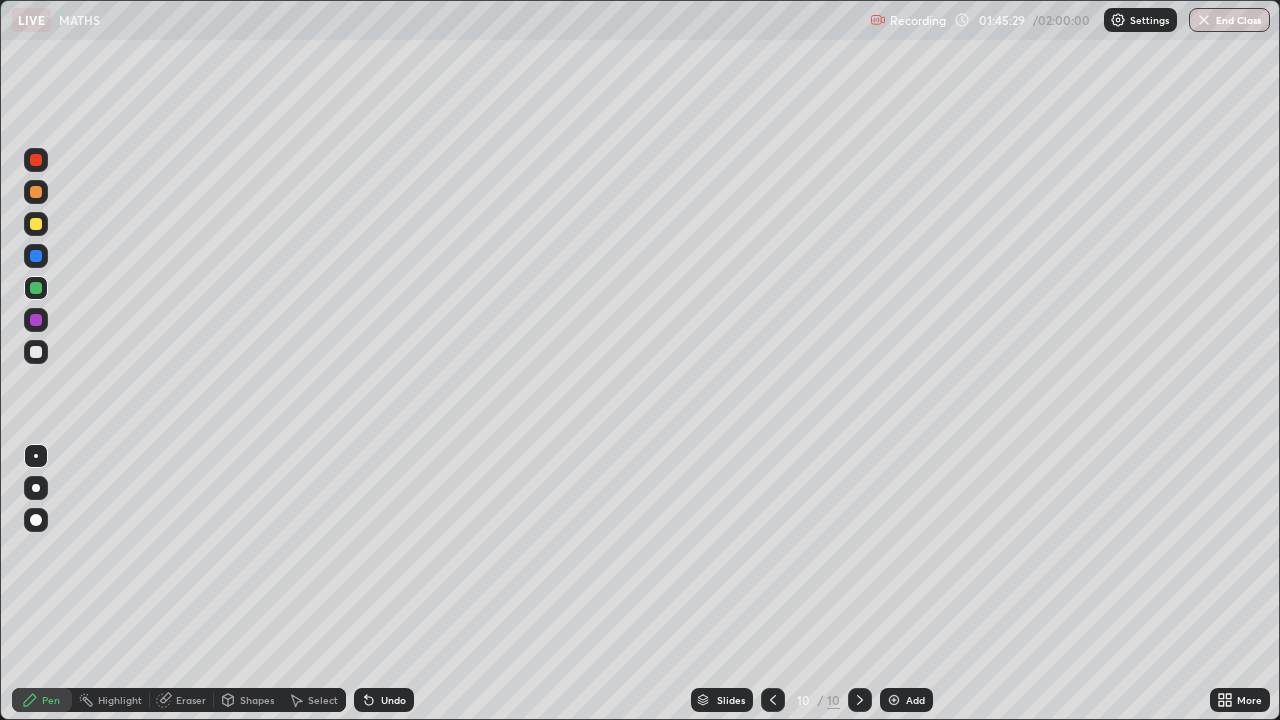 click at bounding box center [773, 700] 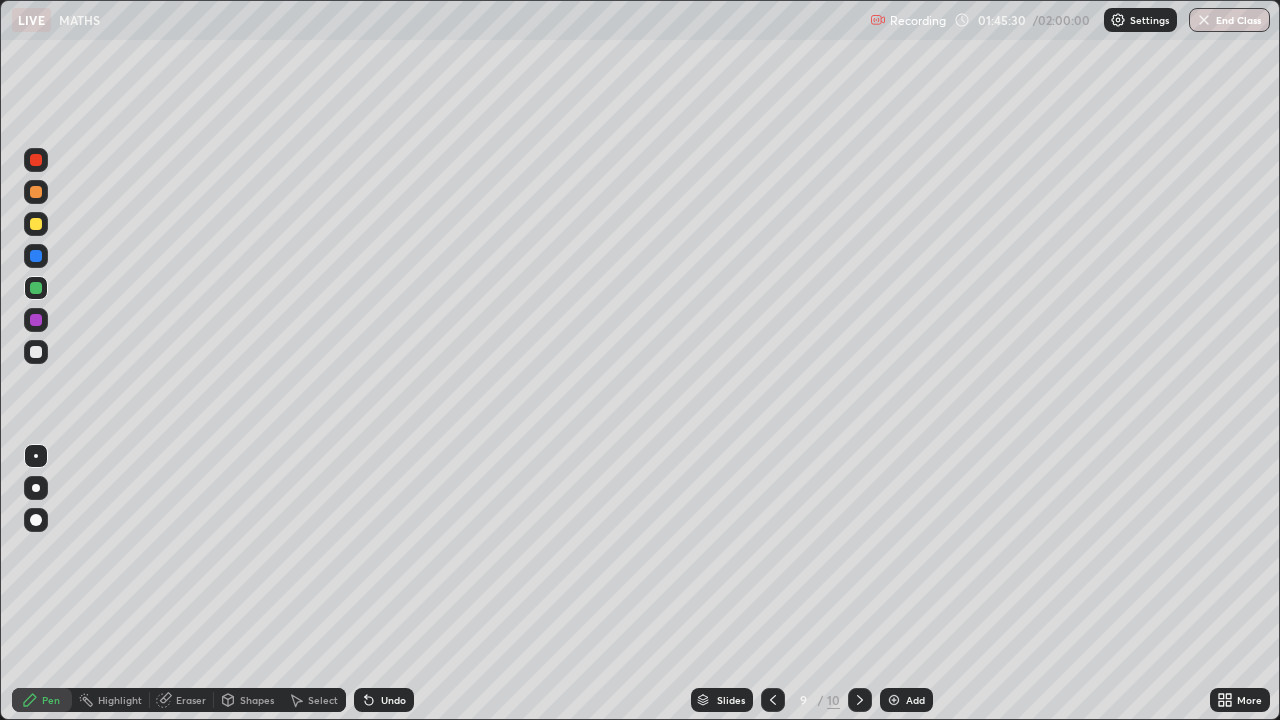 click 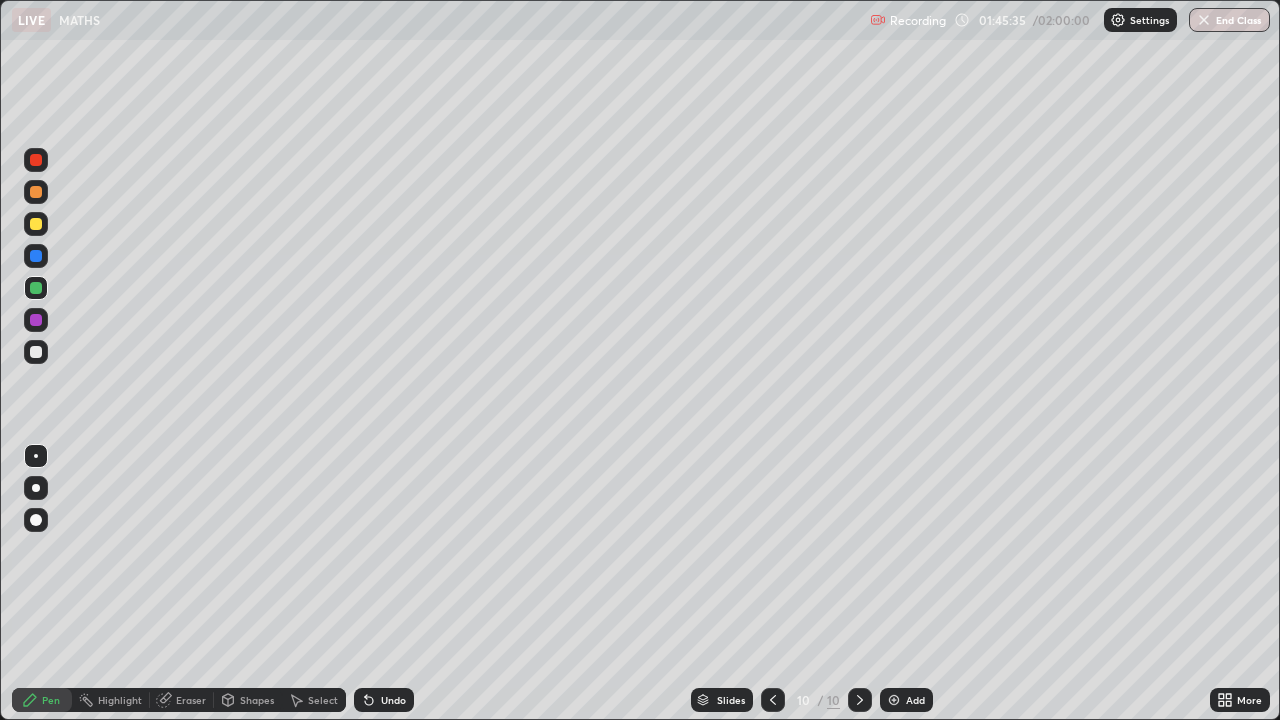 click 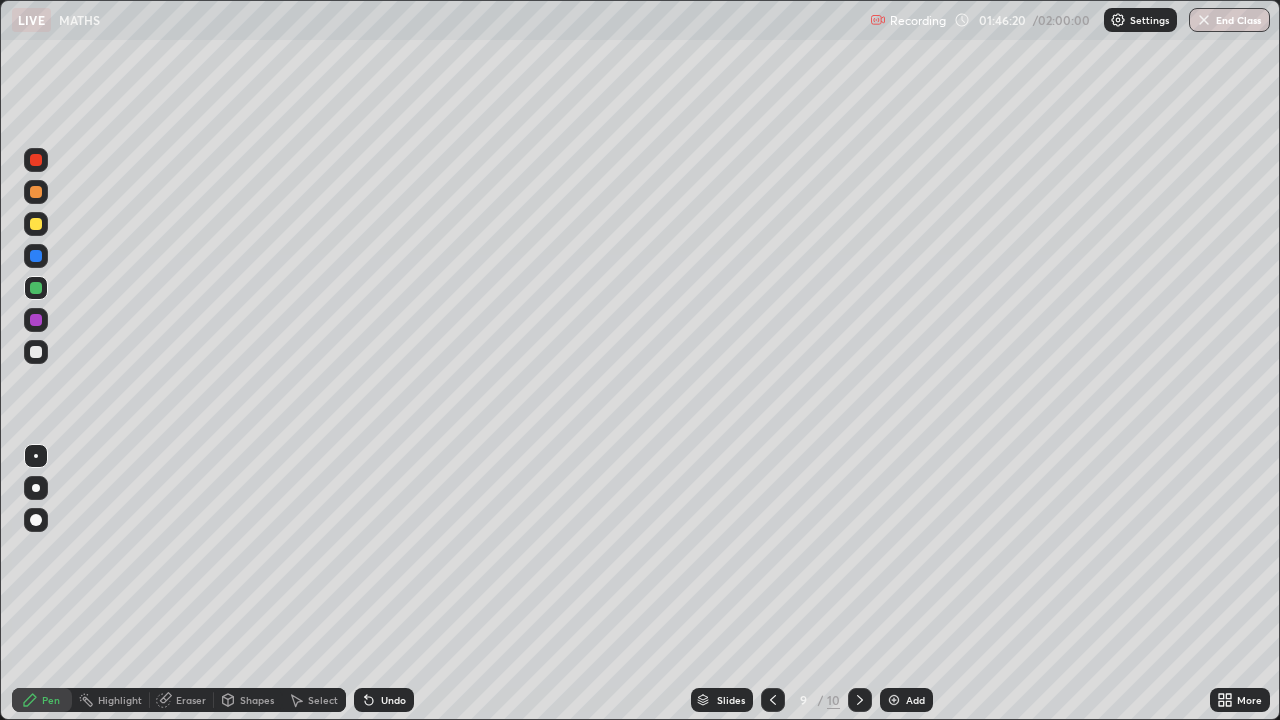 click on "Add" at bounding box center (906, 700) 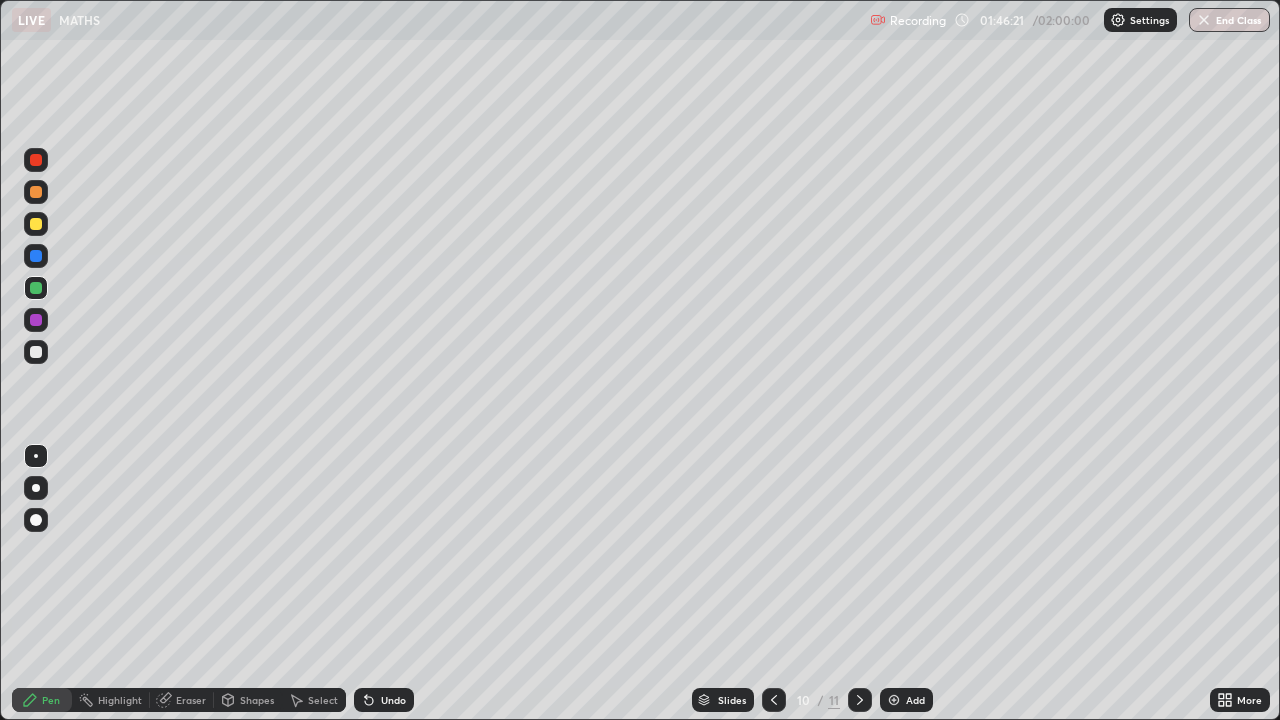 click on "Add" at bounding box center [906, 700] 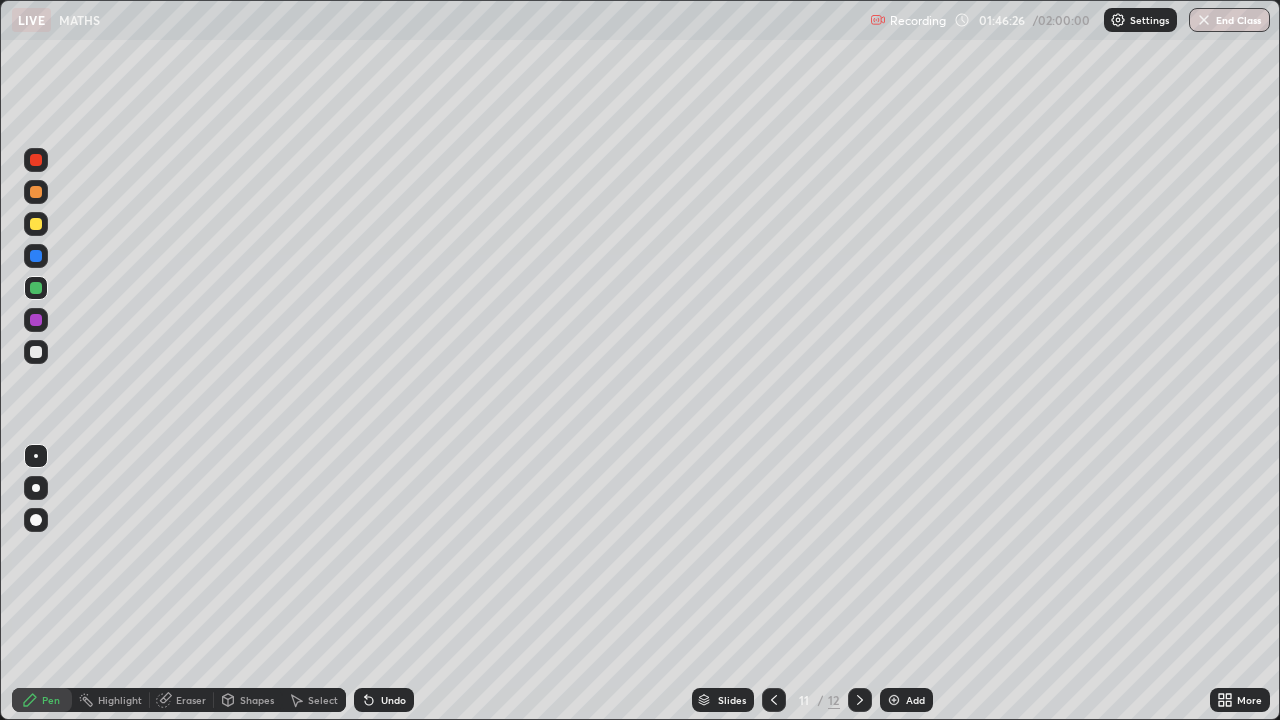 click at bounding box center [774, 700] 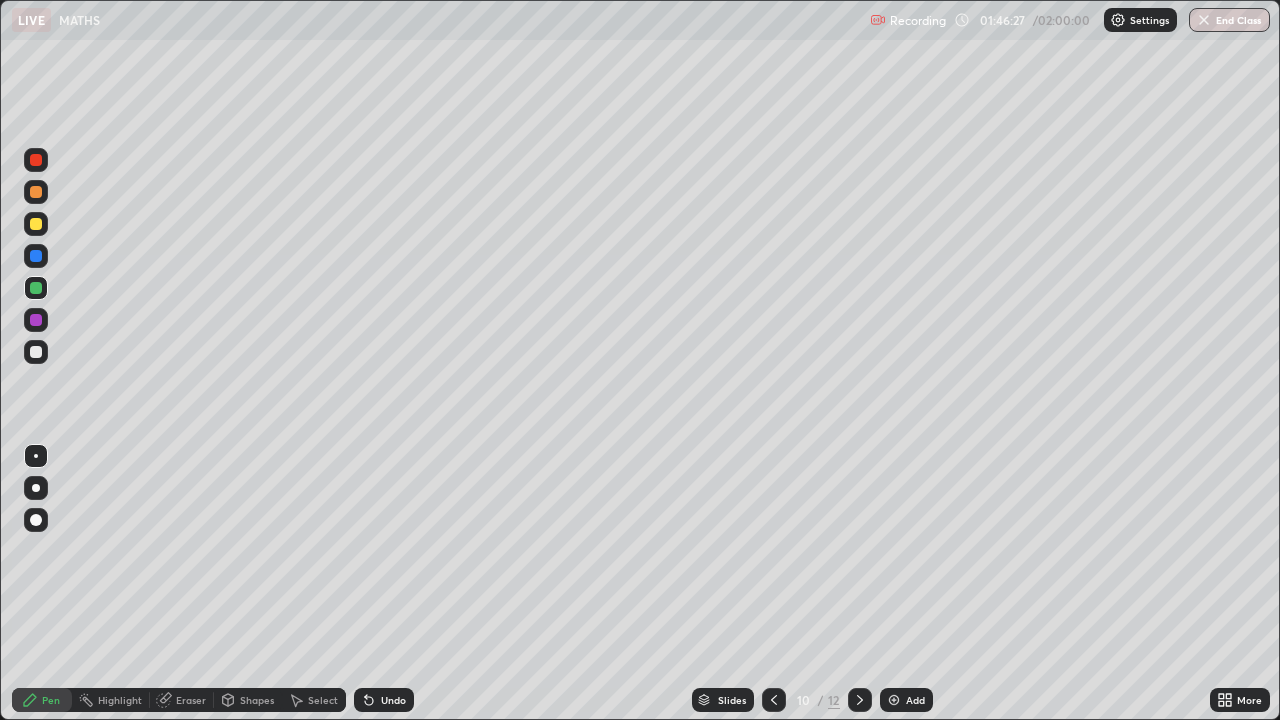 click 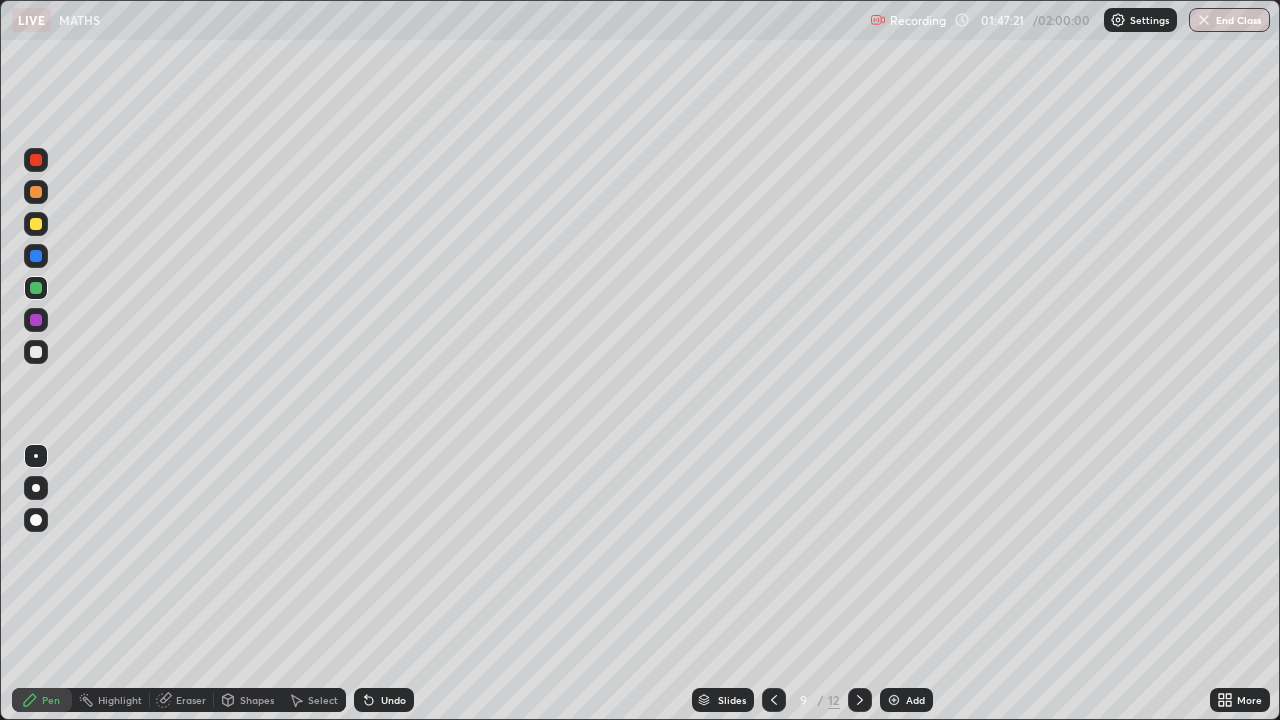 click 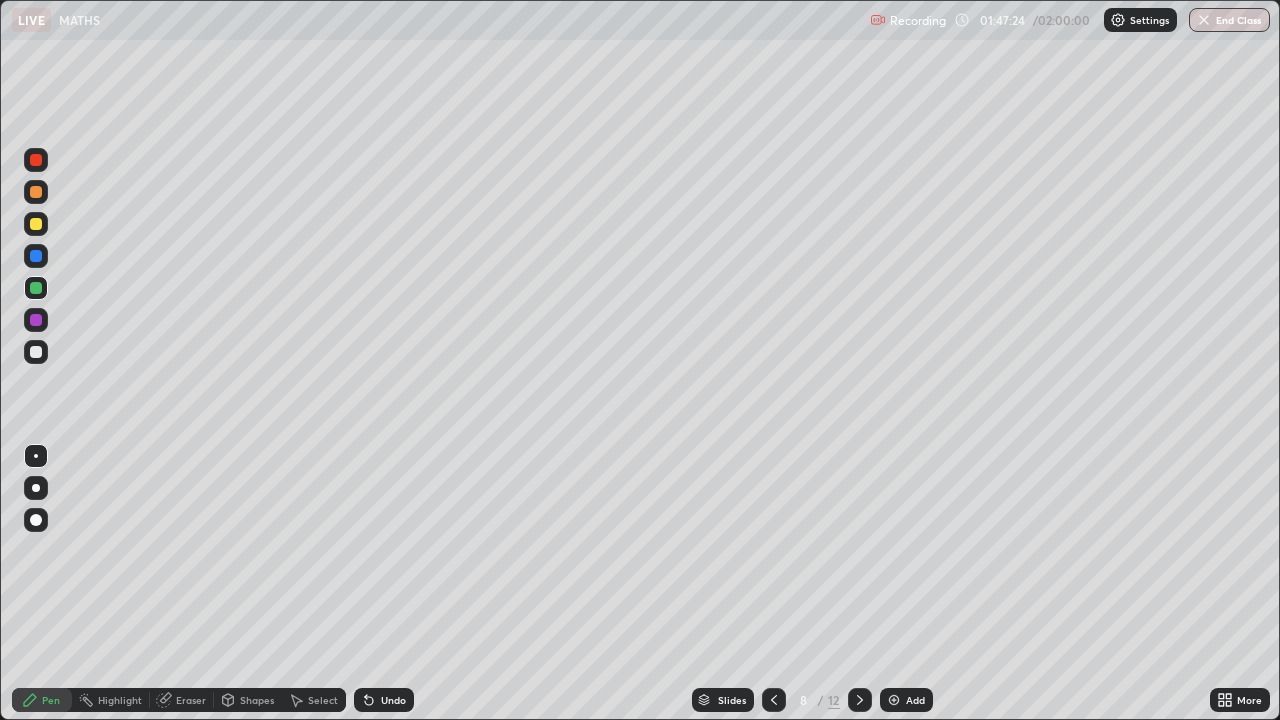 click 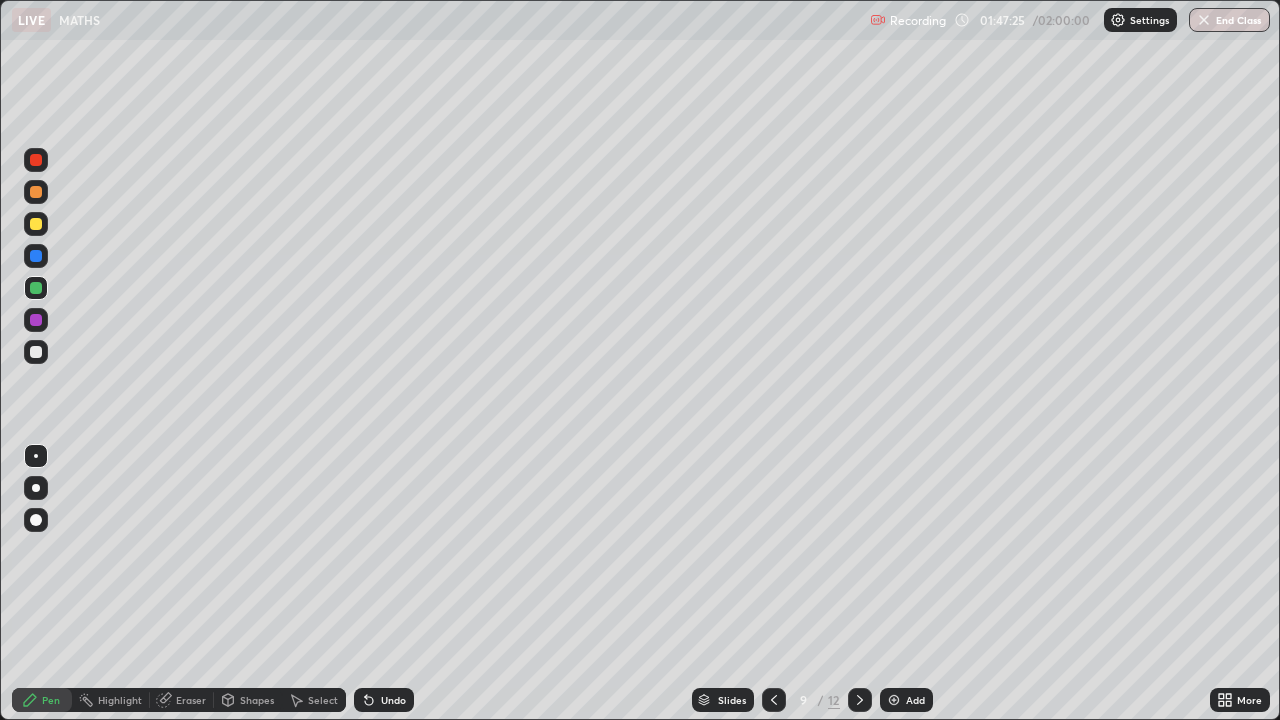 click 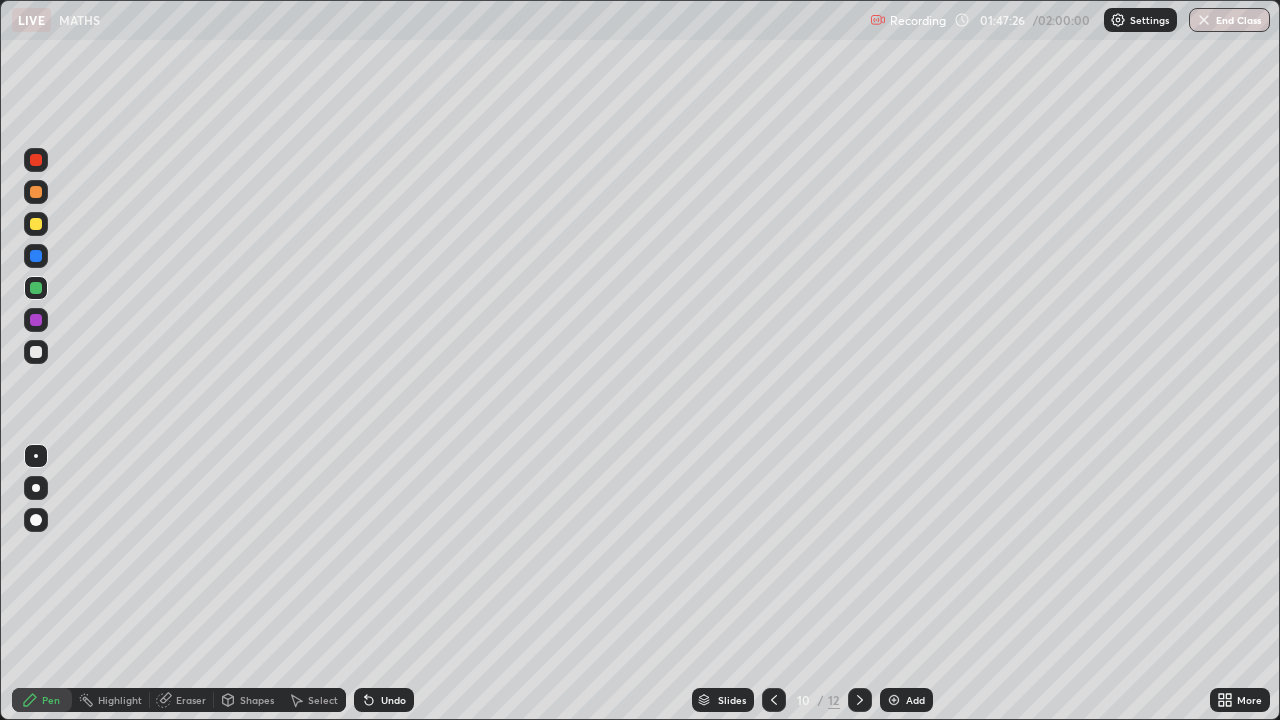 click 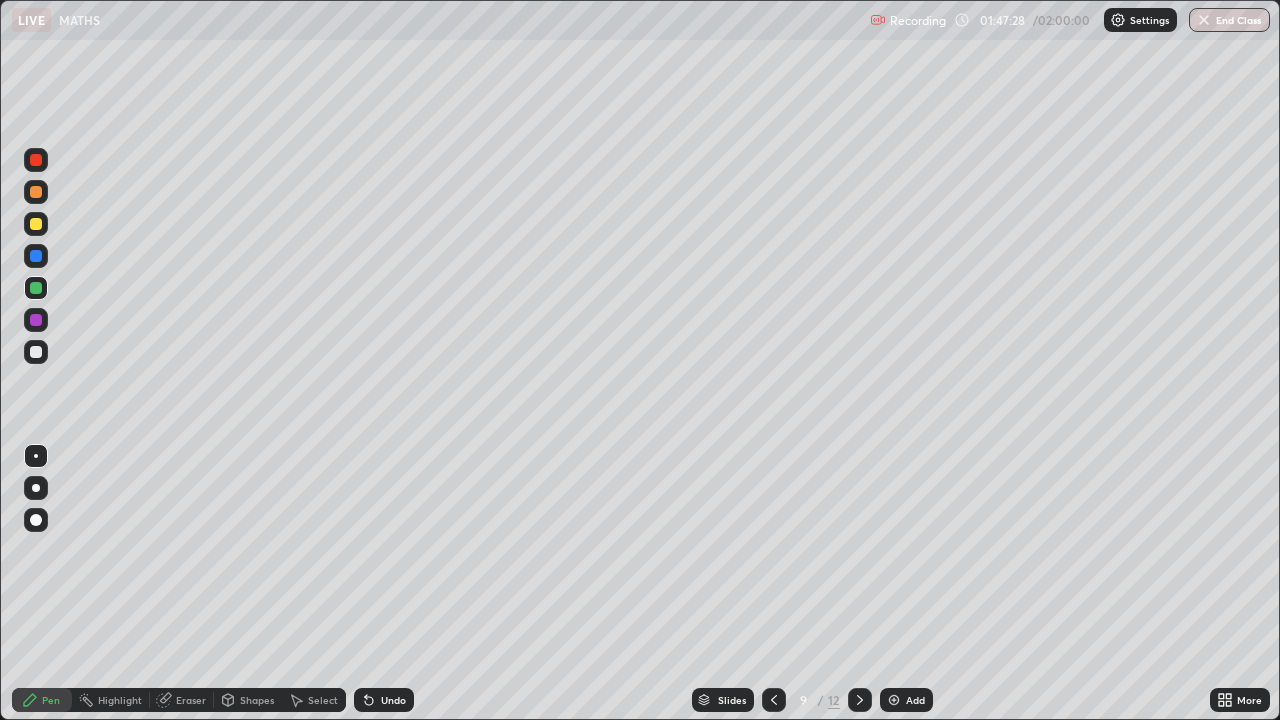 click 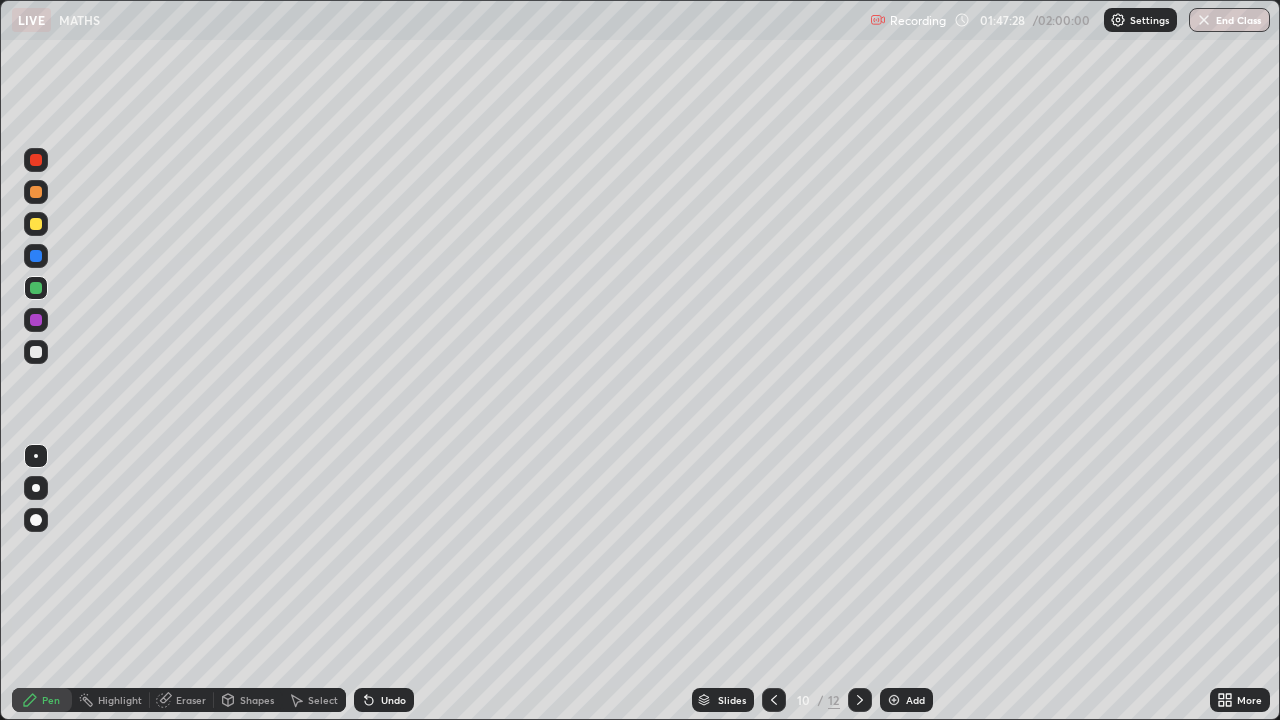 click 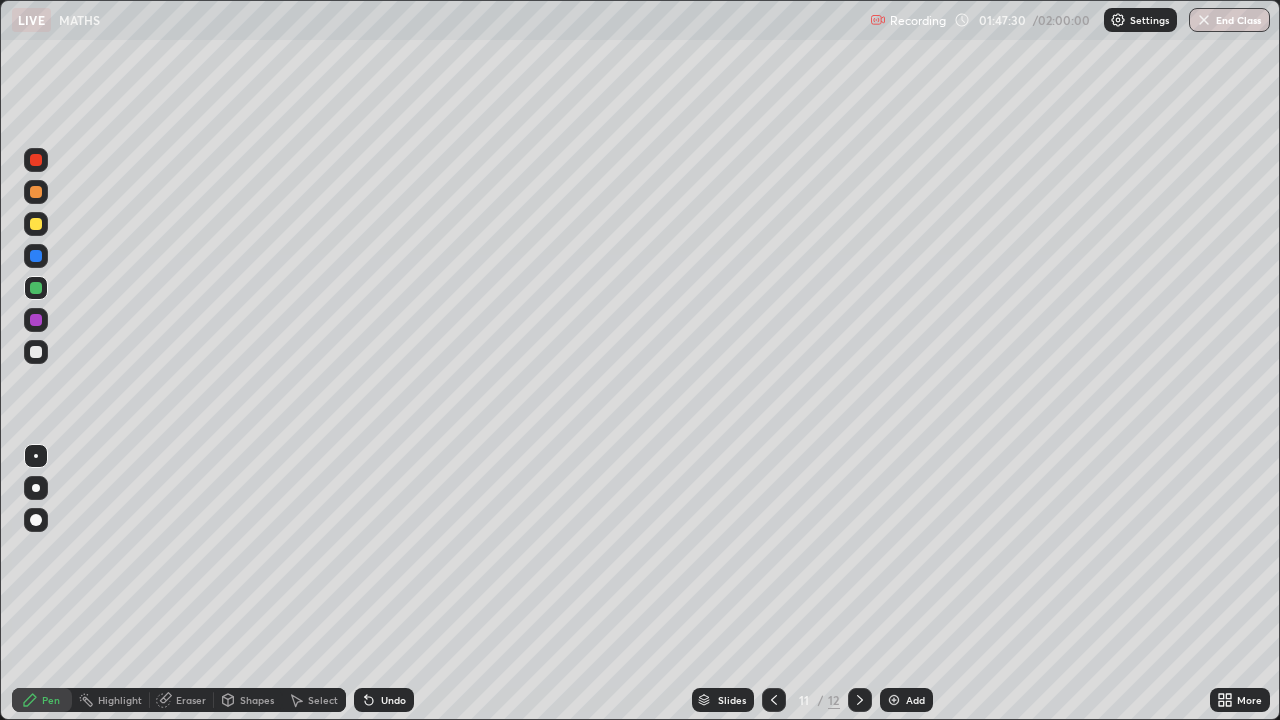click 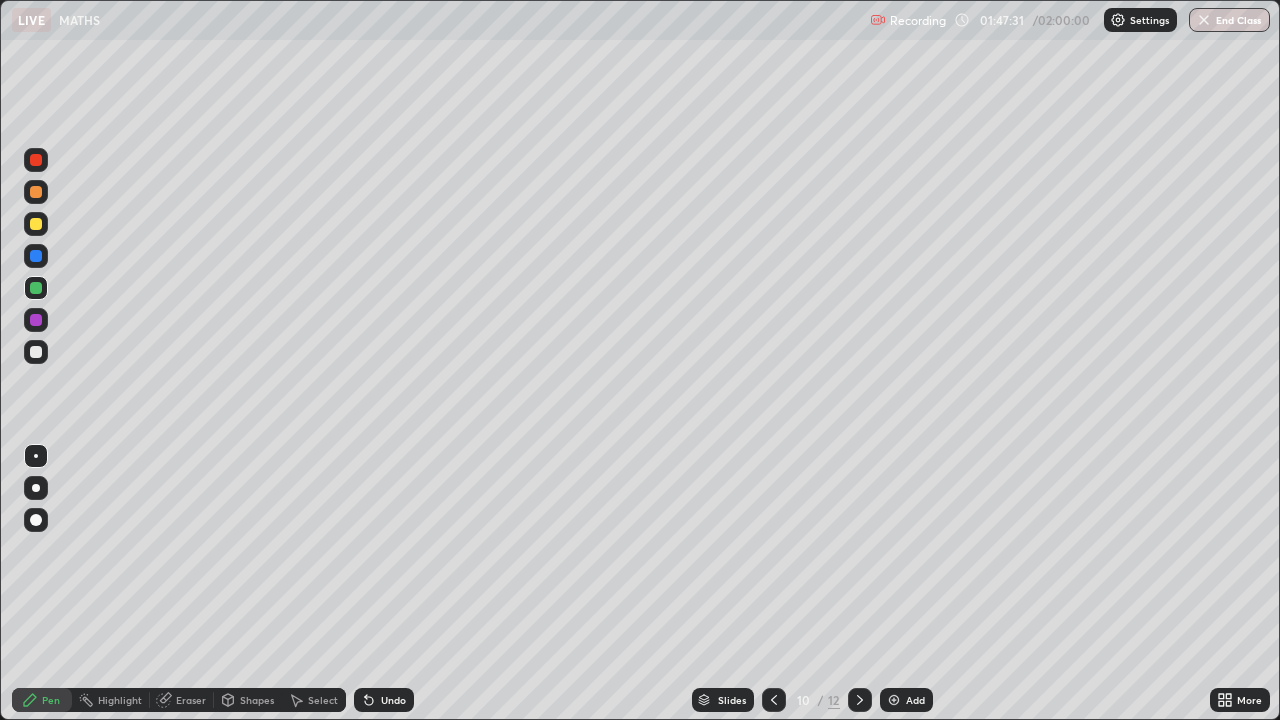 click 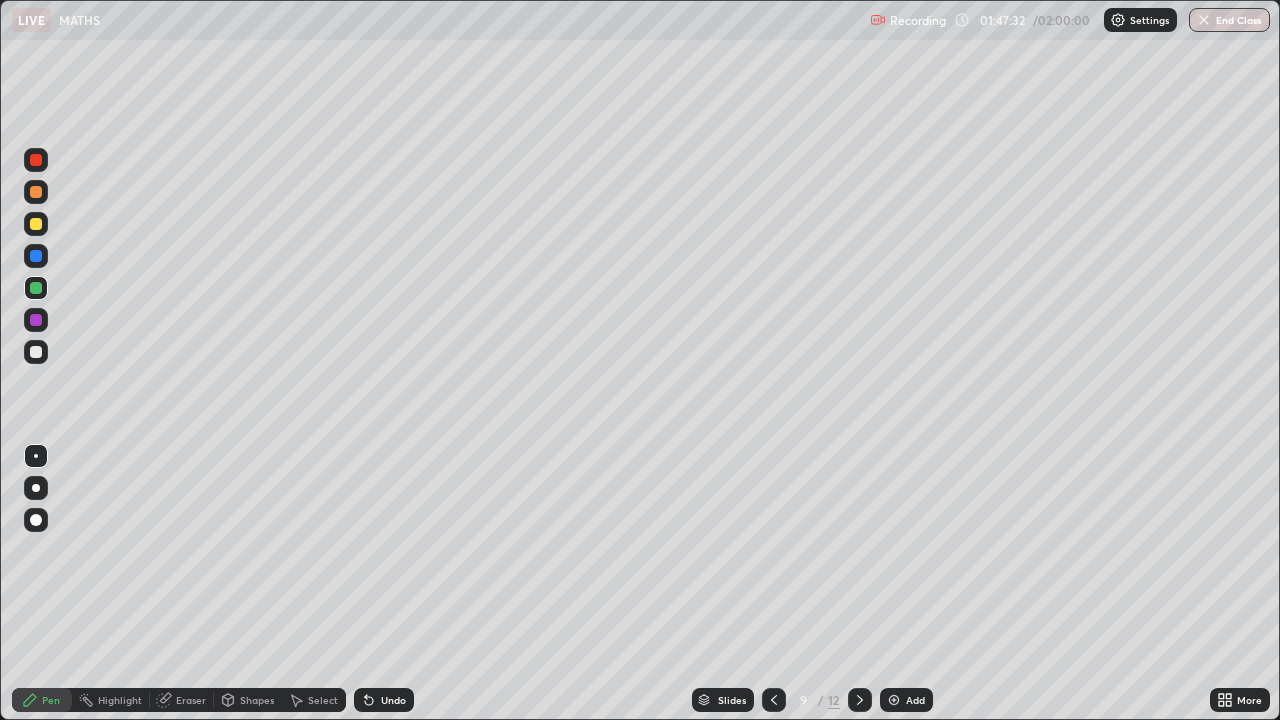 click 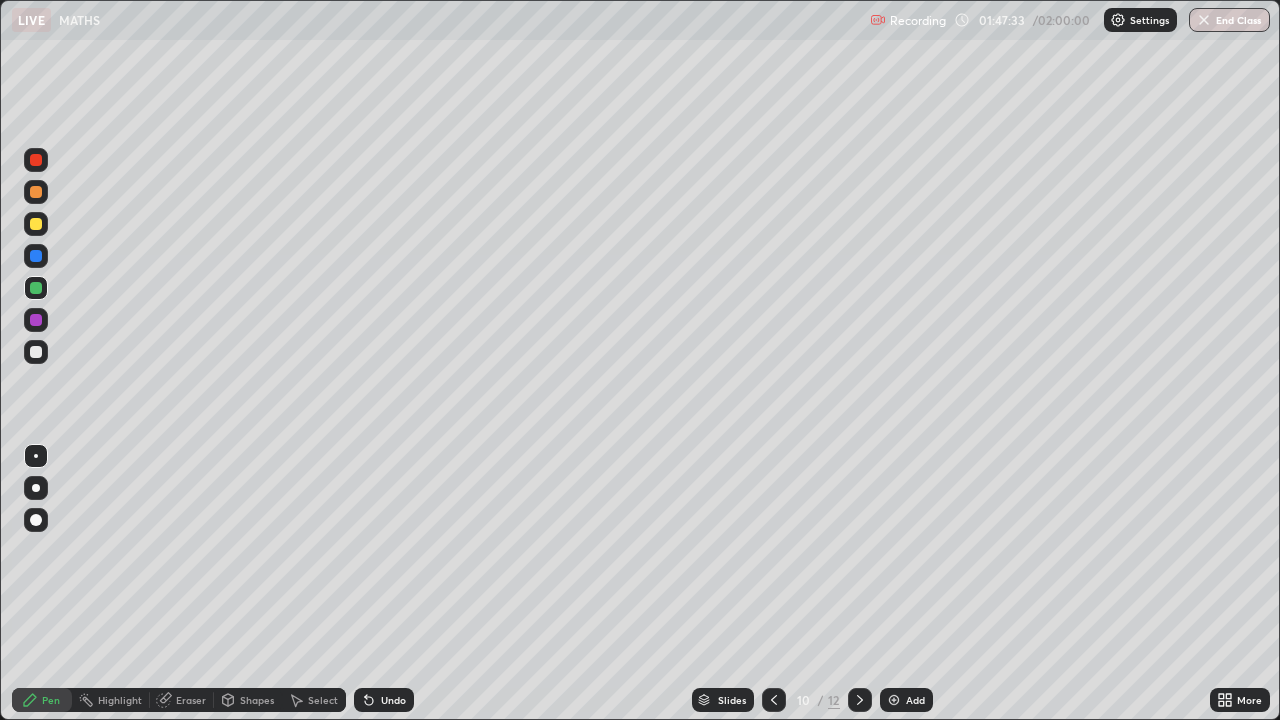 click 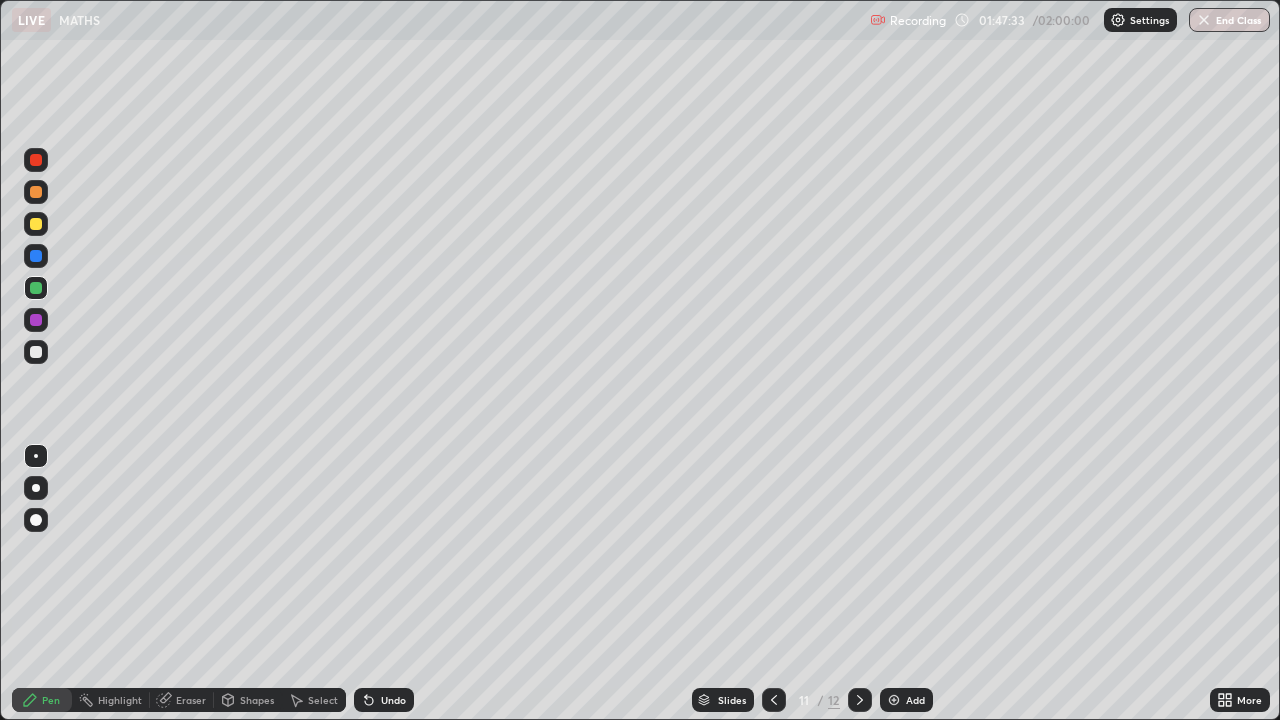 click 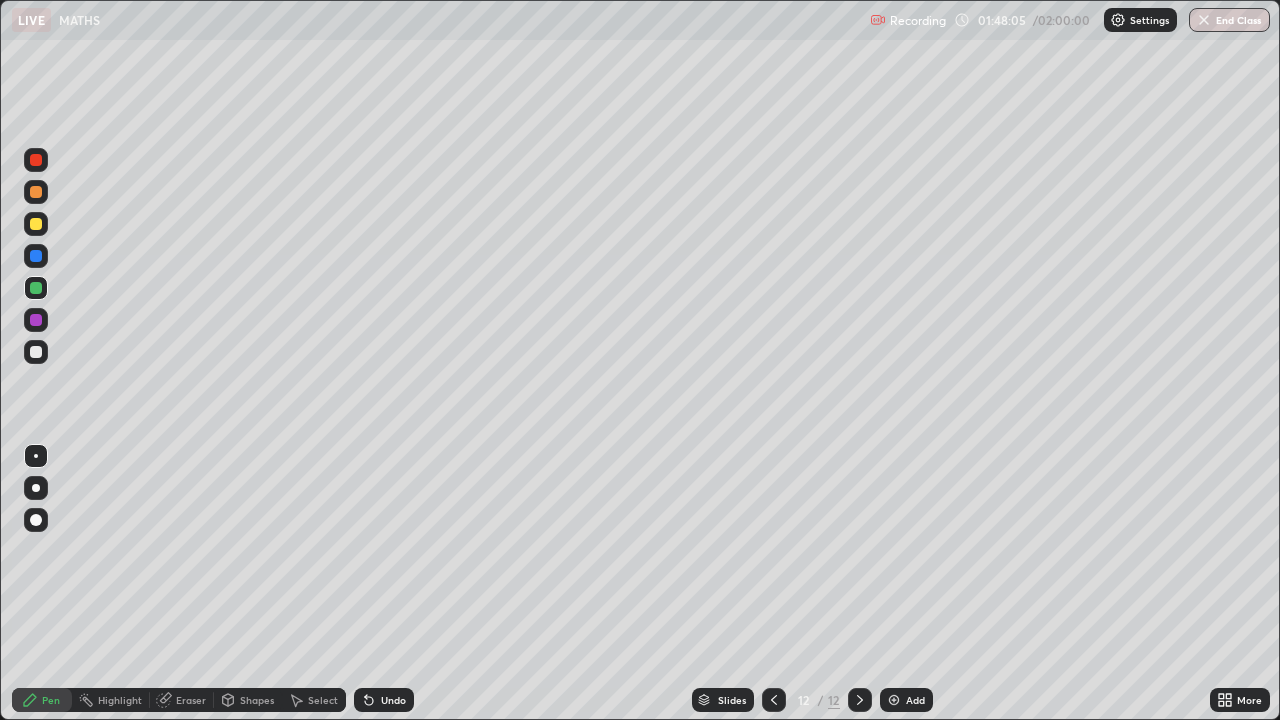 click 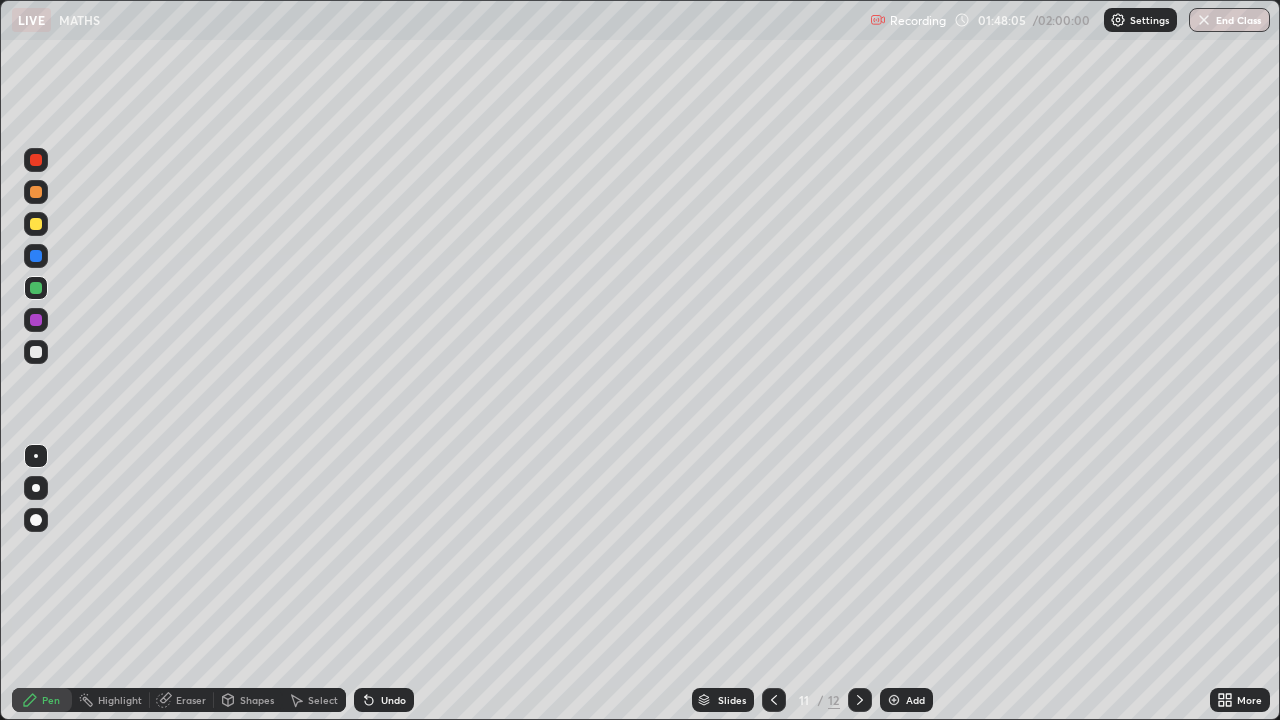 click 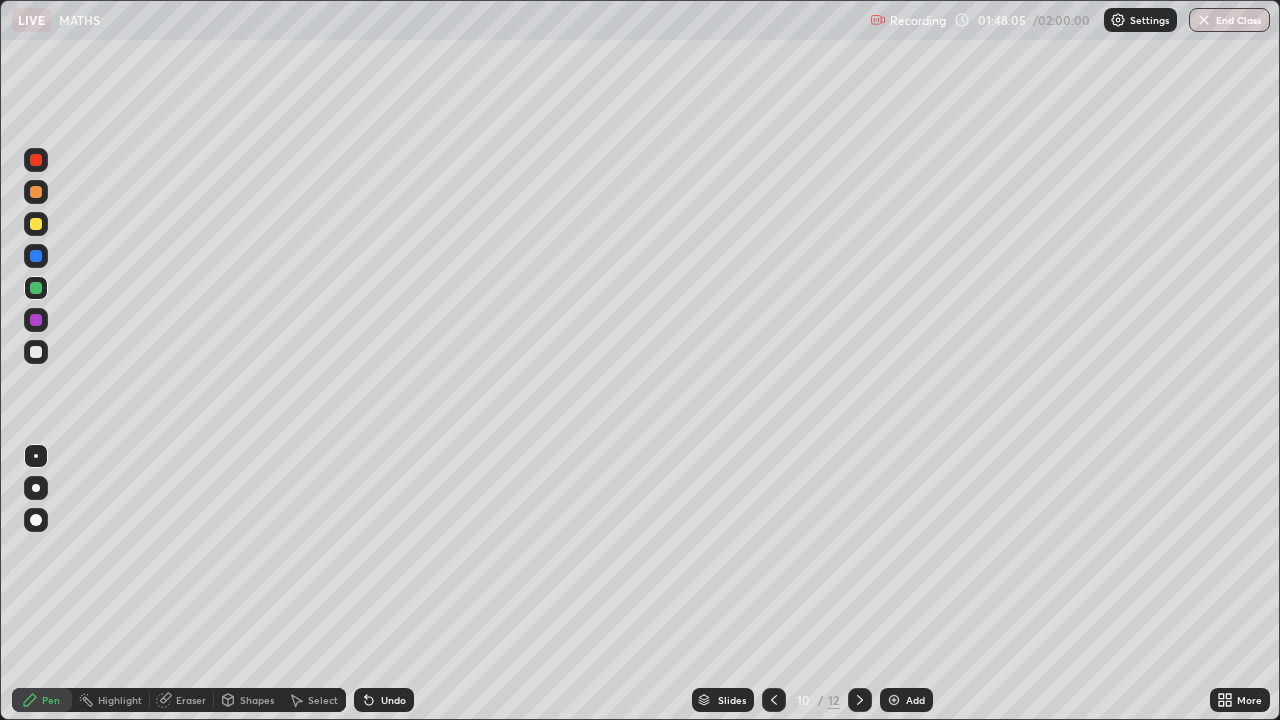 click 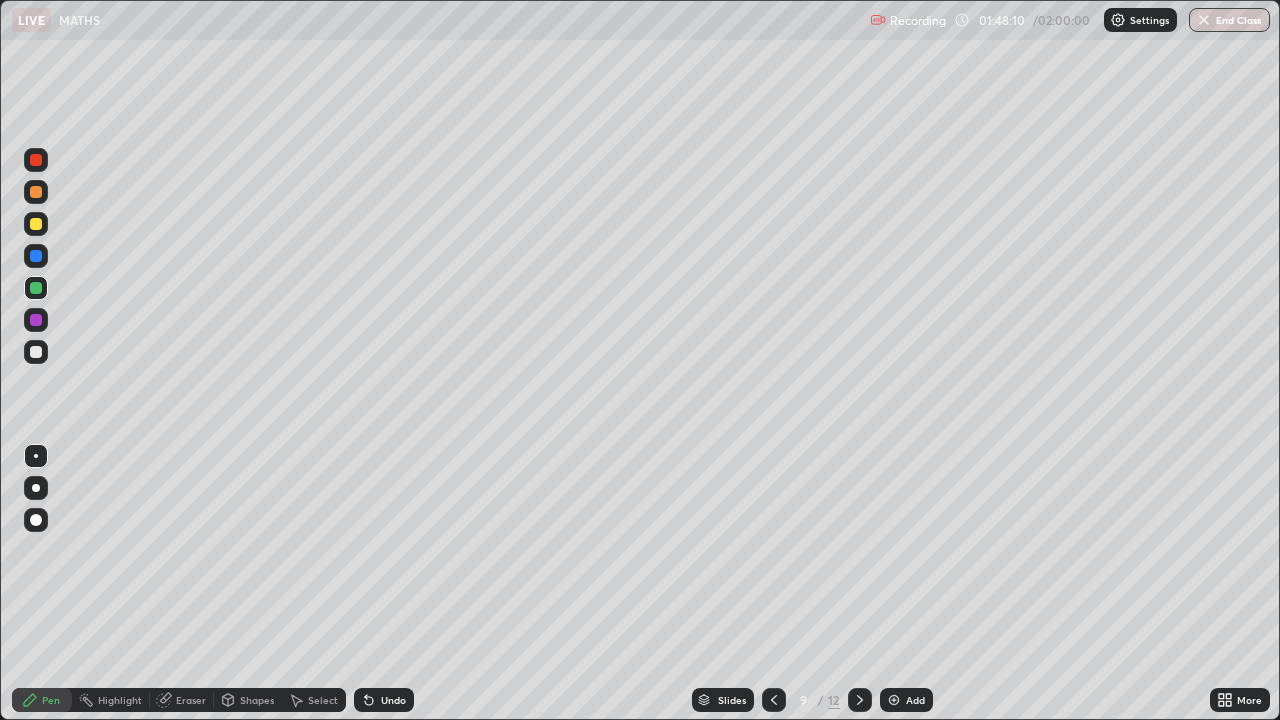 click 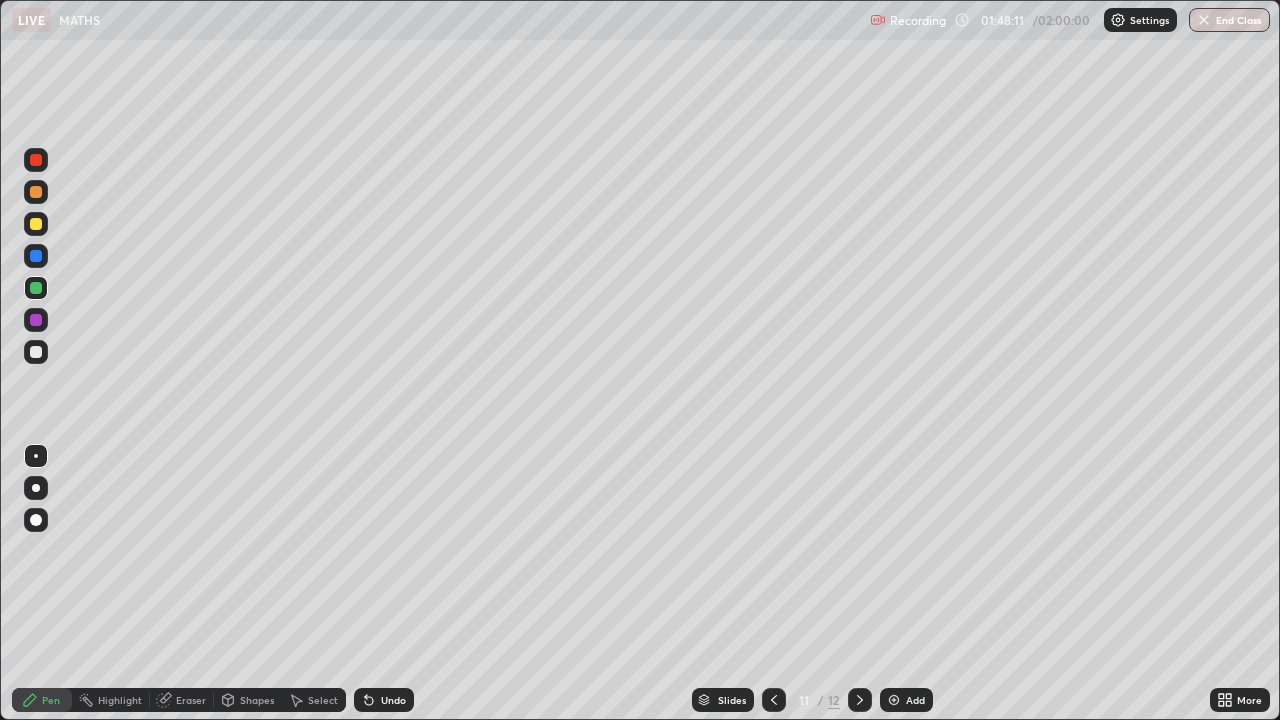 click 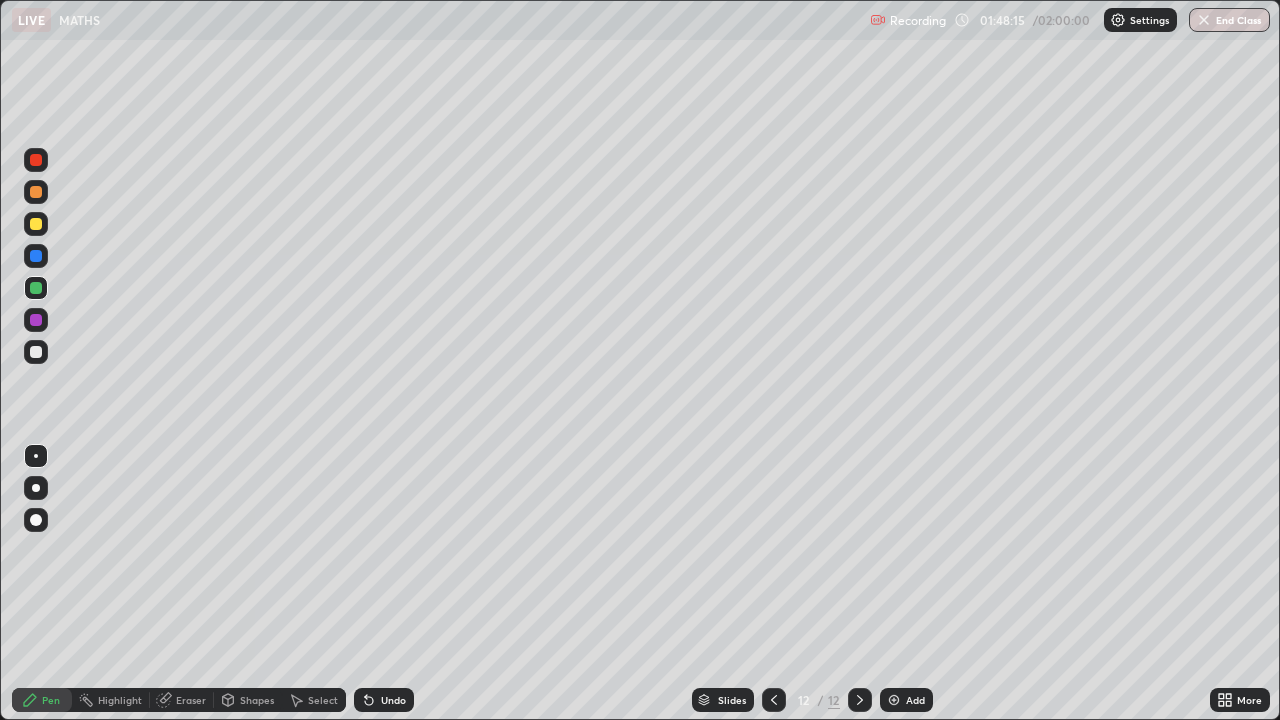 click on "Eraser" at bounding box center (191, 700) 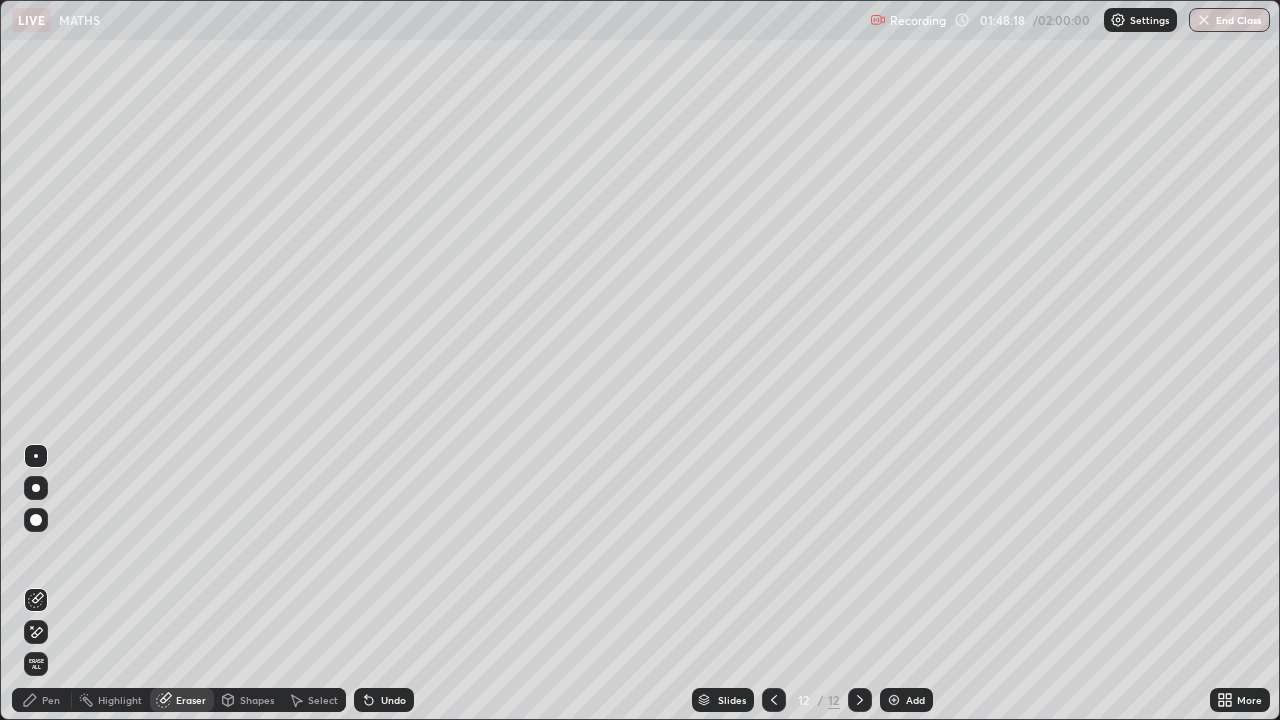 click on "Pen" at bounding box center (51, 700) 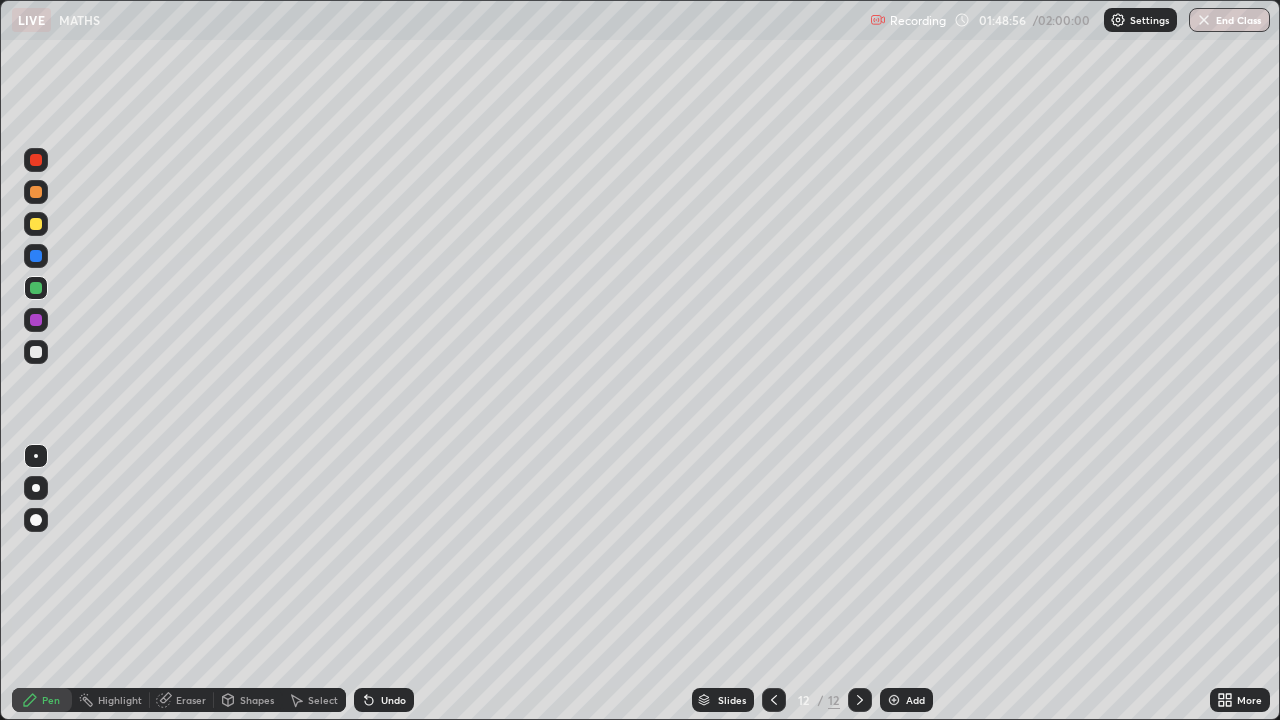 click on "Eraser" at bounding box center (182, 700) 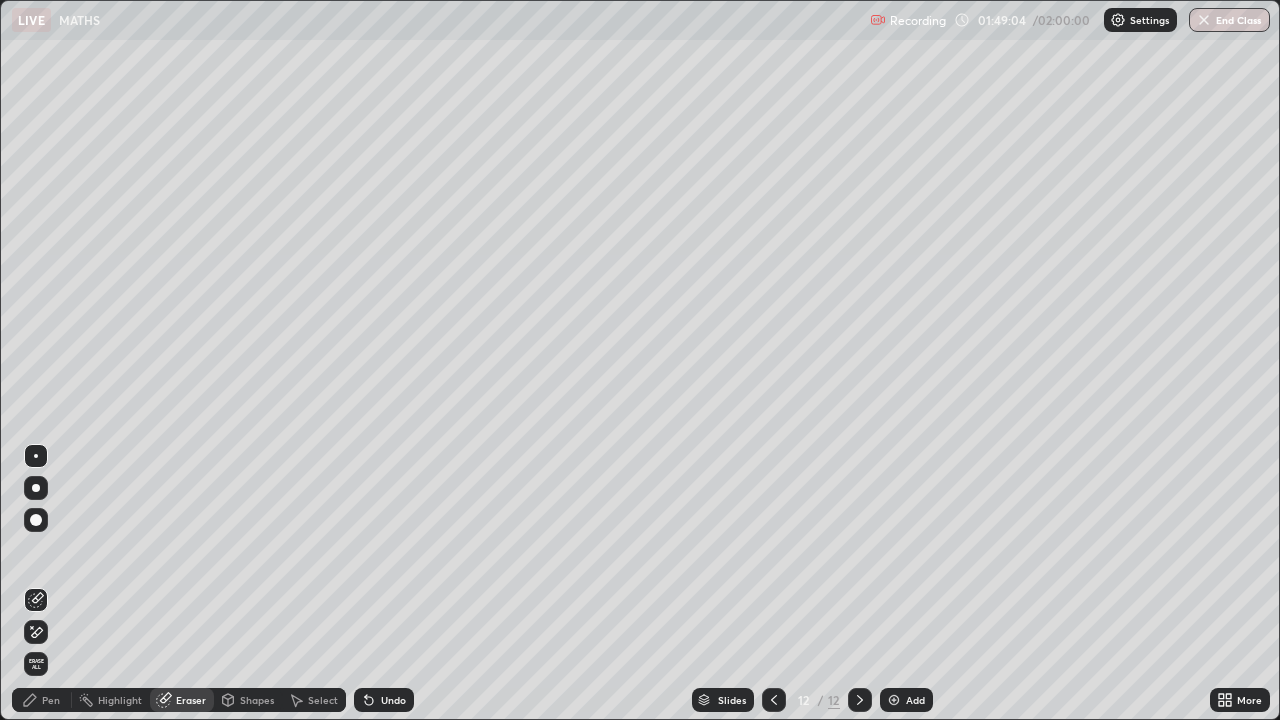 click on "Pen" at bounding box center (51, 700) 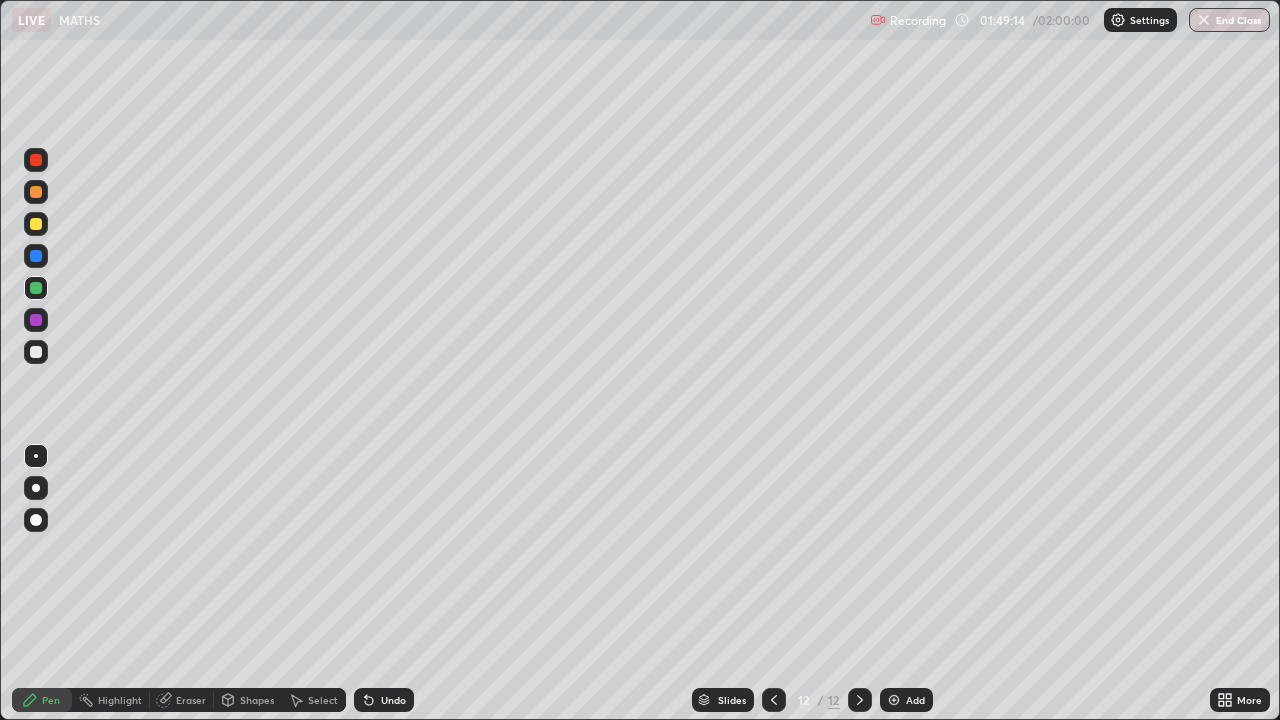 click on "Undo" at bounding box center (393, 700) 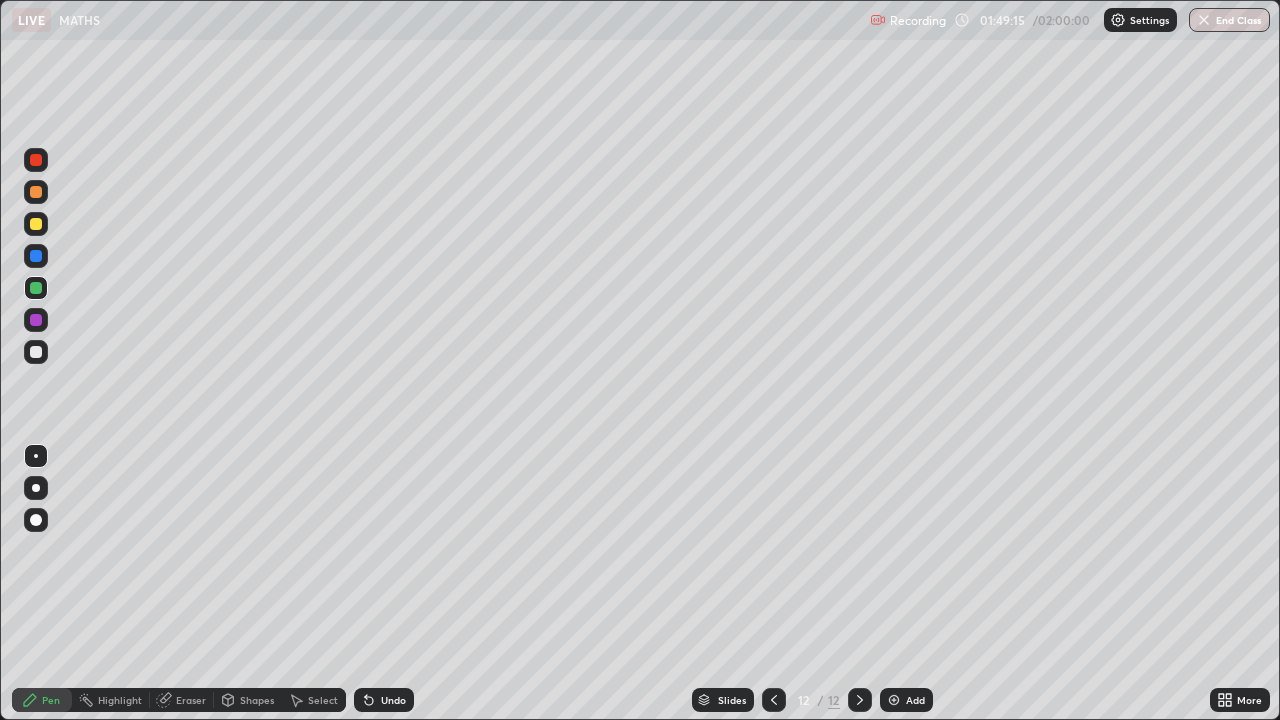 click 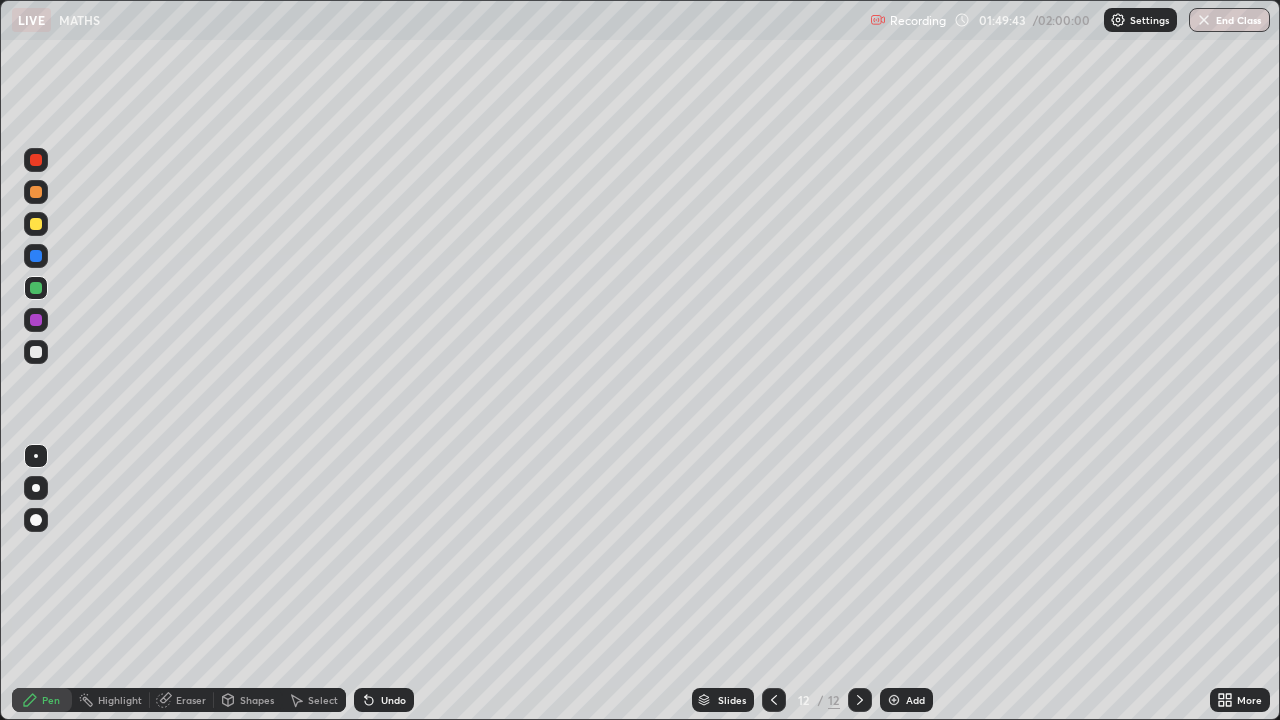click 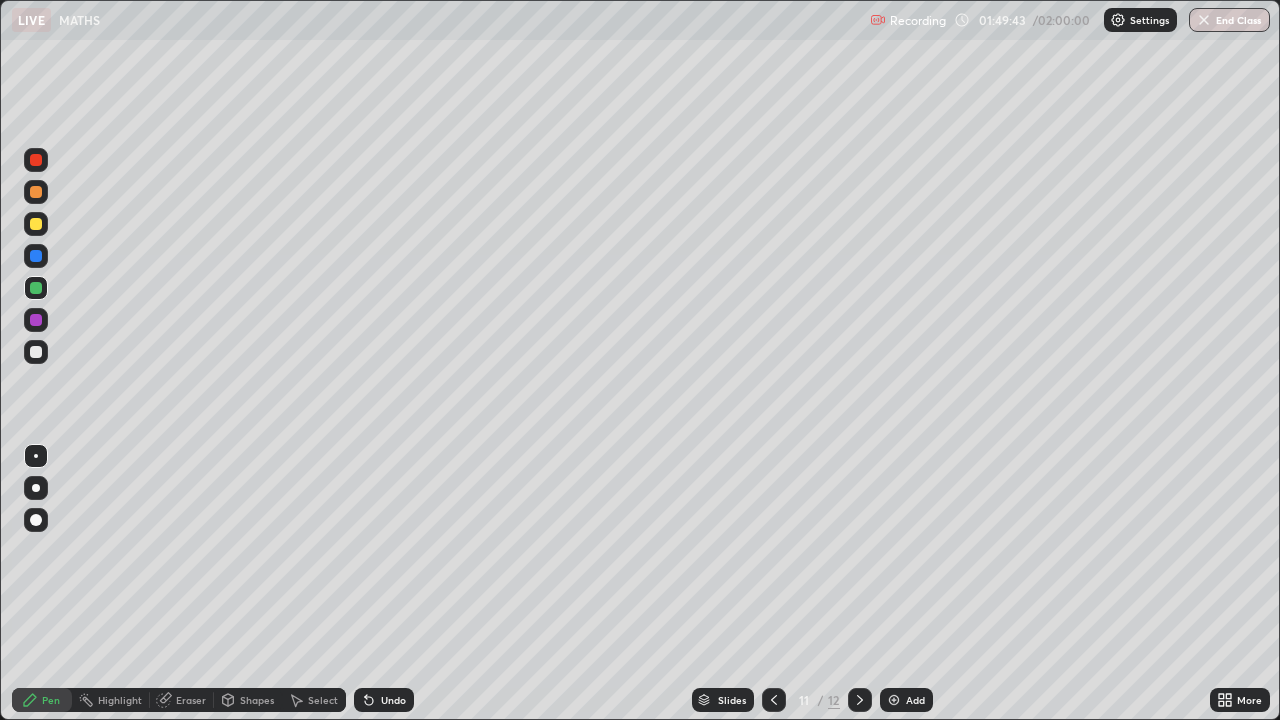 click 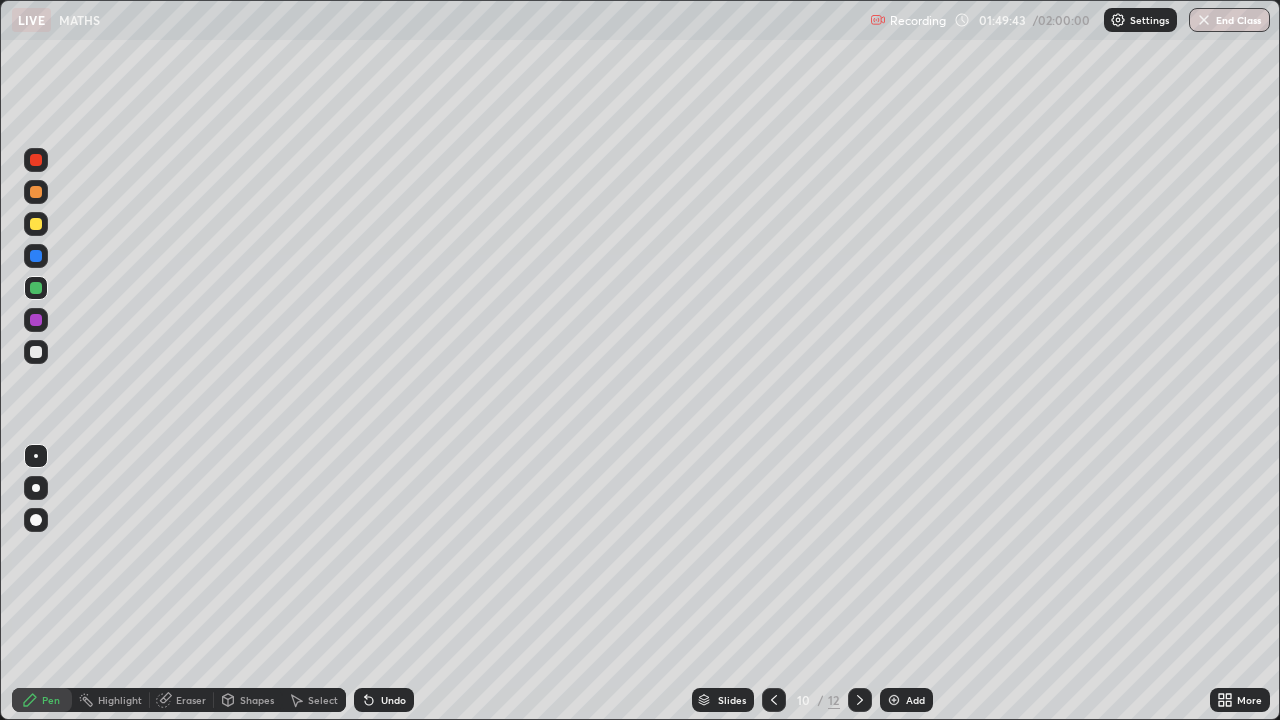 click 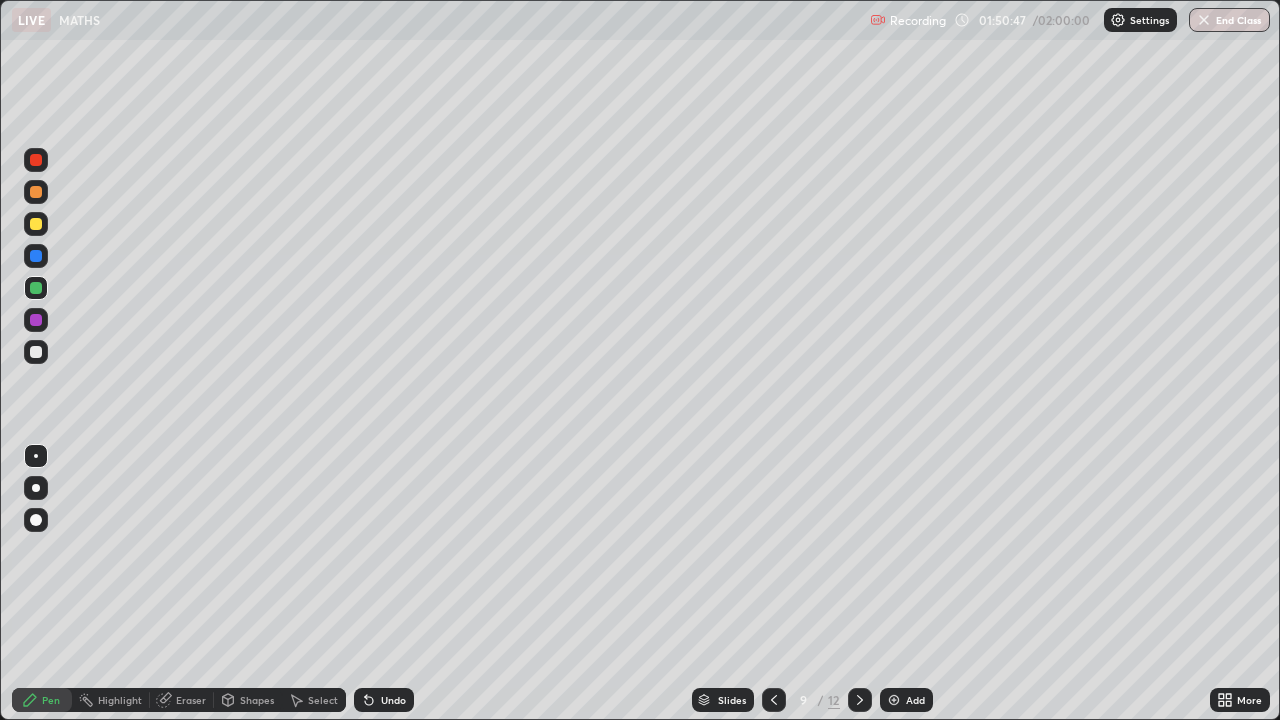 click 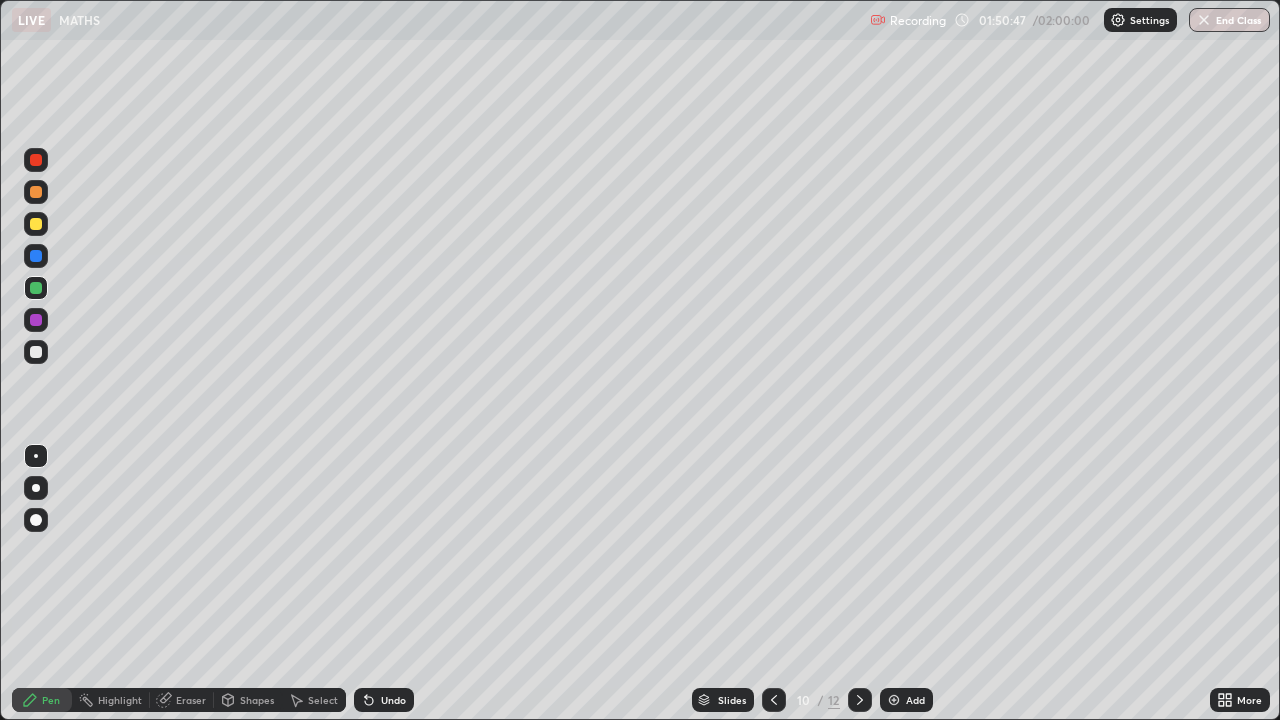 click 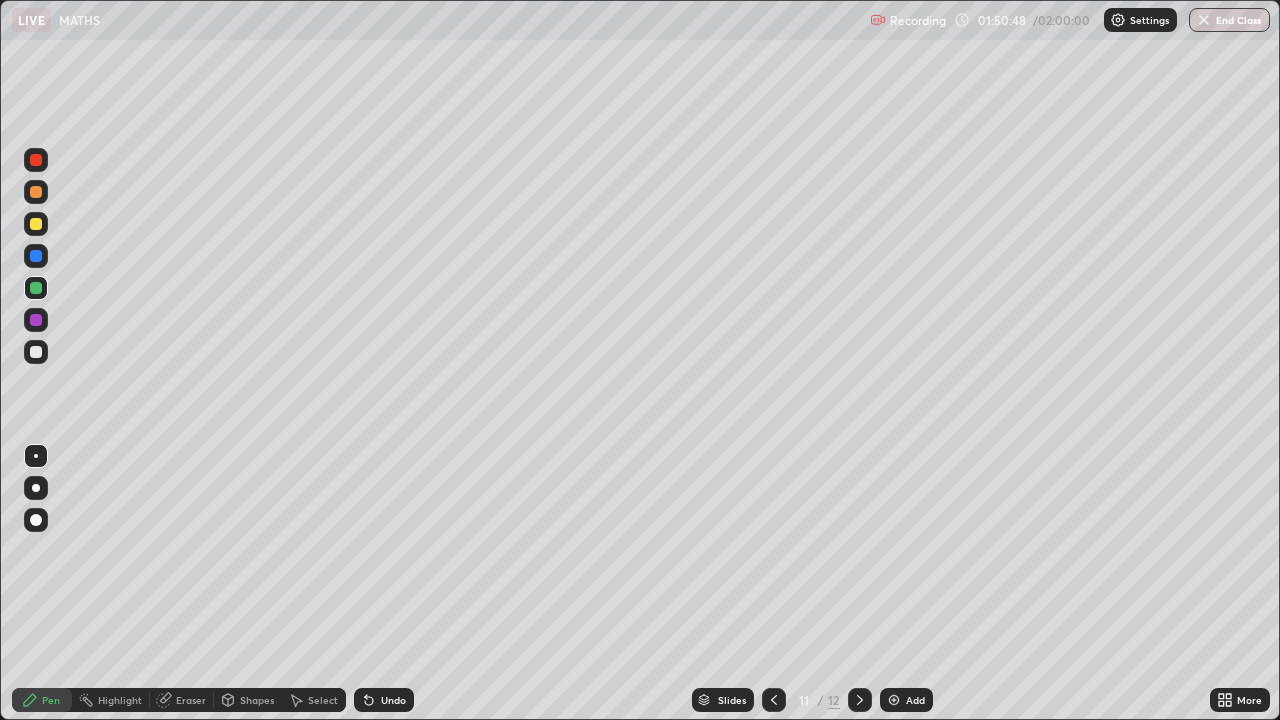 click 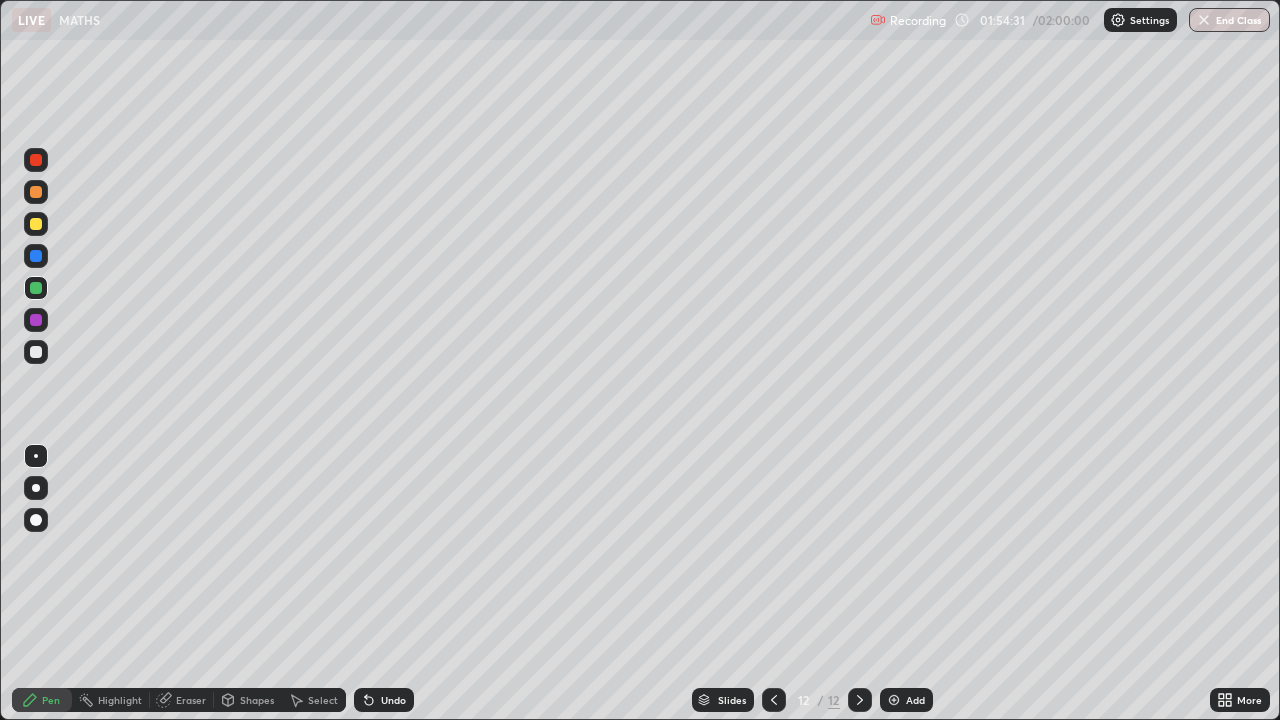 click 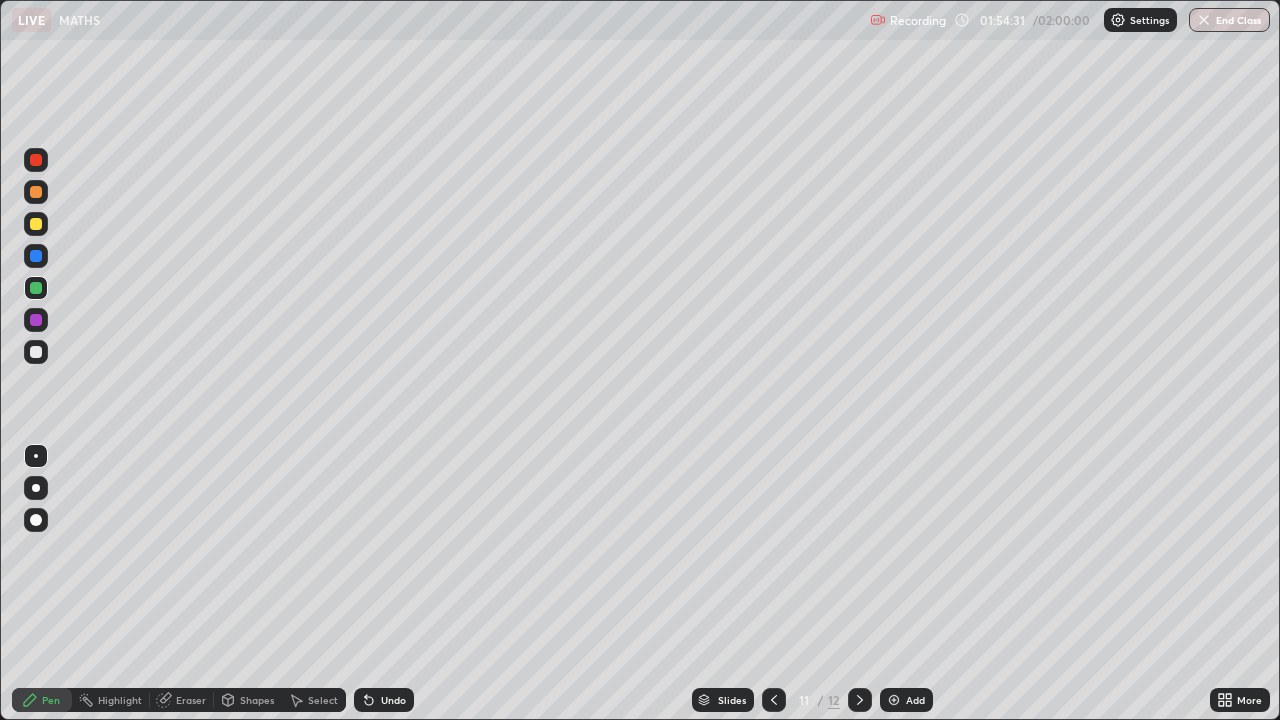 click 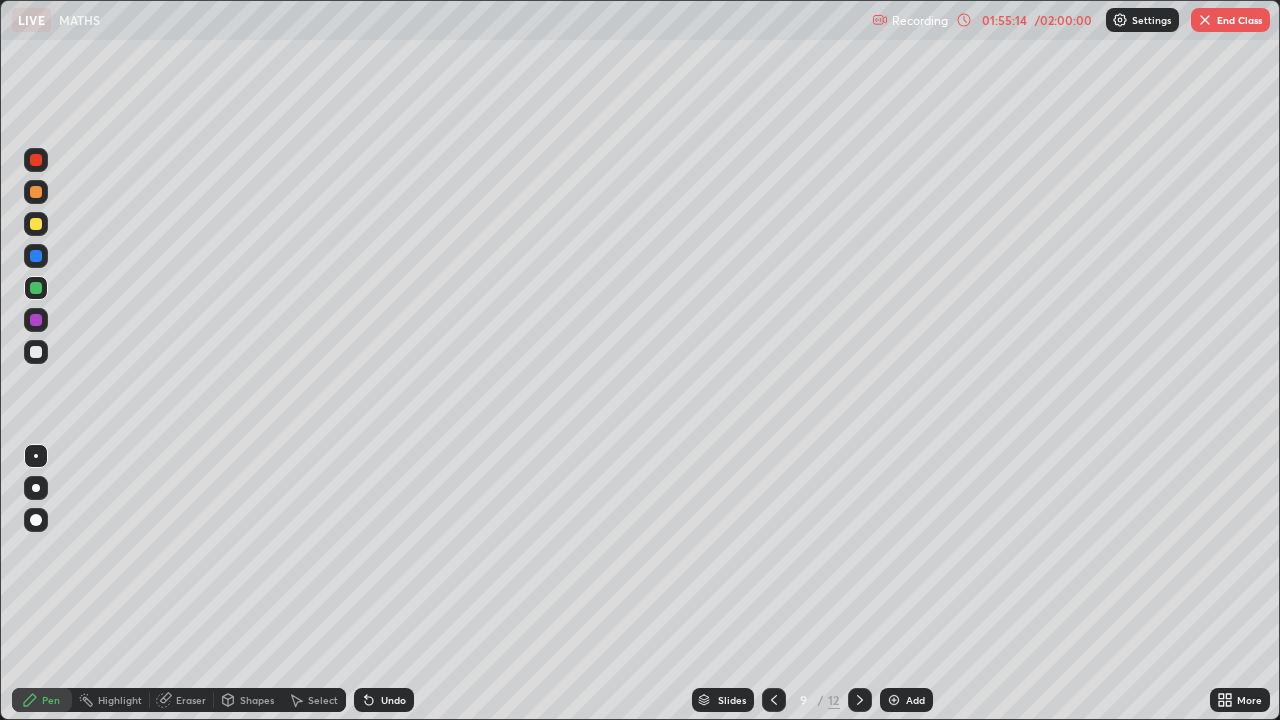 click on "End Class" at bounding box center (1230, 20) 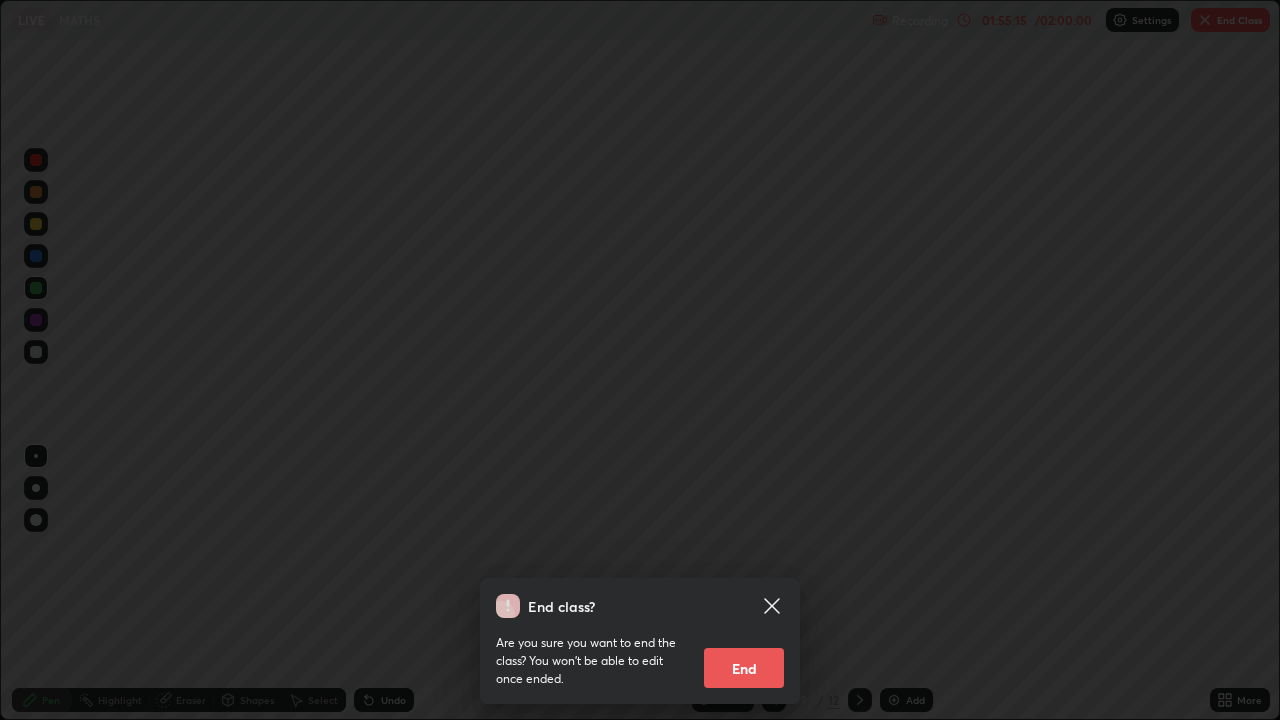 click on "End" at bounding box center [744, 668] 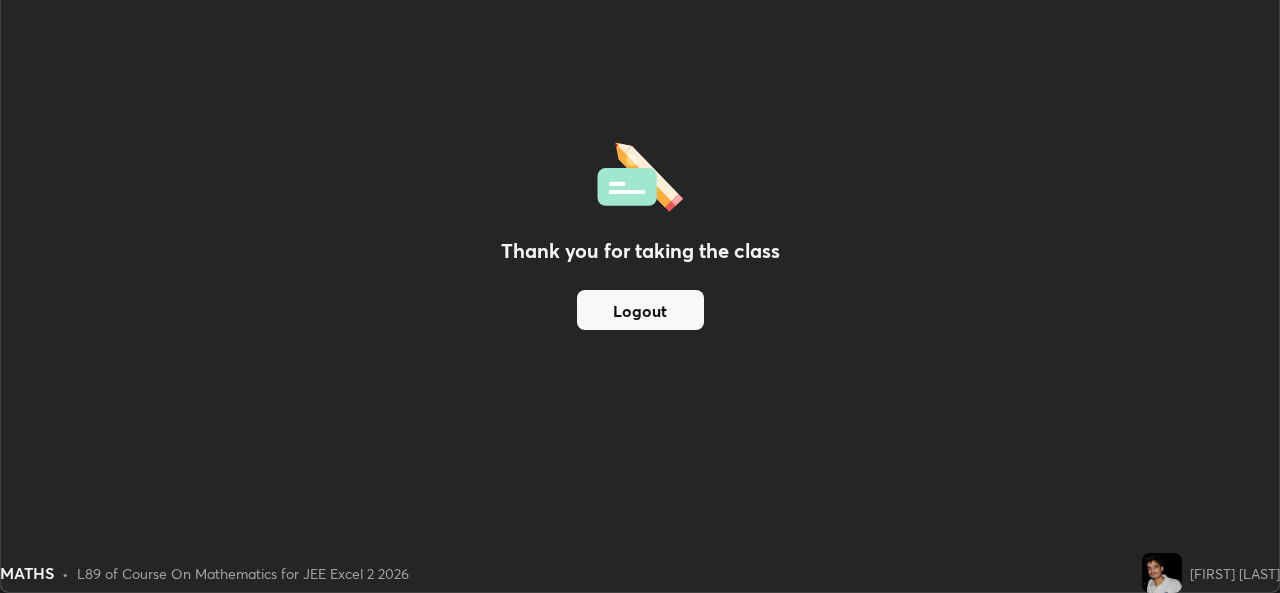 scroll, scrollTop: 593, scrollLeft: 1280, axis: both 